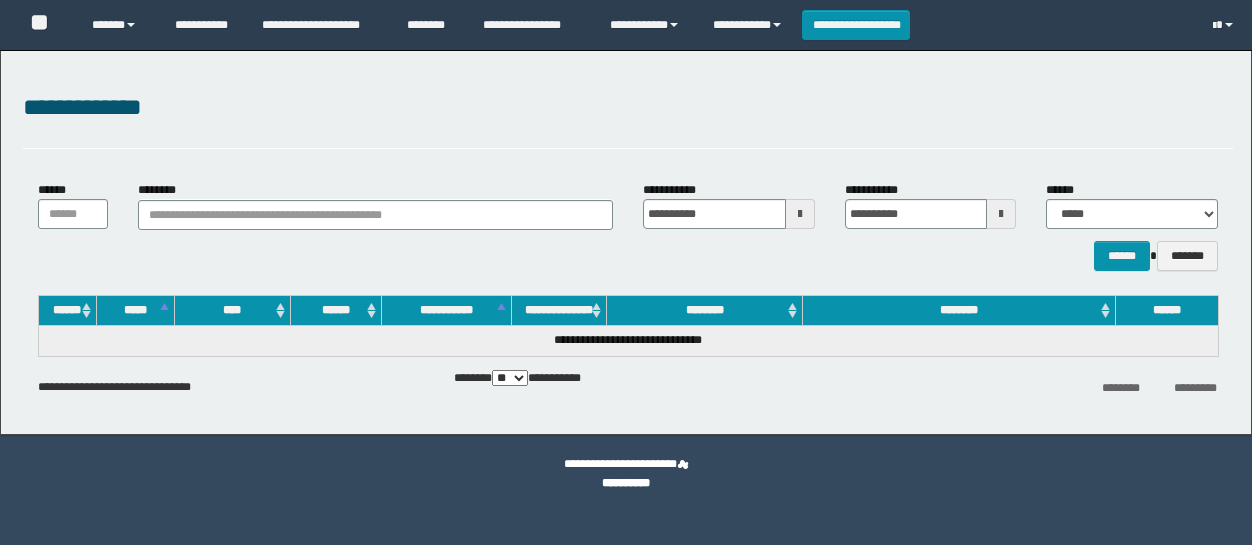 scroll, scrollTop: 0, scrollLeft: 0, axis: both 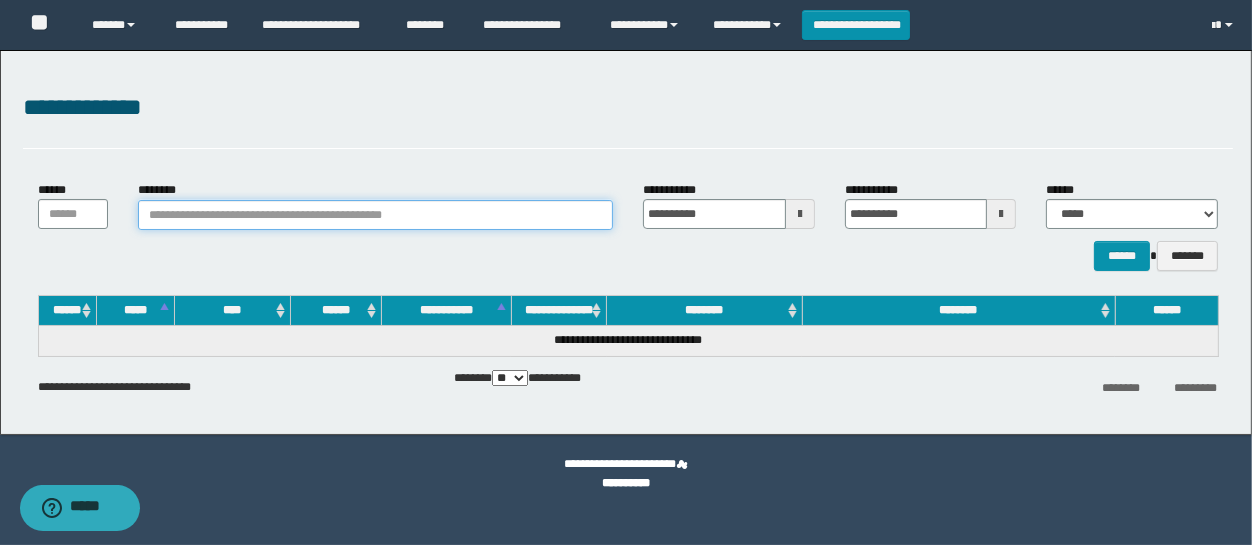 click on "********" at bounding box center (375, 215) 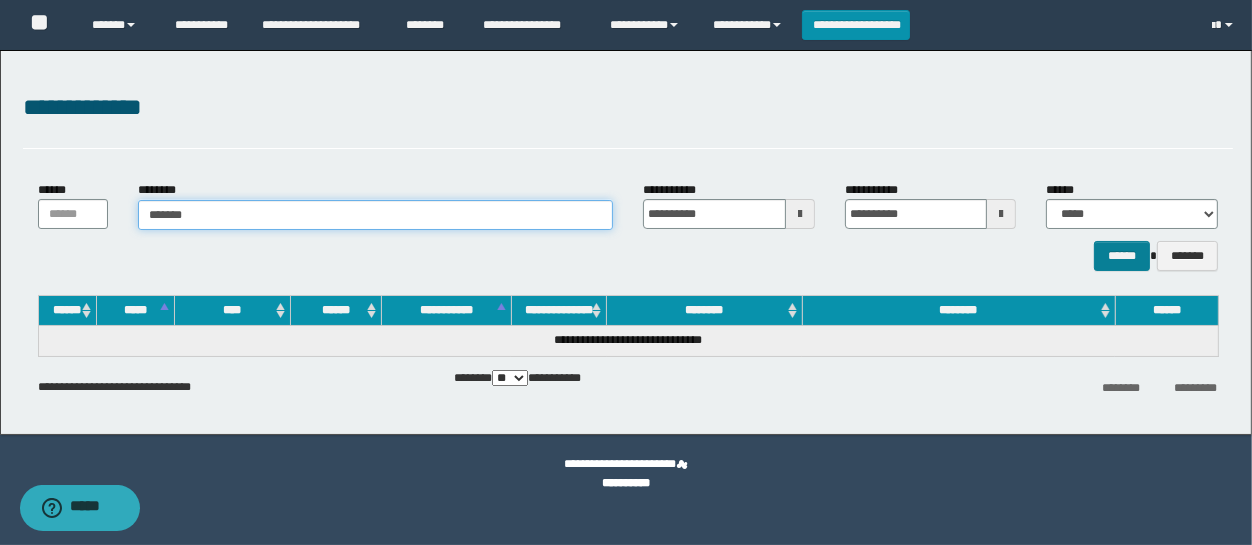 type on "*******" 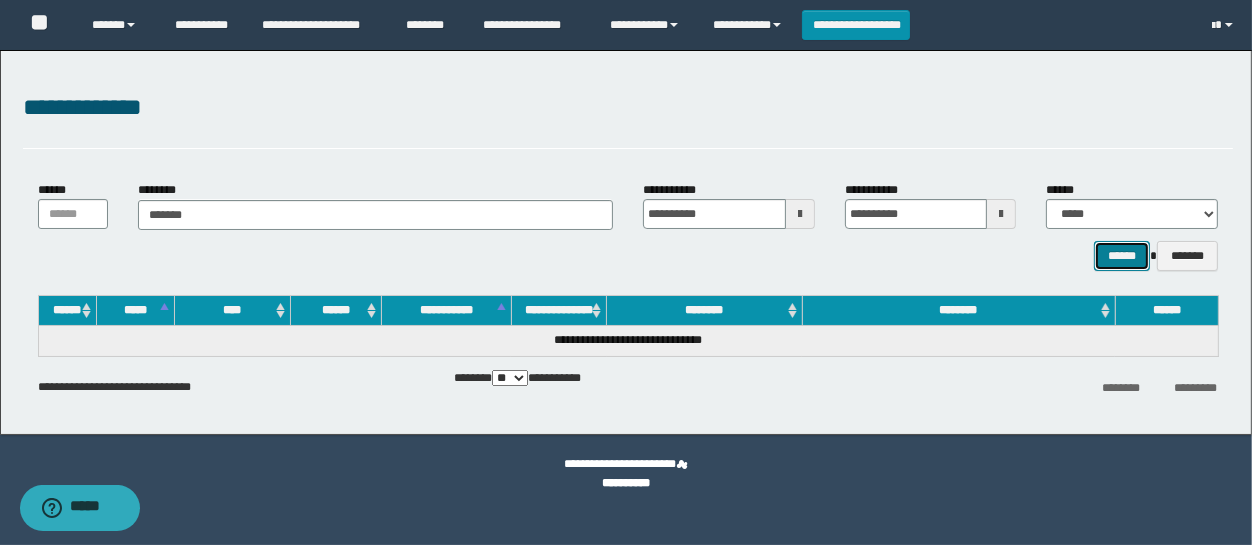 click on "******" at bounding box center [1122, 256] 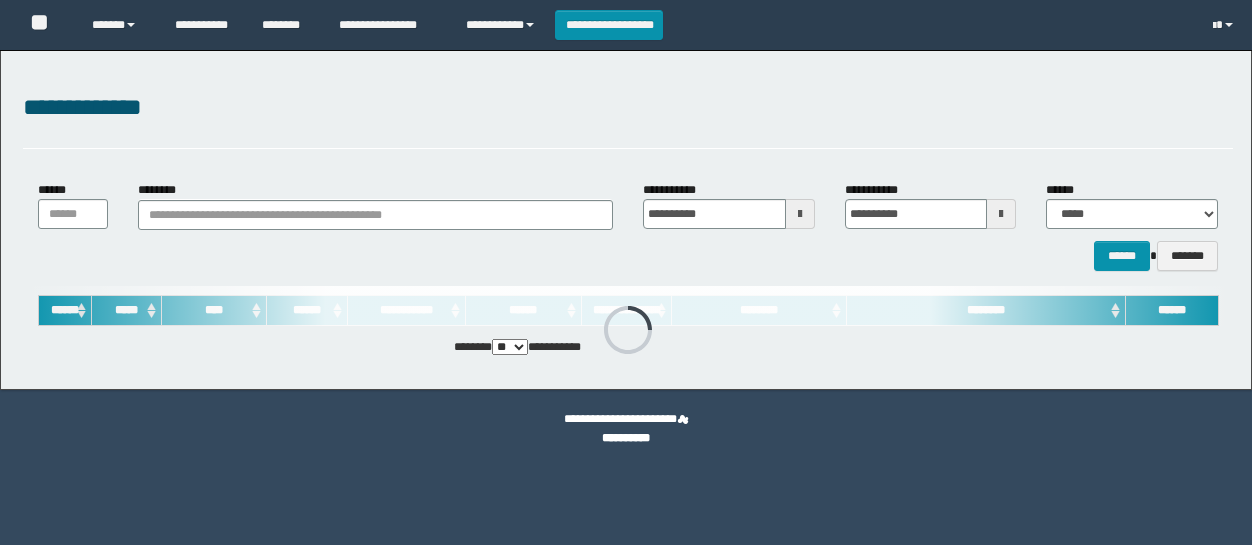 scroll, scrollTop: 0, scrollLeft: 0, axis: both 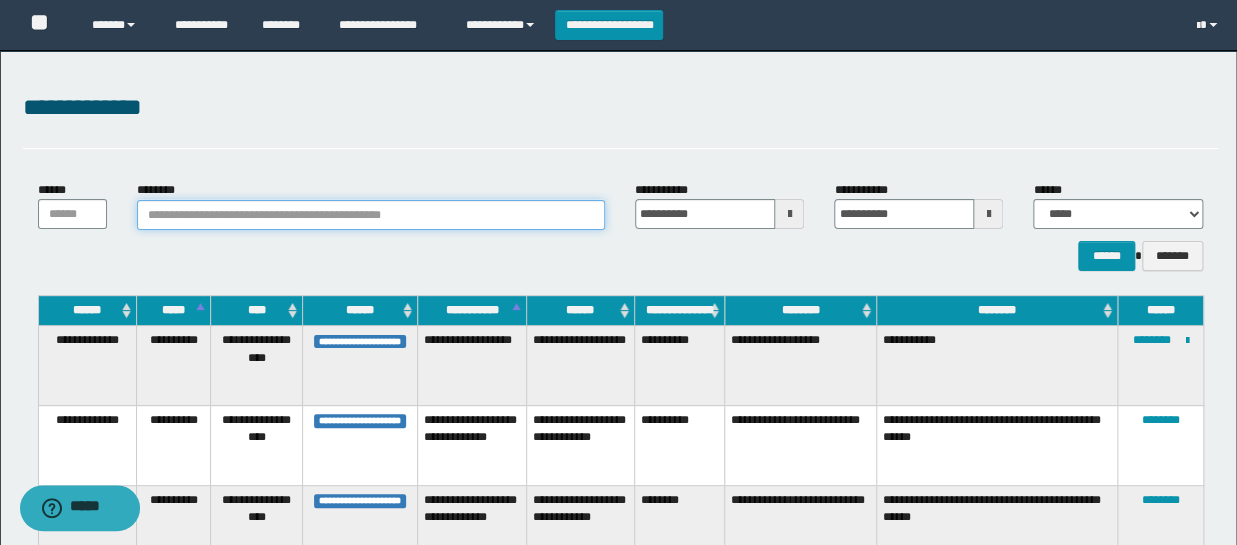 drag, startPoint x: 358, startPoint y: 213, endPoint x: 372, endPoint y: 200, distance: 19.104973 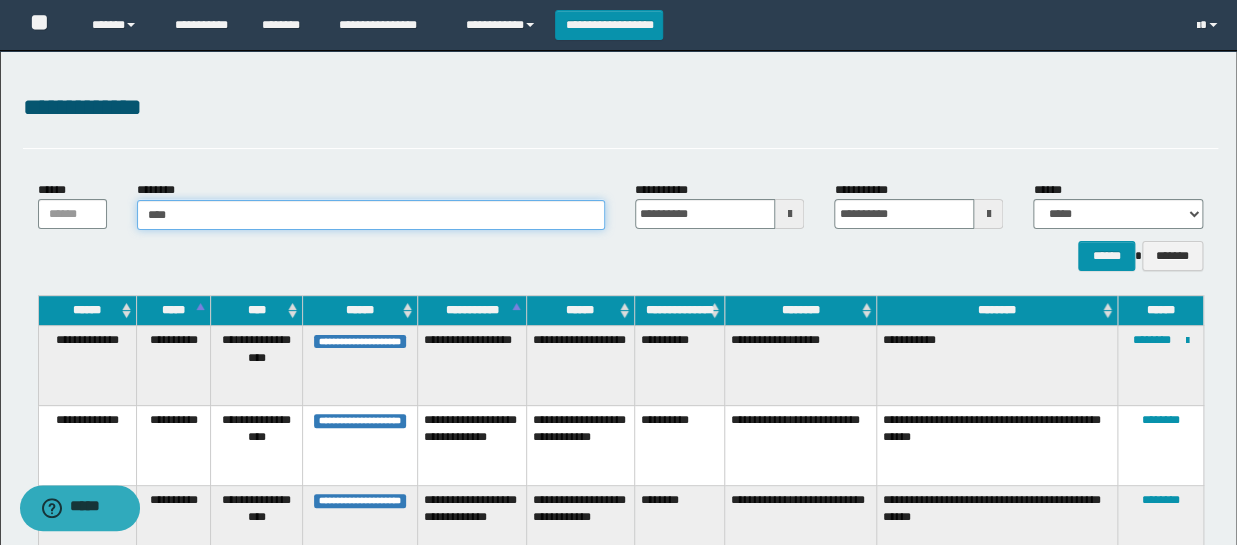 type on "*****" 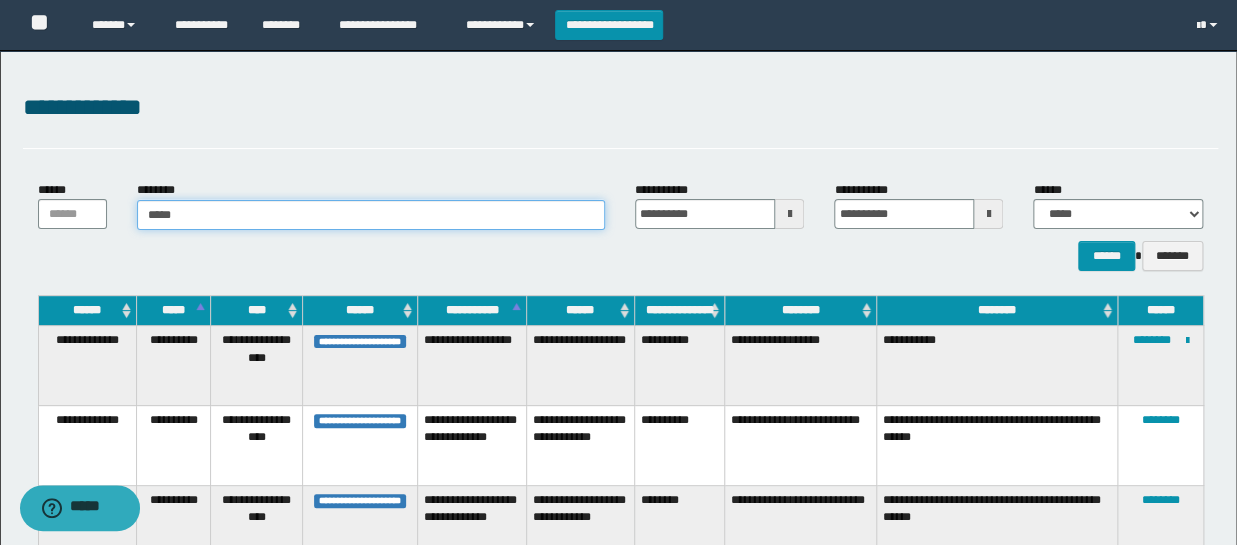 type on "*****" 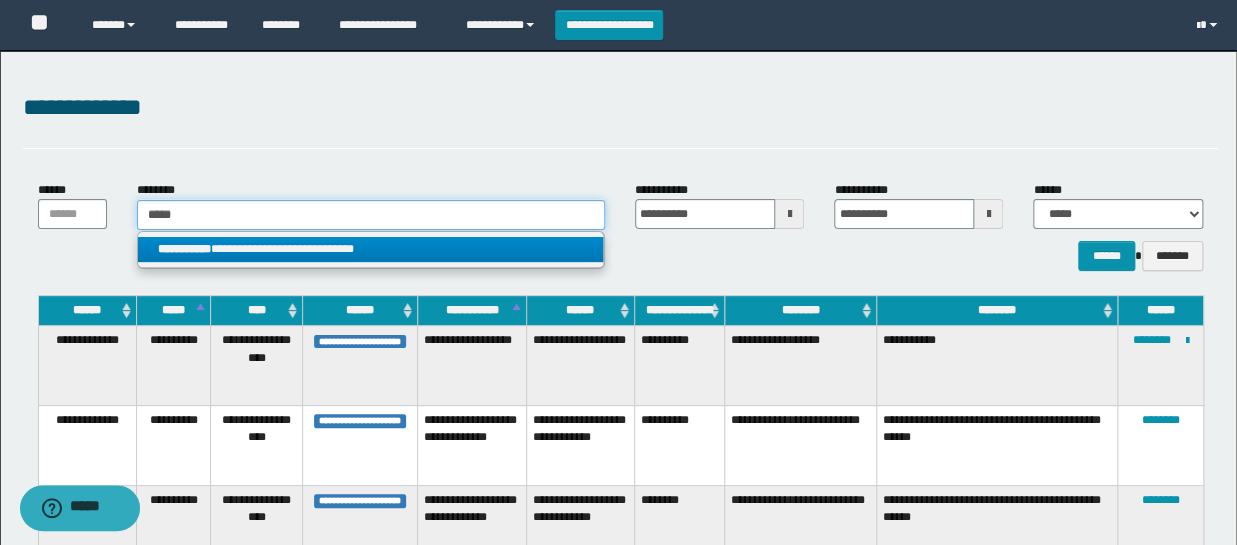 type on "*****" 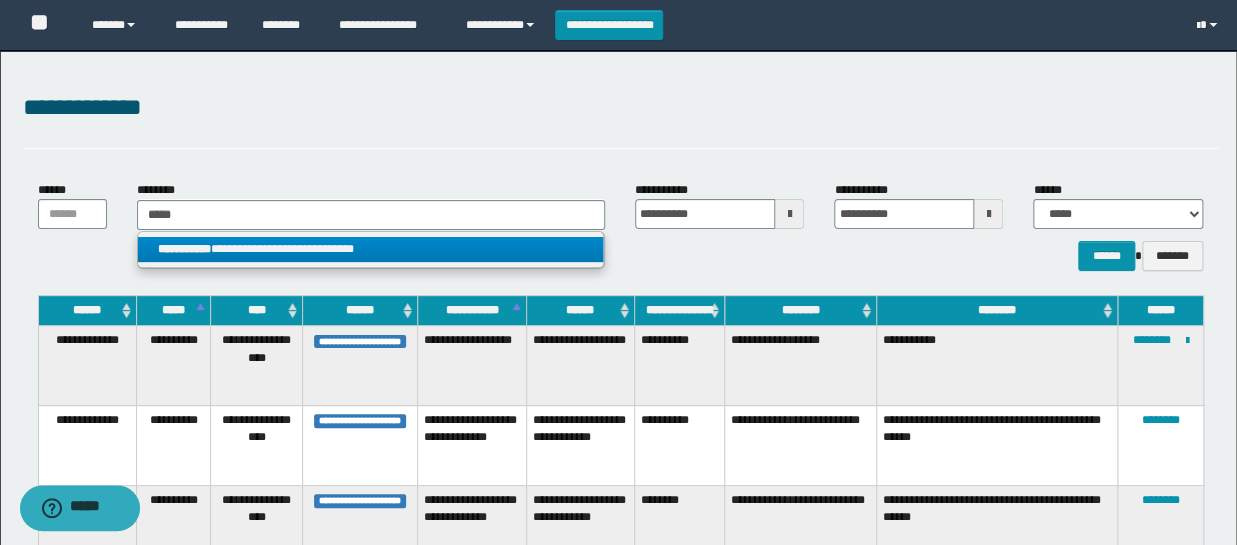 click on "**********" at bounding box center [370, 249] 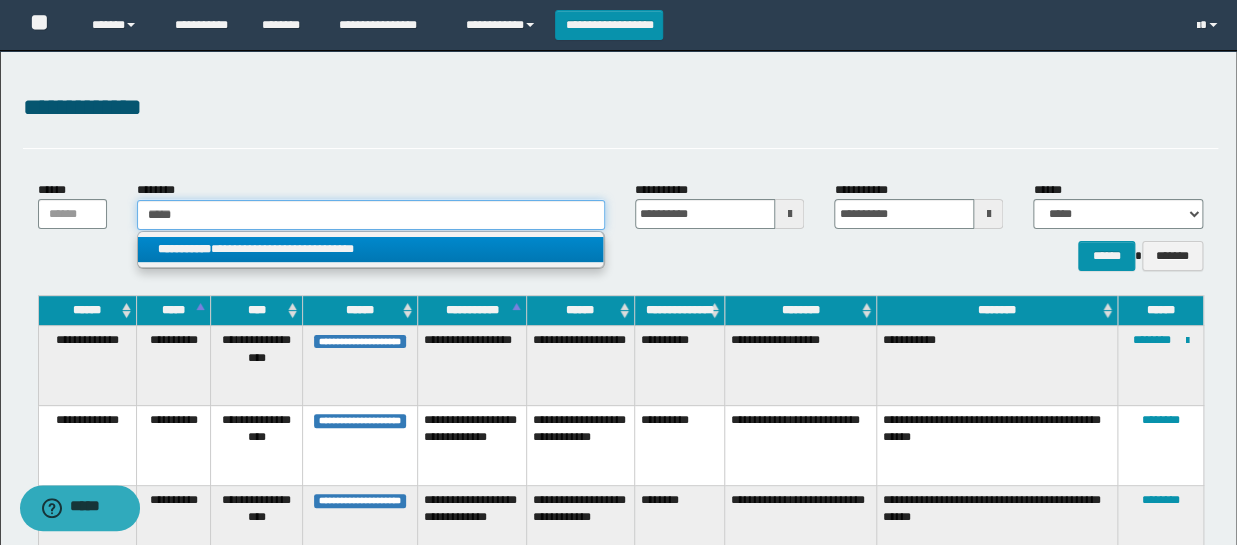 type 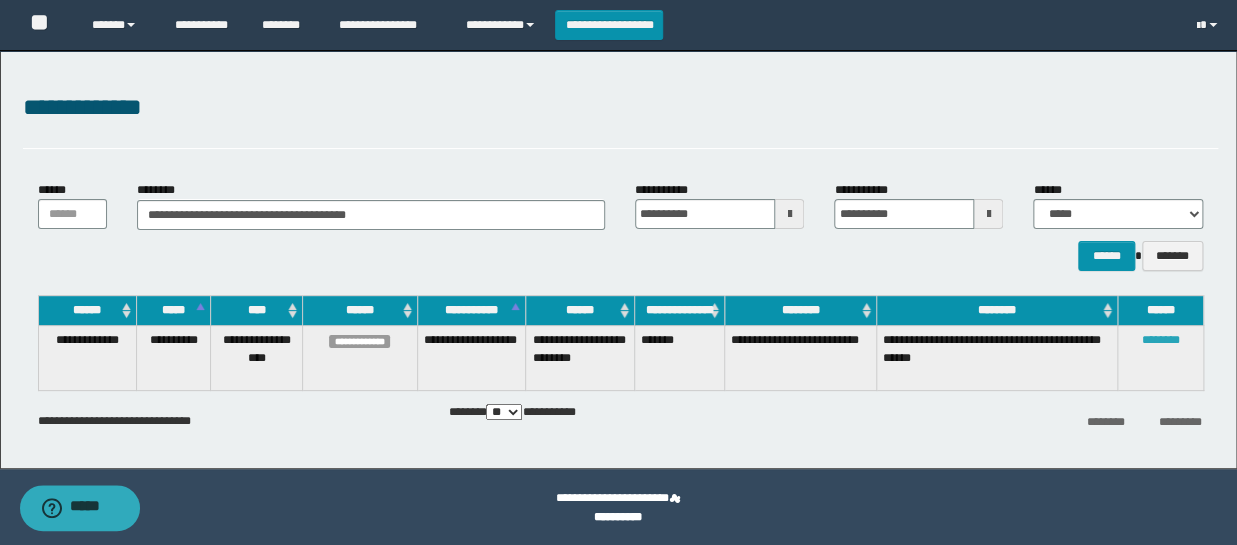 click on "********" at bounding box center (1161, 340) 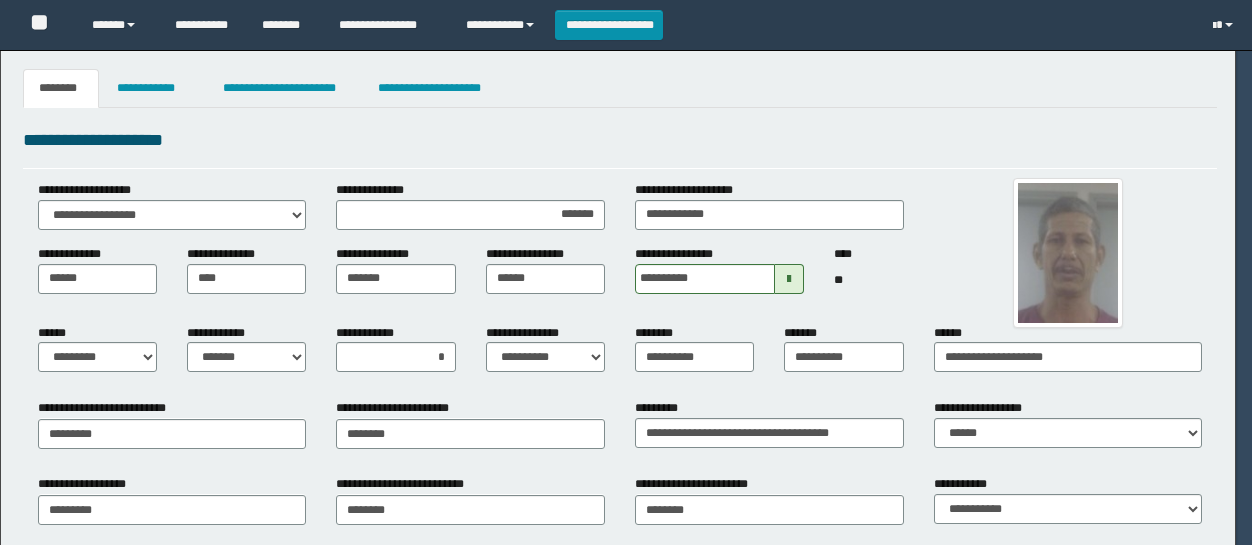 scroll, scrollTop: 0, scrollLeft: 0, axis: both 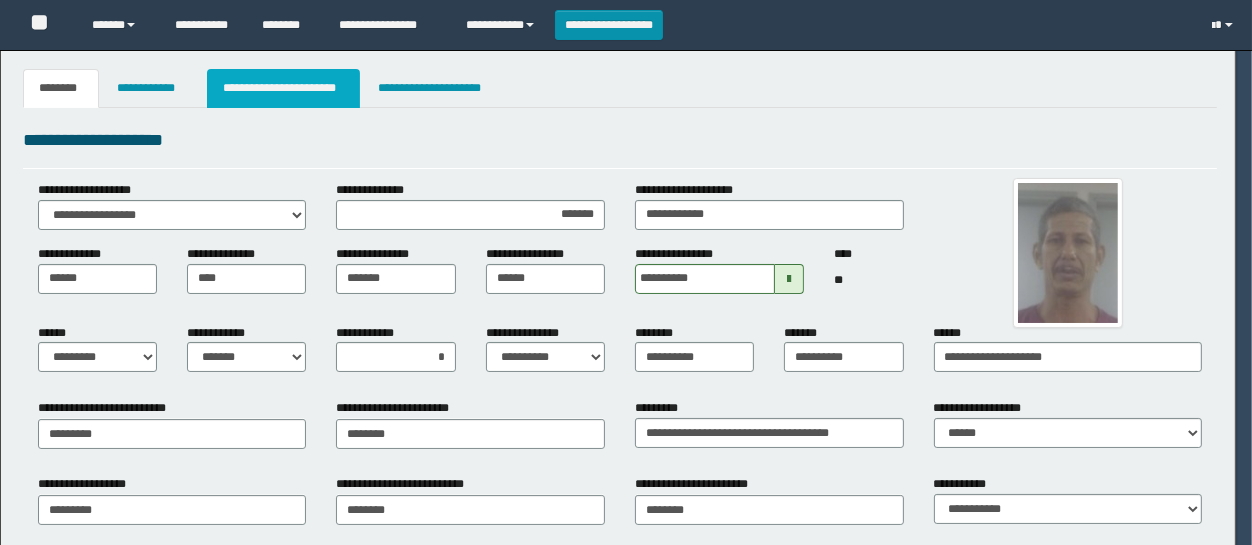 click on "**********" at bounding box center [284, 88] 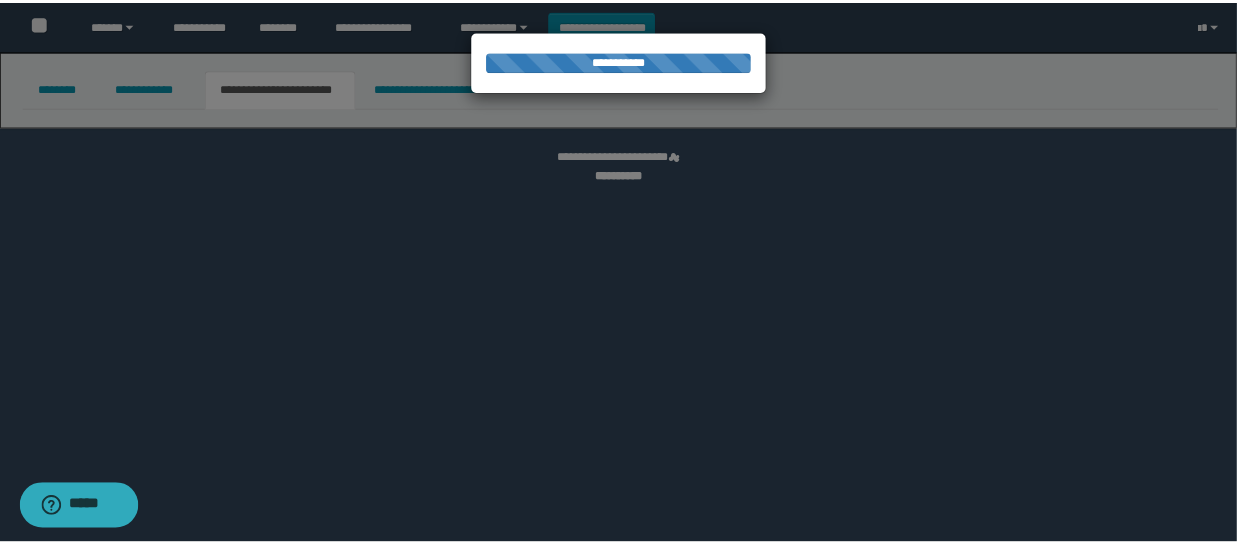 scroll, scrollTop: 0, scrollLeft: 0, axis: both 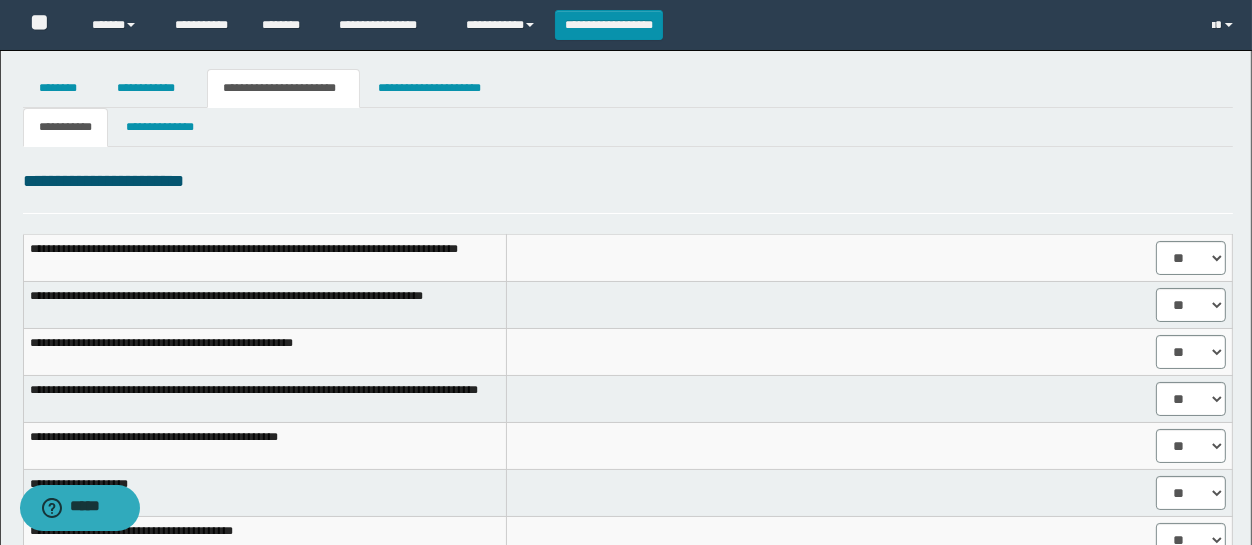 select on "****" 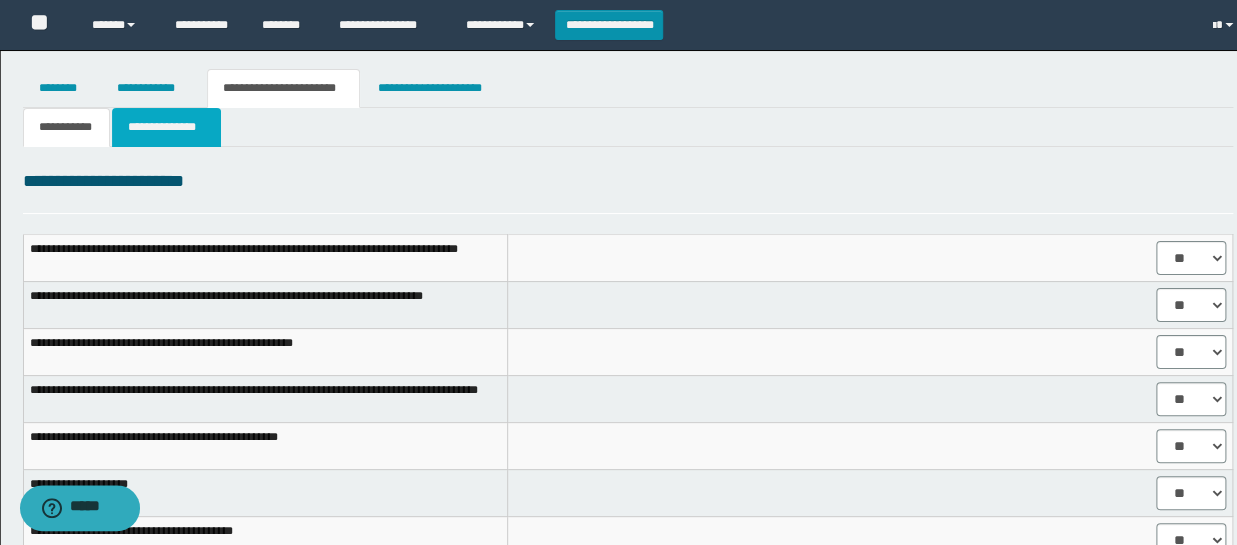 click on "**********" at bounding box center [166, 127] 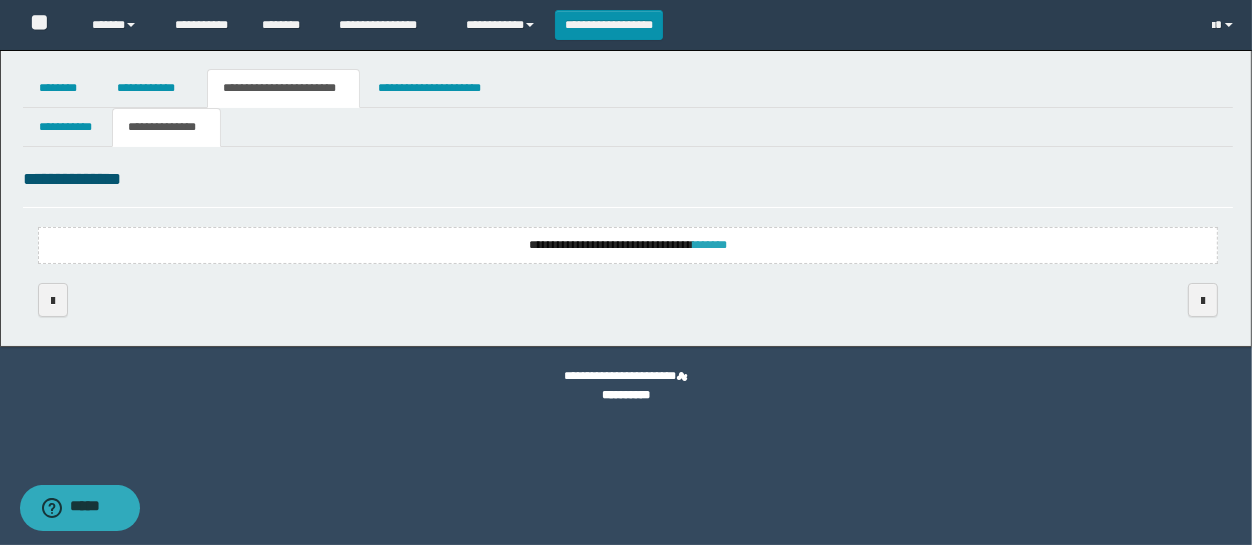 click on "*******" at bounding box center [710, 245] 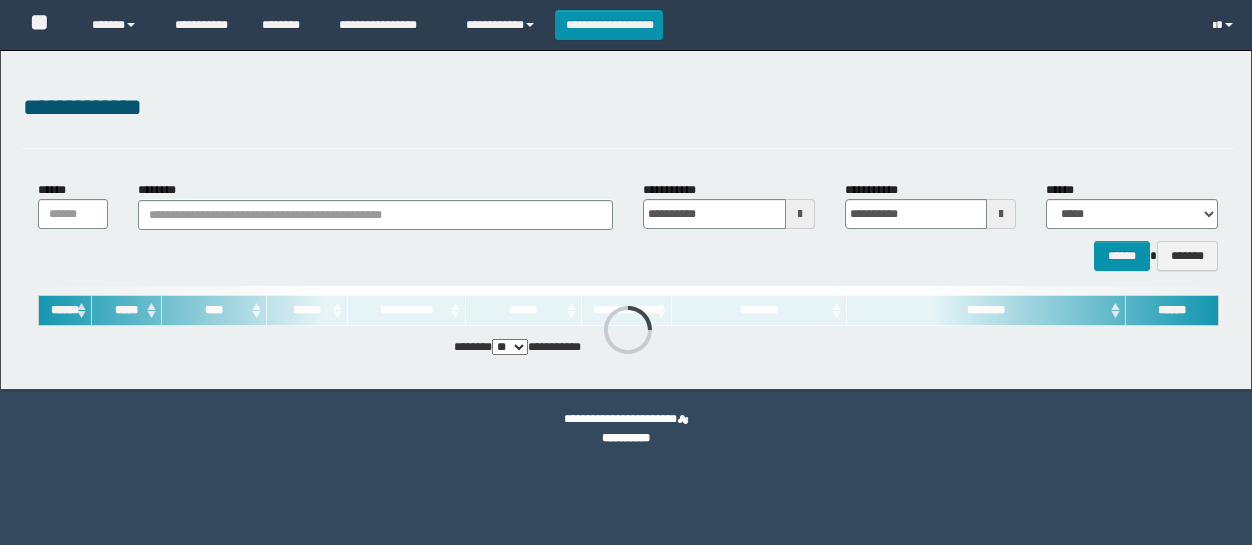 scroll, scrollTop: 0, scrollLeft: 0, axis: both 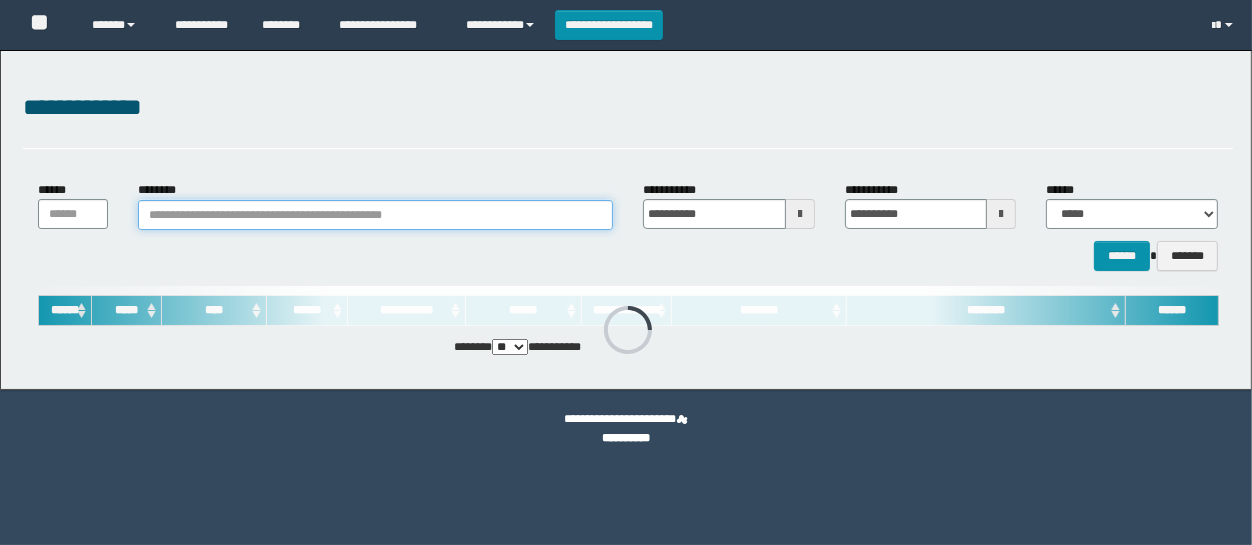 drag, startPoint x: 0, startPoint y: 0, endPoint x: 323, endPoint y: 209, distance: 384.72067 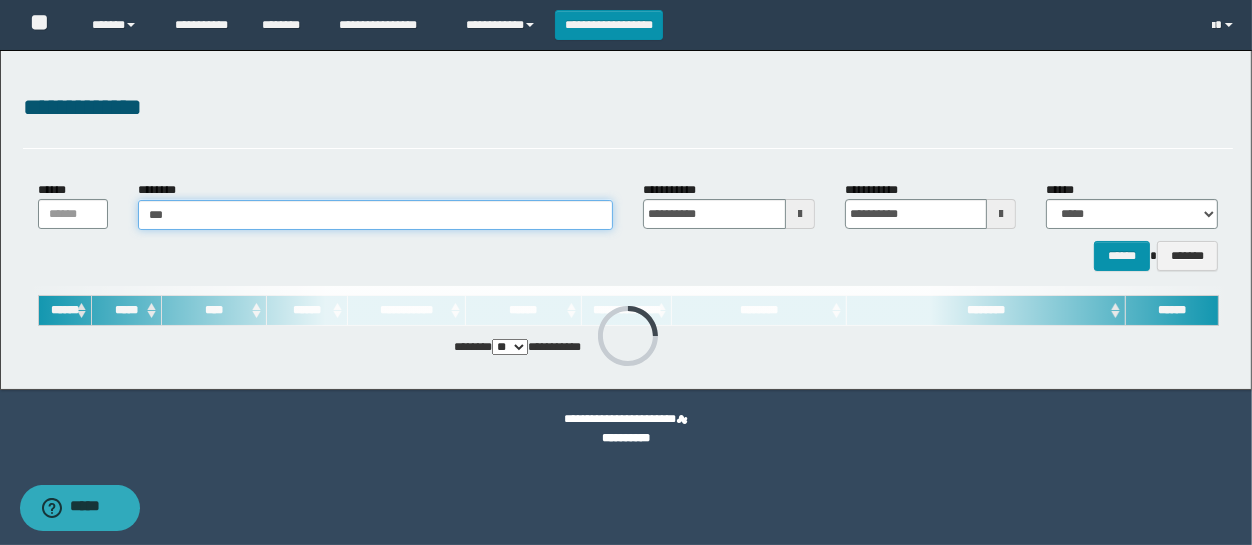 type on "****" 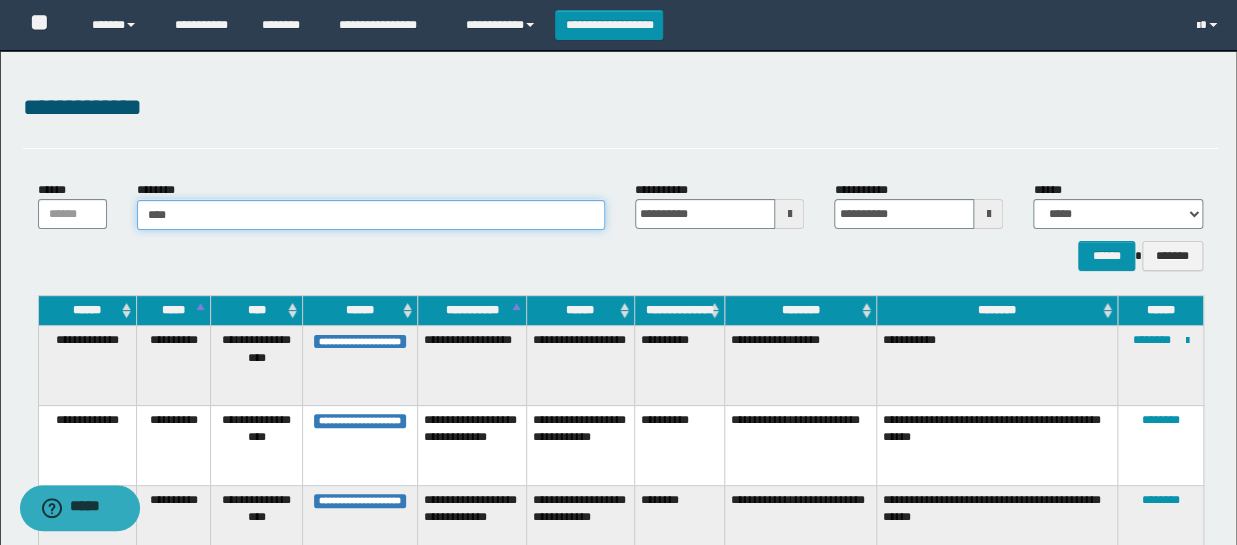 type on "****" 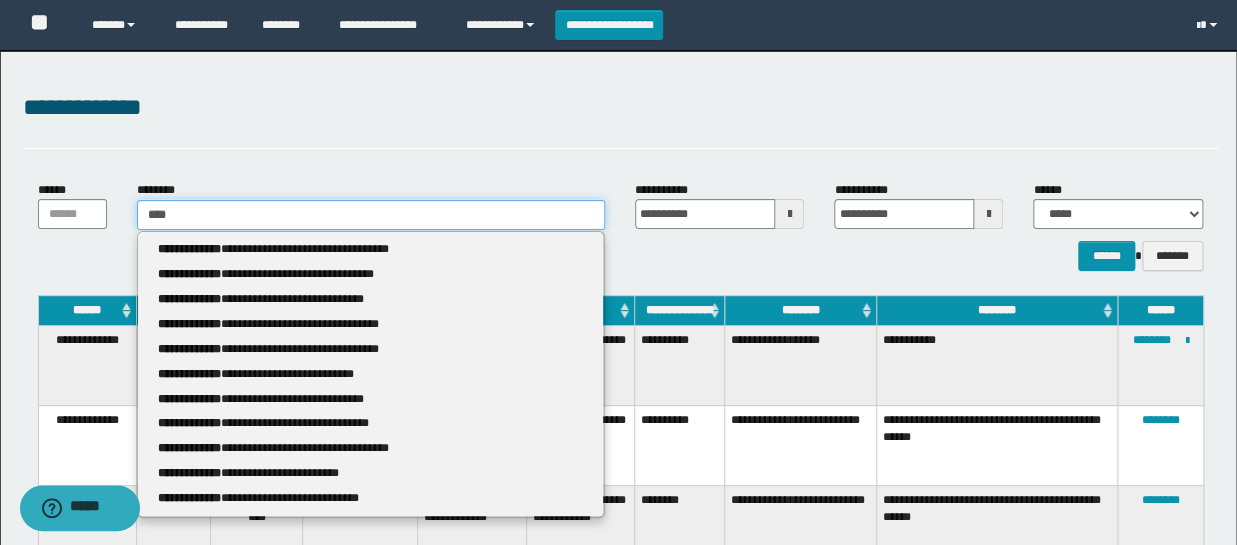 type 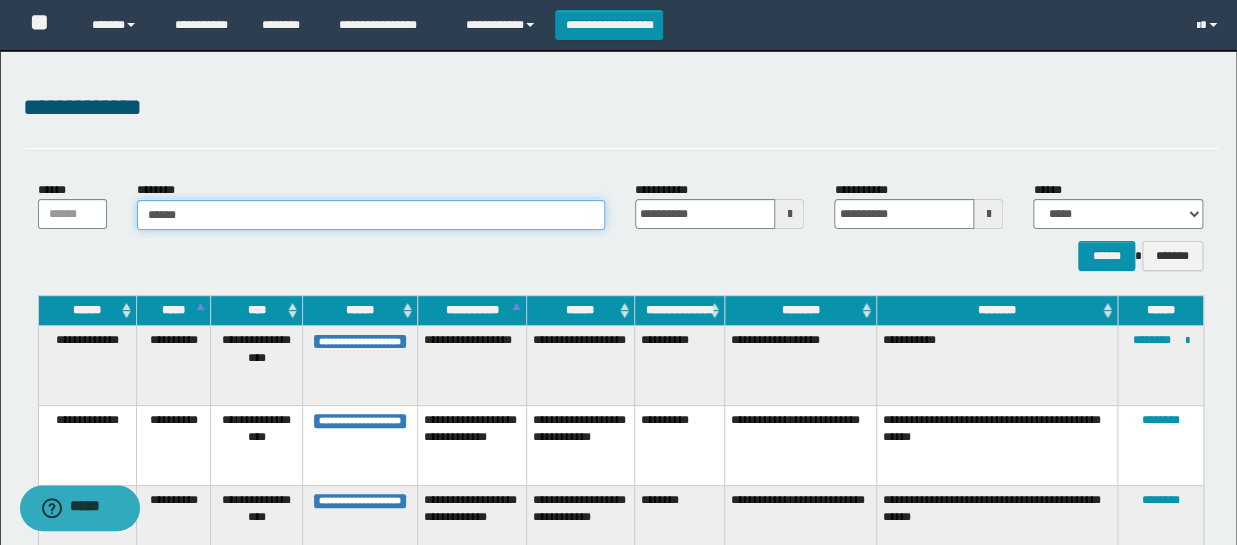 type on "*******" 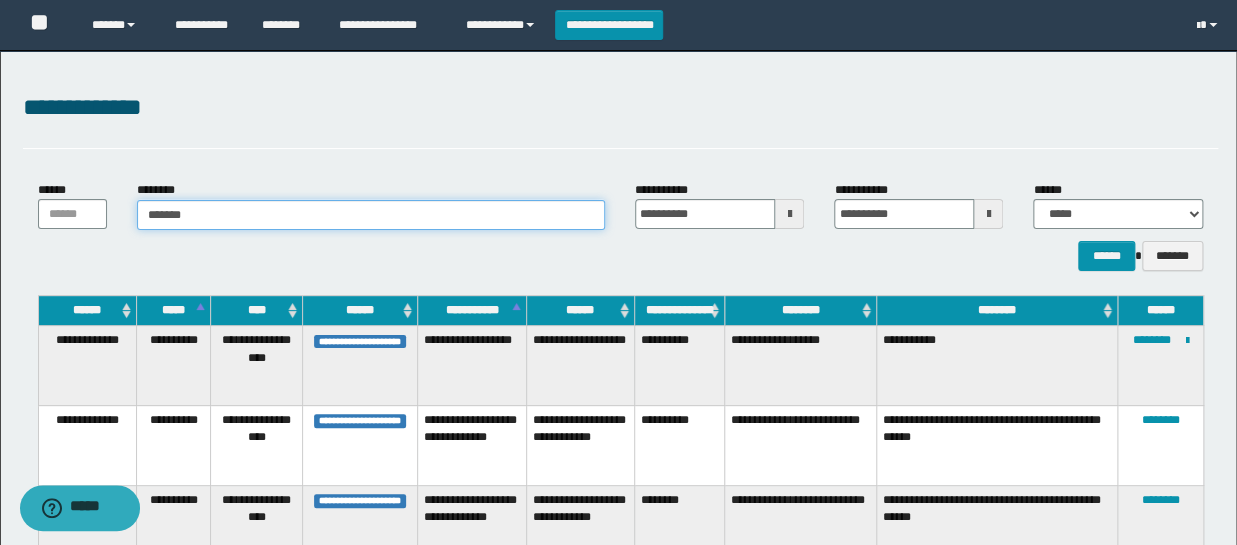 type on "*******" 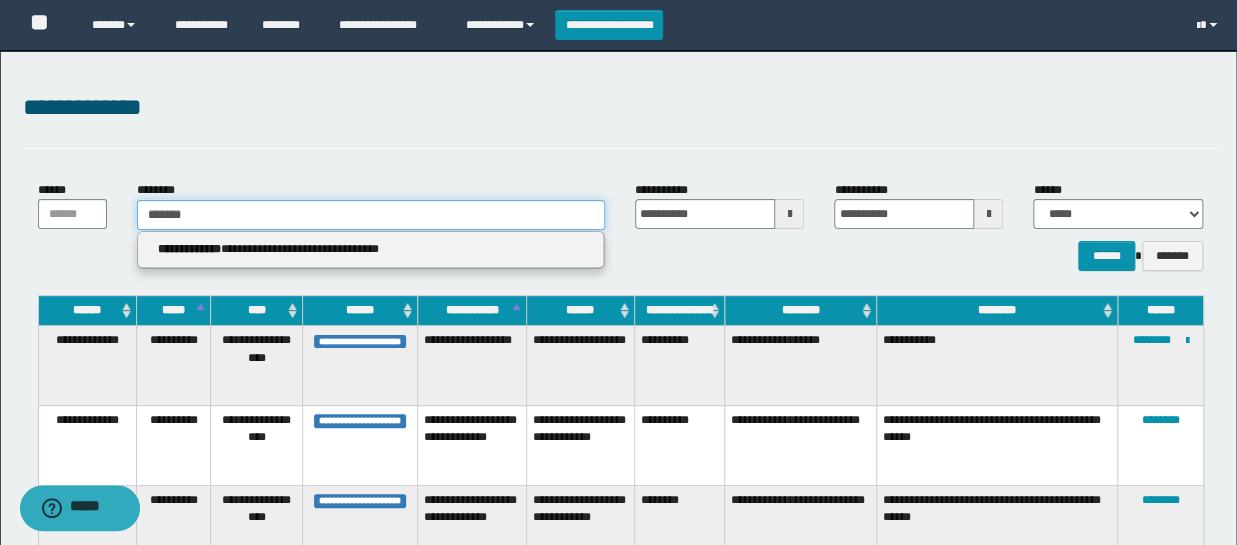type 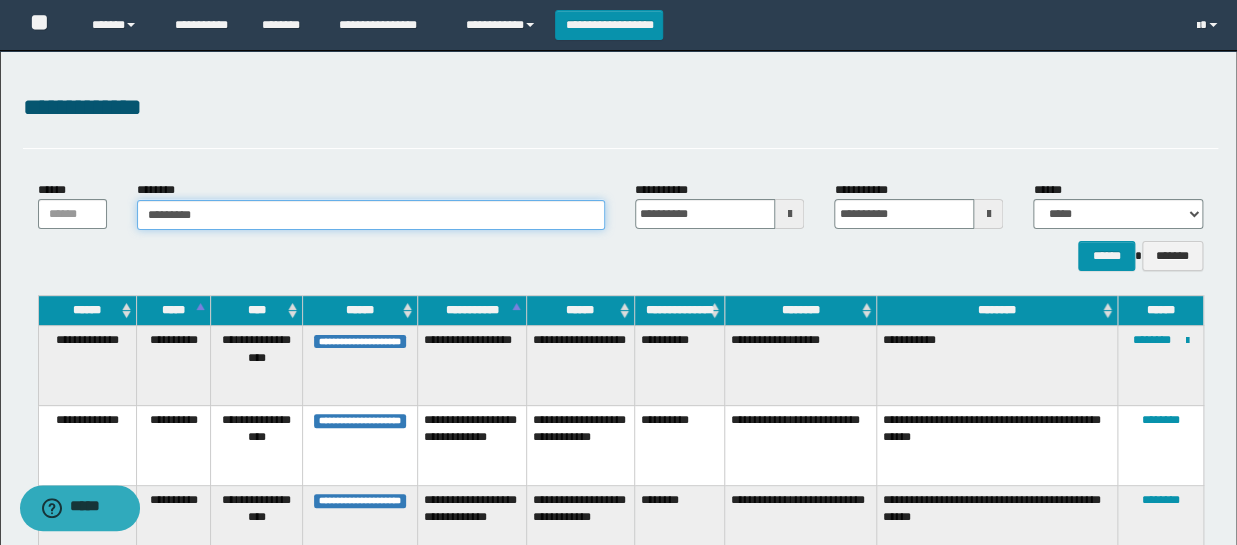 type on "**********" 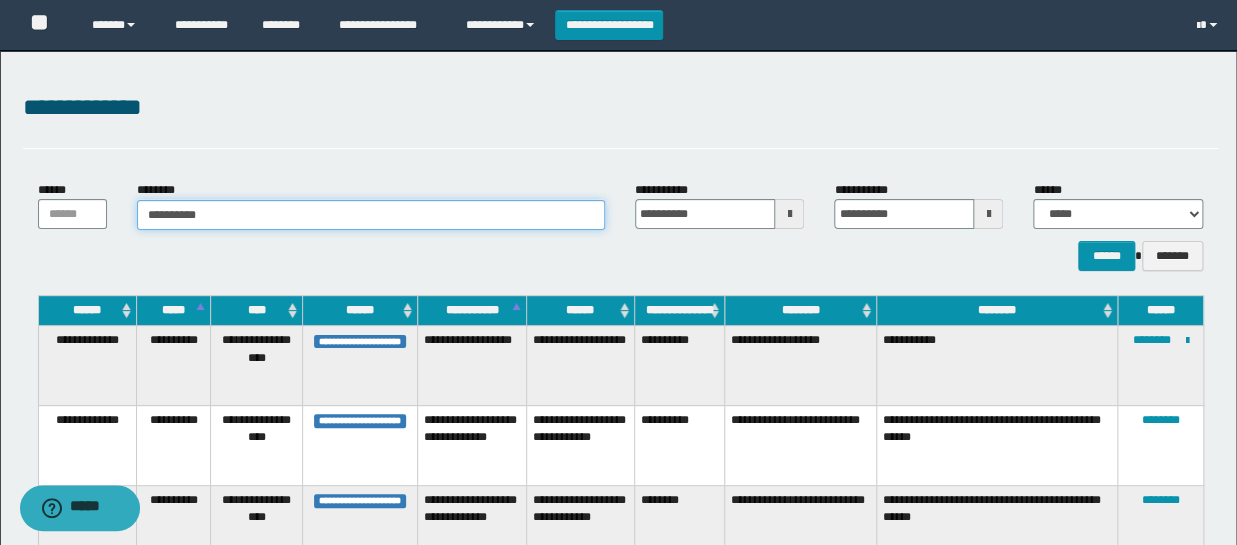 type on "**********" 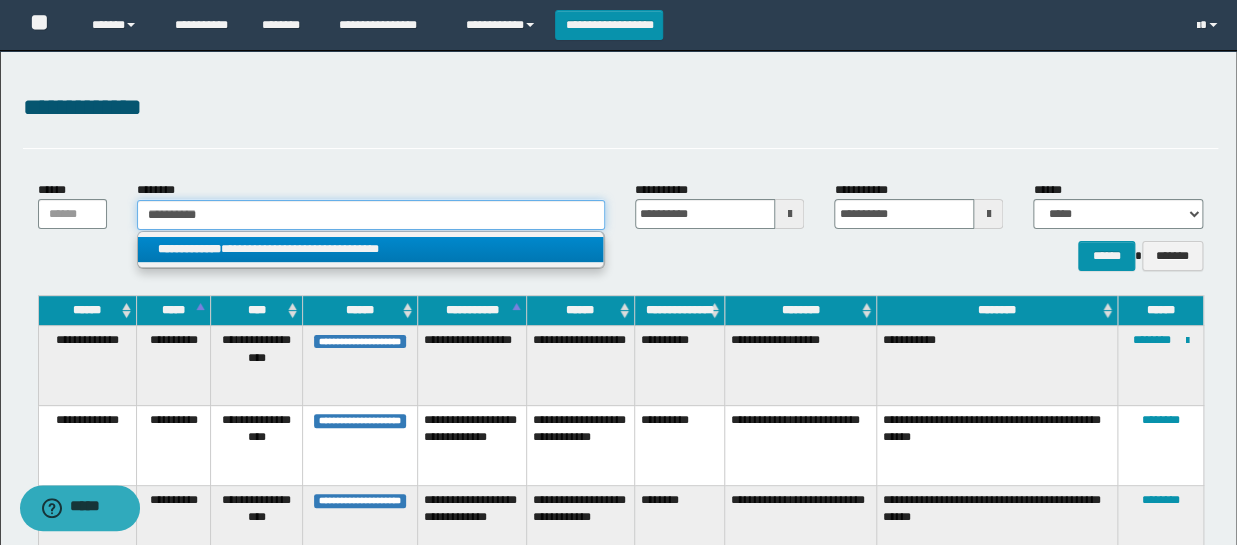 type on "**********" 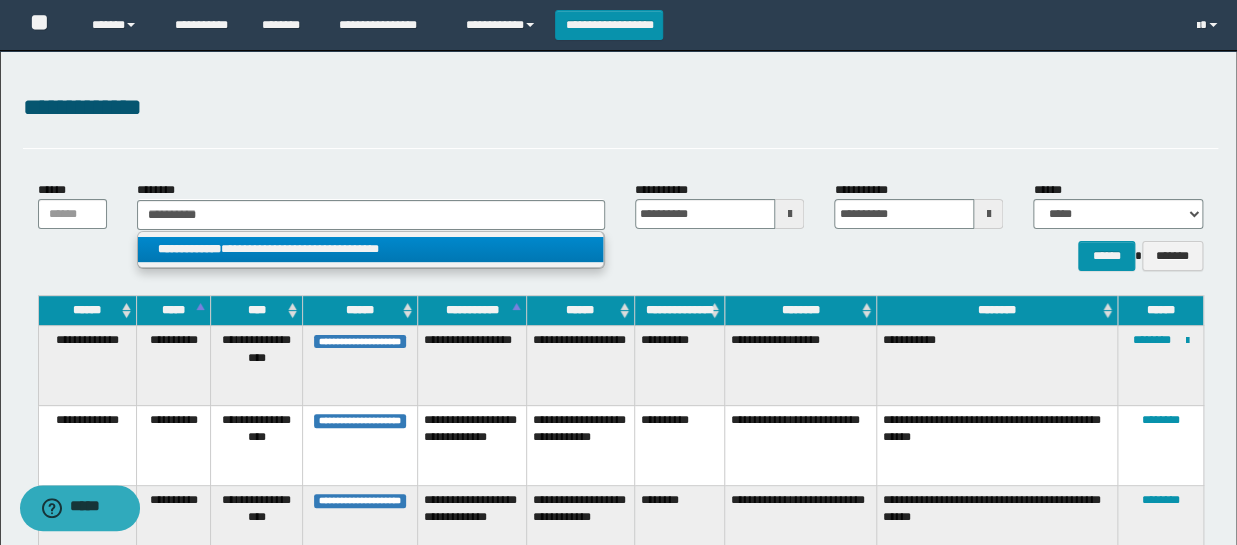 click on "**********" at bounding box center (370, 249) 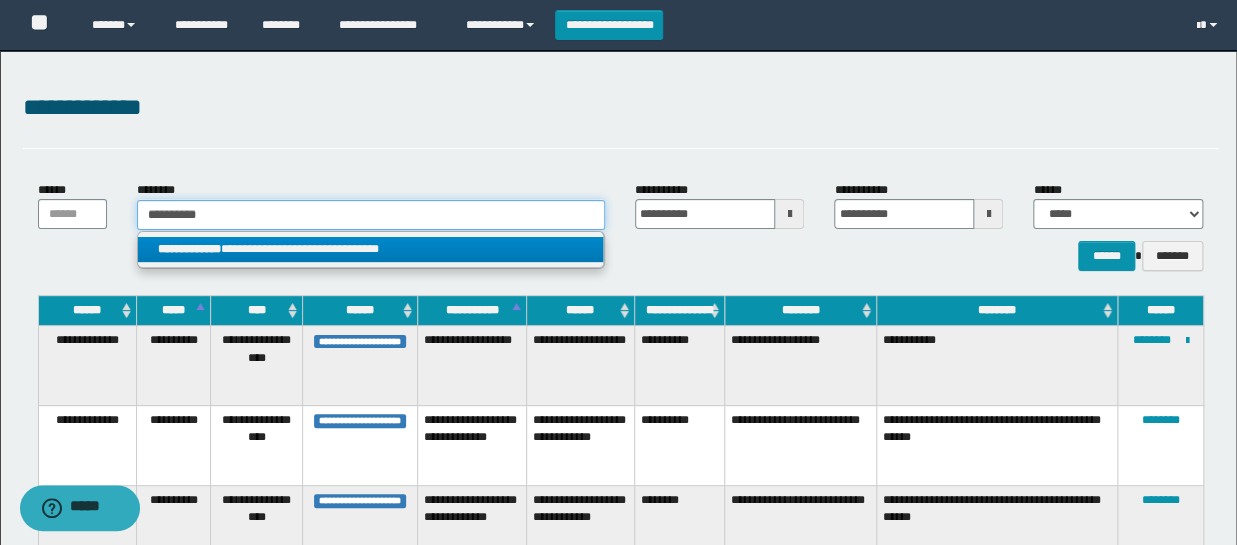 type 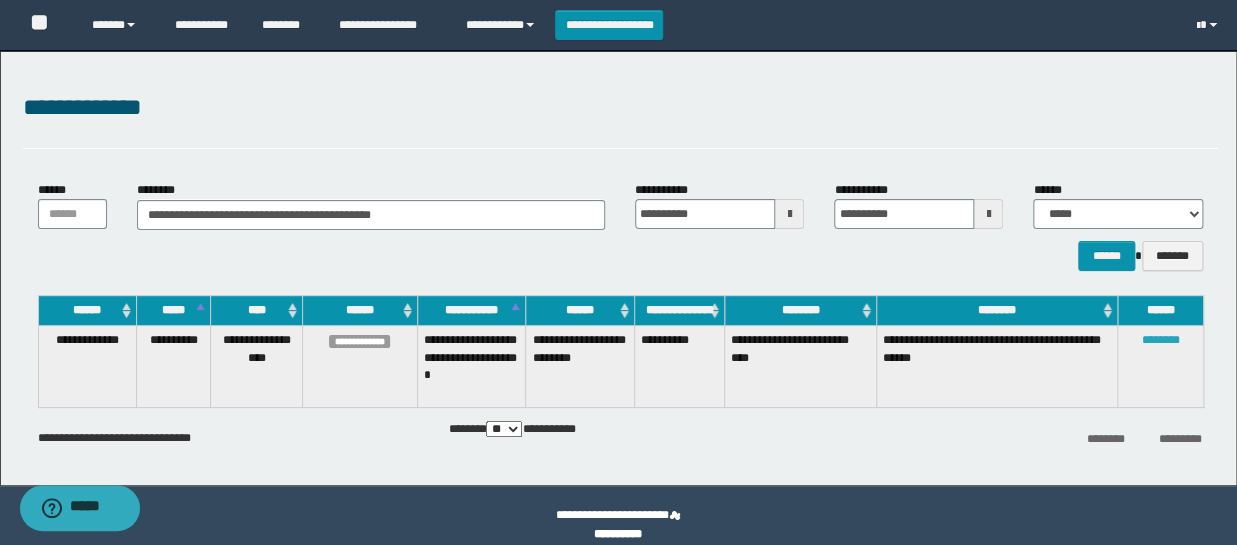 click on "********" at bounding box center (1161, 340) 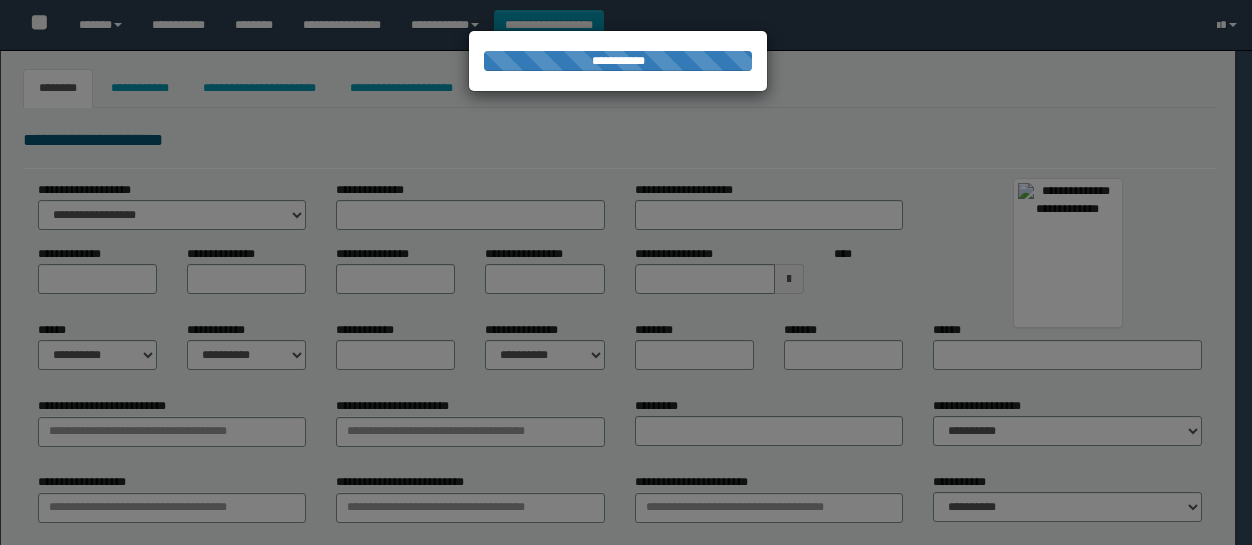 type on "*****" 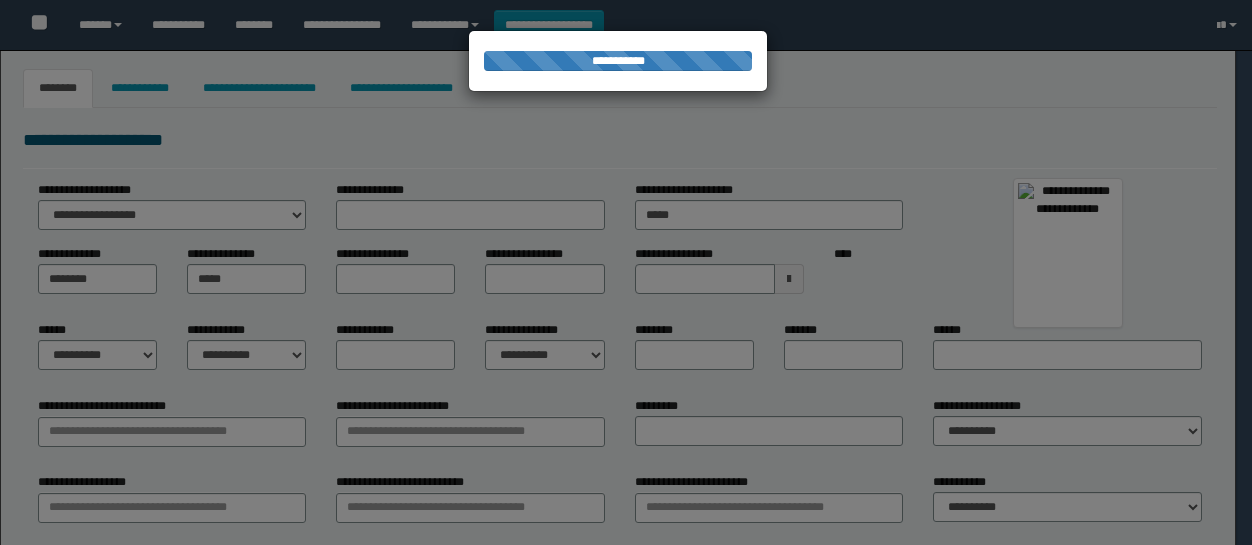 type on "******" 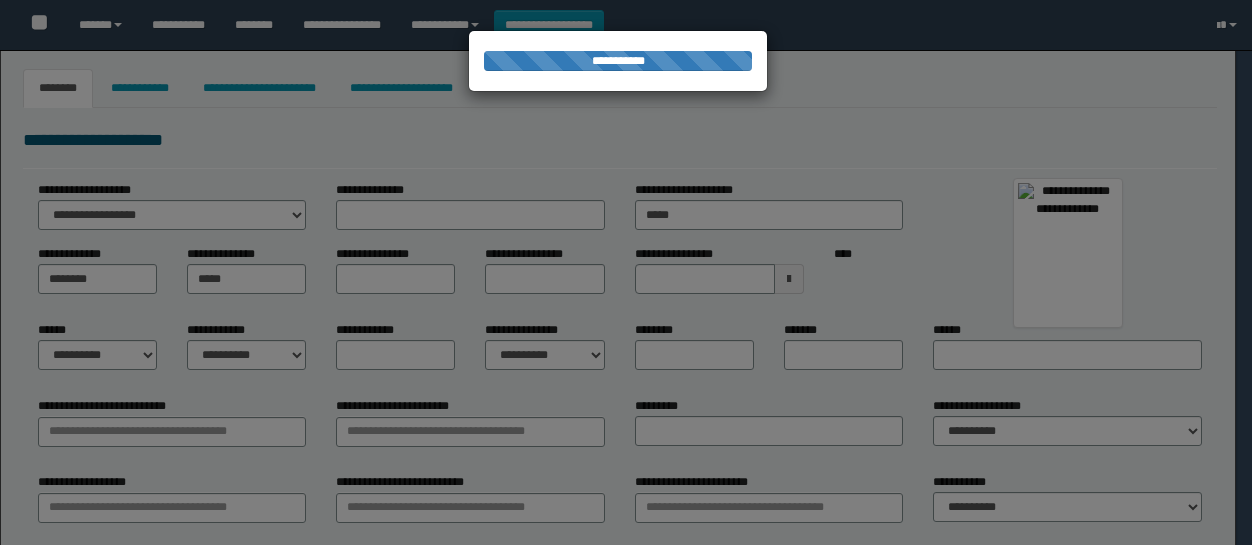 type on "**********" 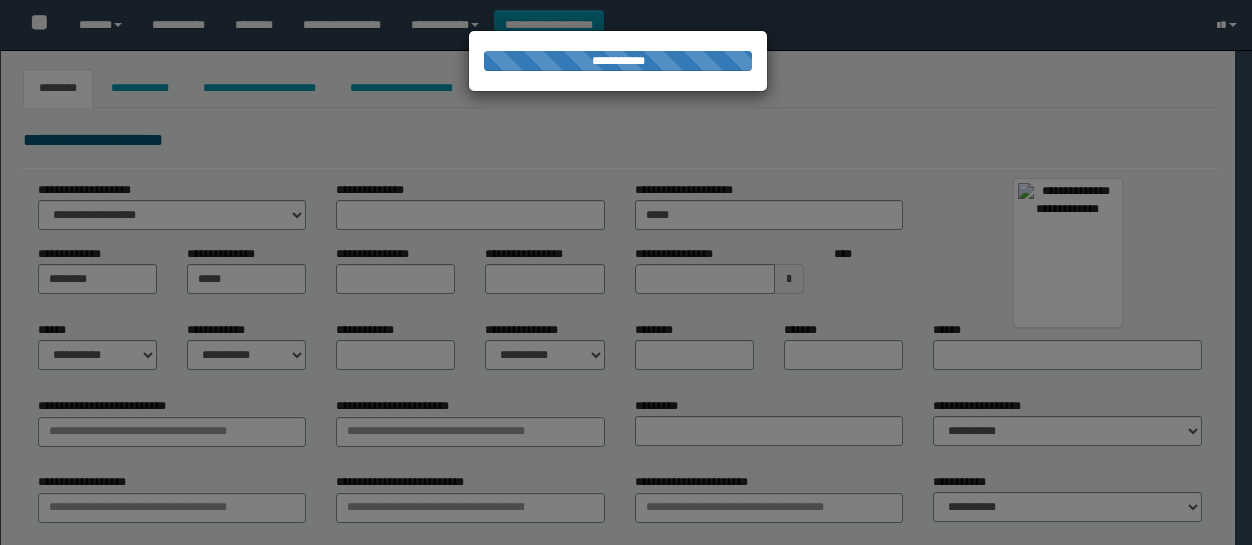 type on "**********" 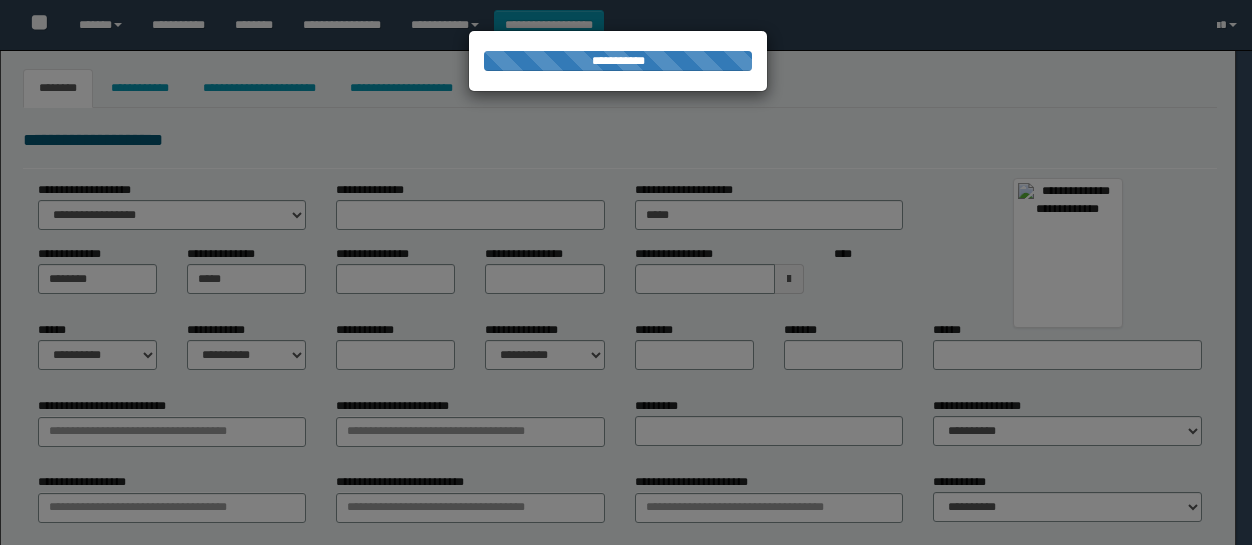 select on "*" 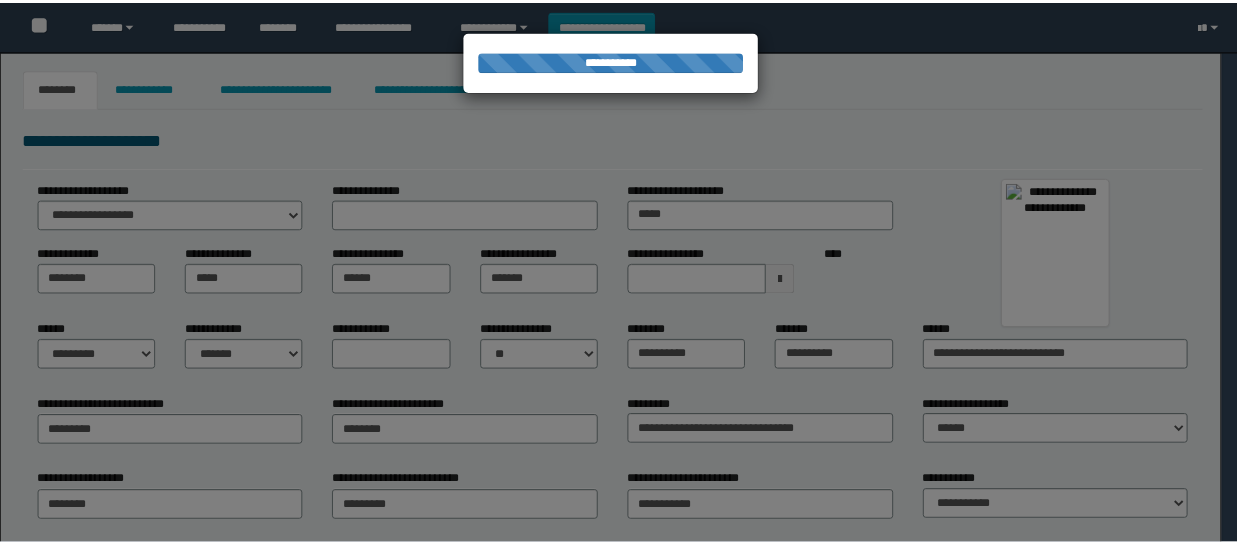 scroll, scrollTop: 0, scrollLeft: 0, axis: both 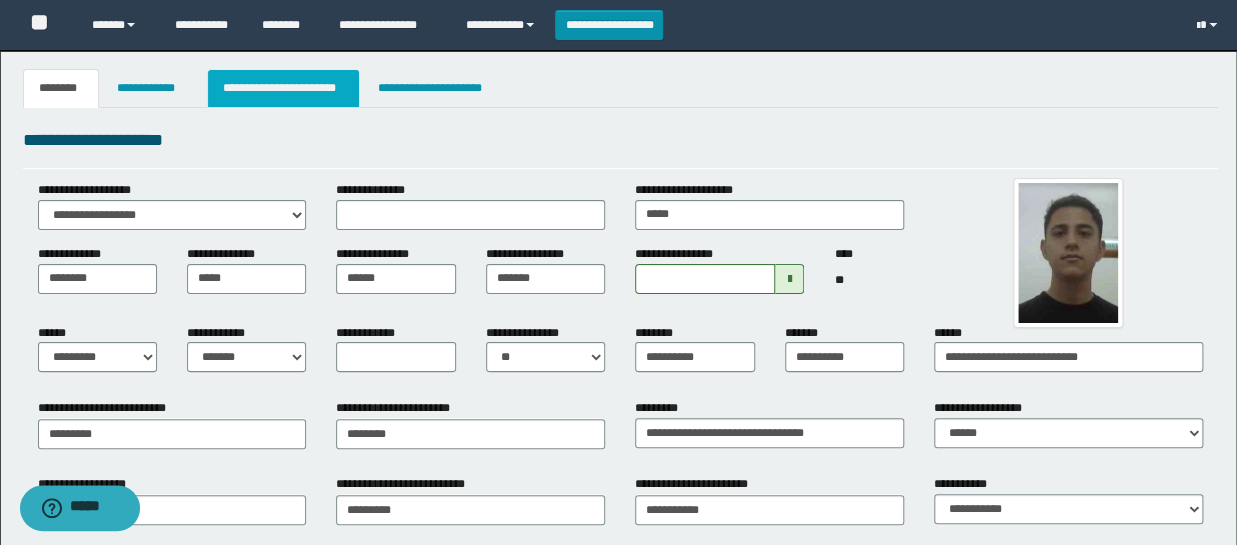 click on "**********" at bounding box center (284, 88) 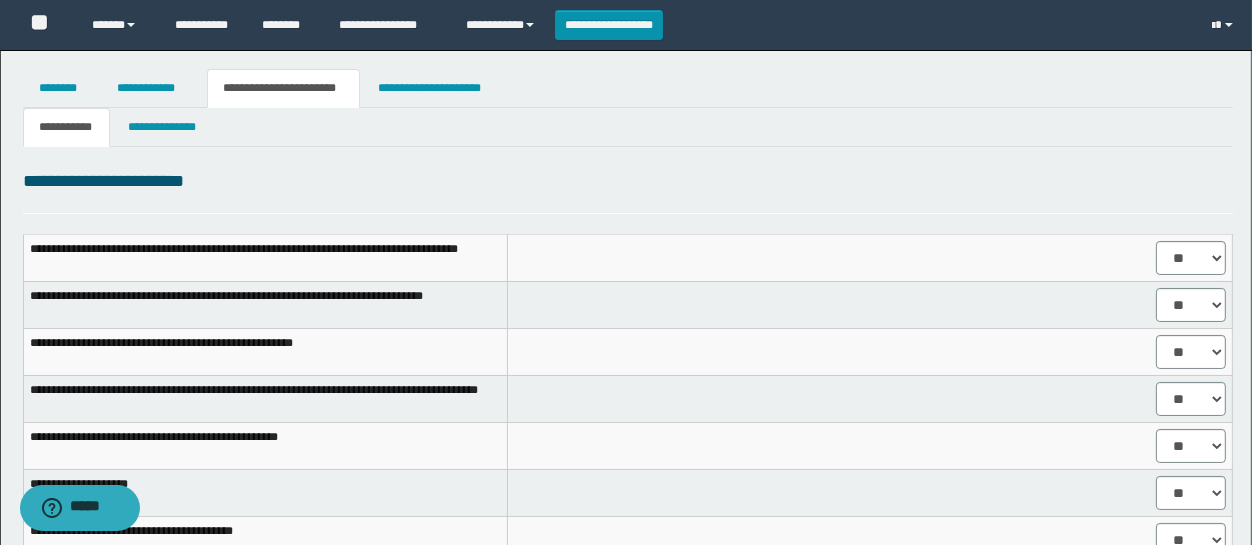 select on "****" 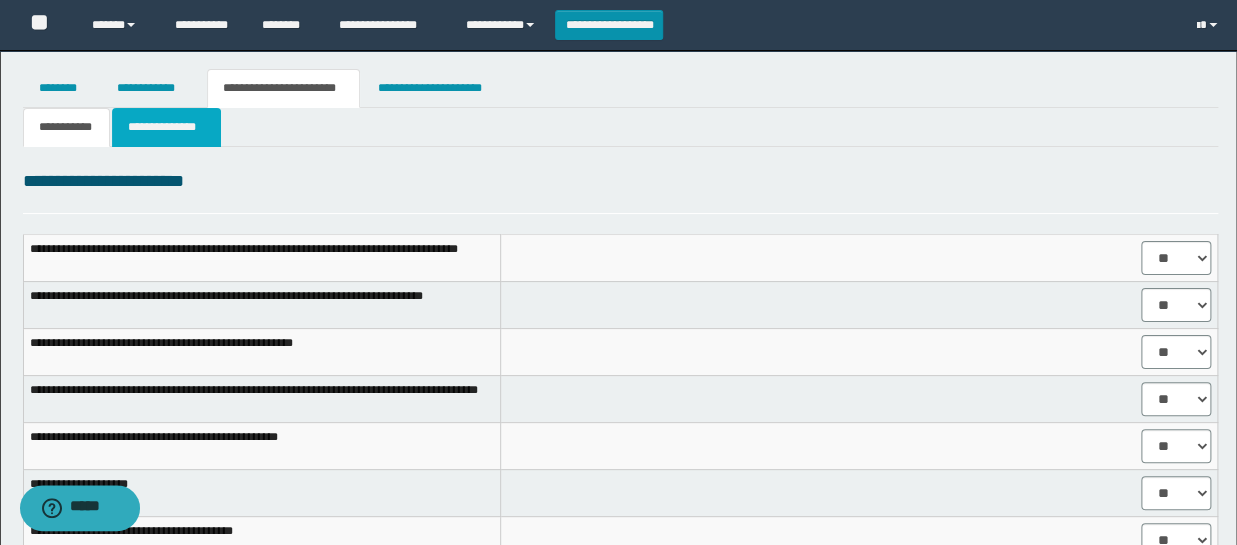 click on "**********" at bounding box center (166, 127) 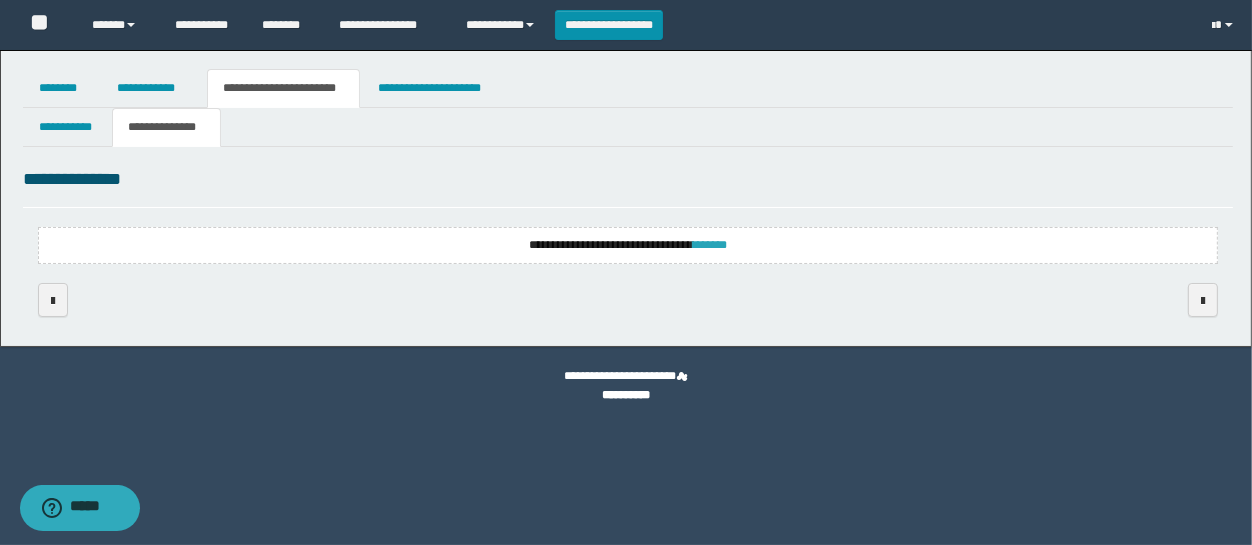 click on "*******" at bounding box center [710, 245] 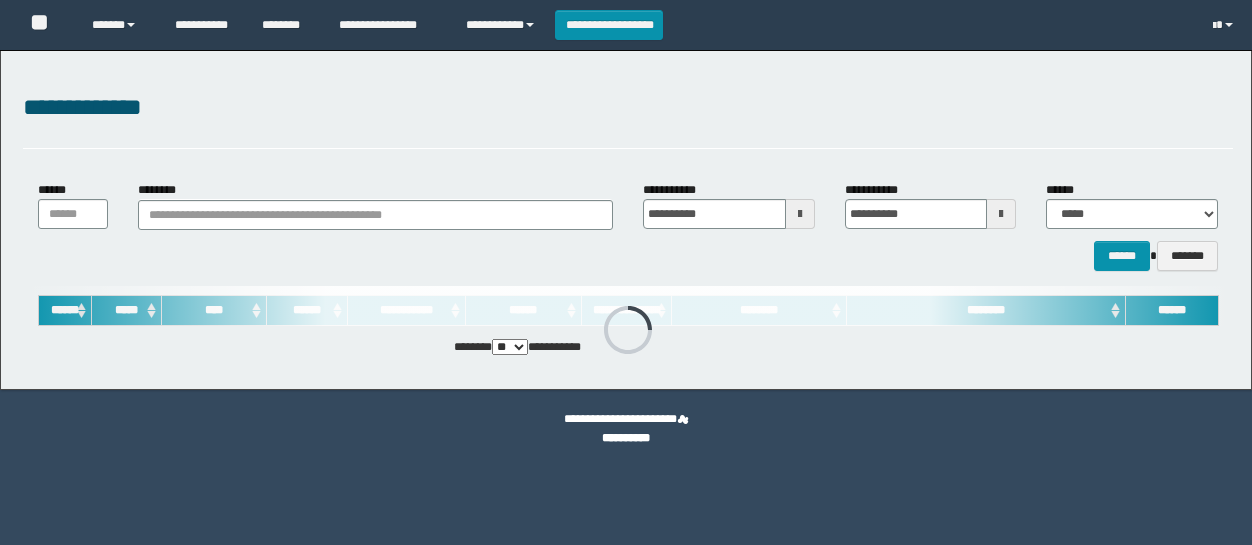 scroll, scrollTop: 0, scrollLeft: 0, axis: both 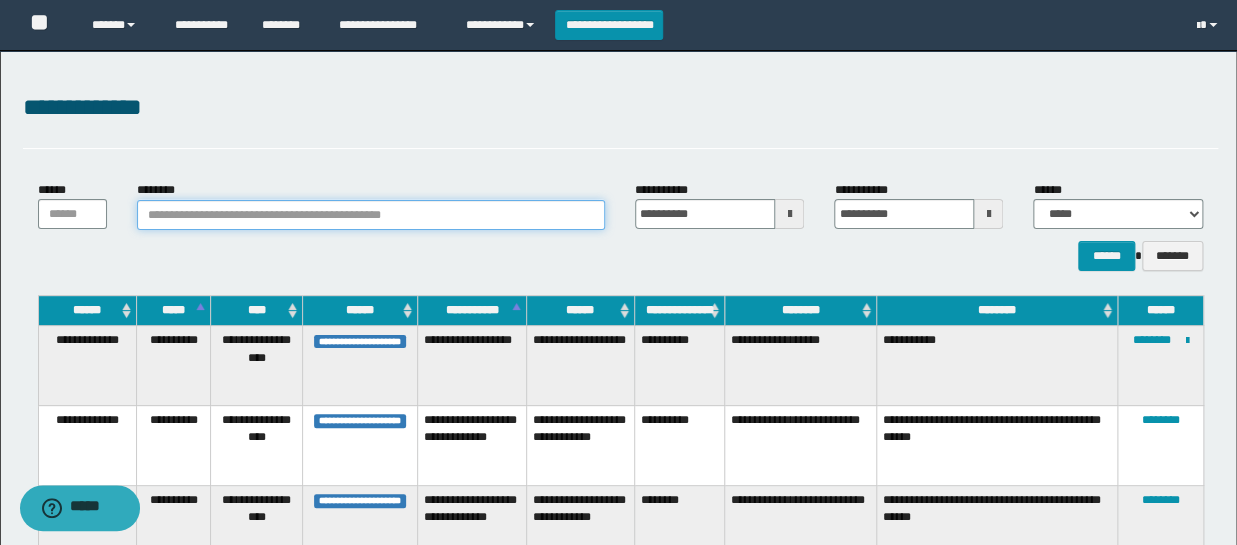 click on "********" at bounding box center (371, 215) 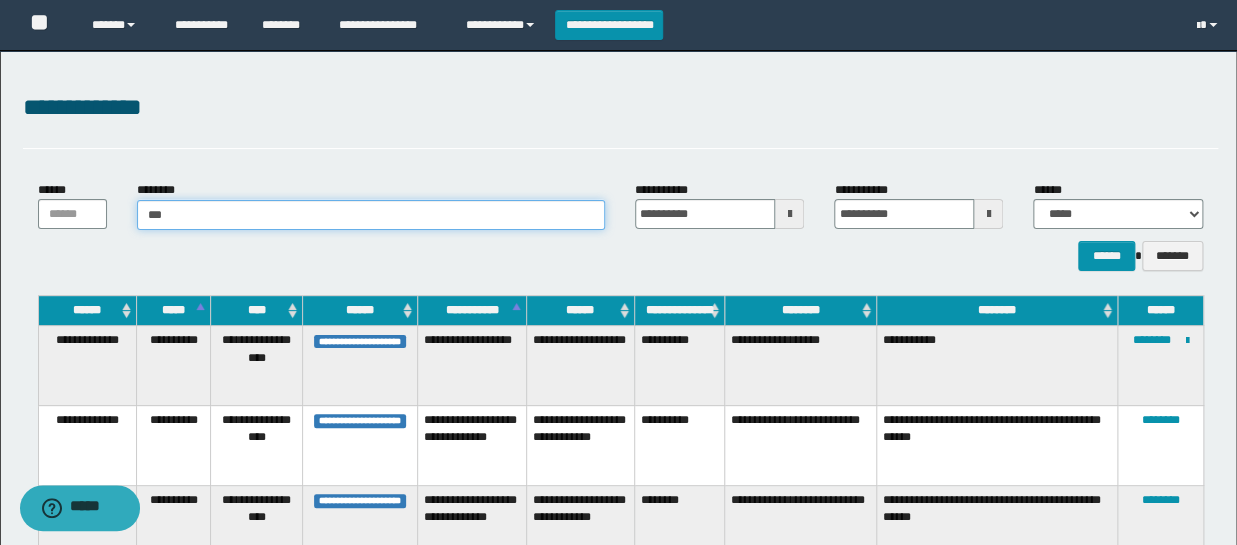 type on "****" 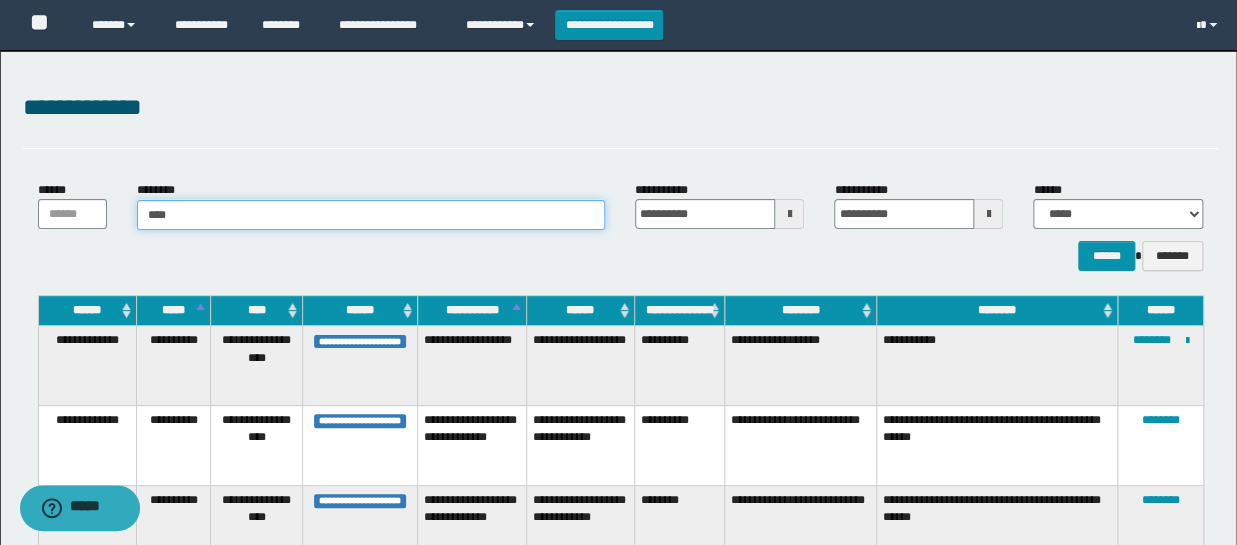 type on "****" 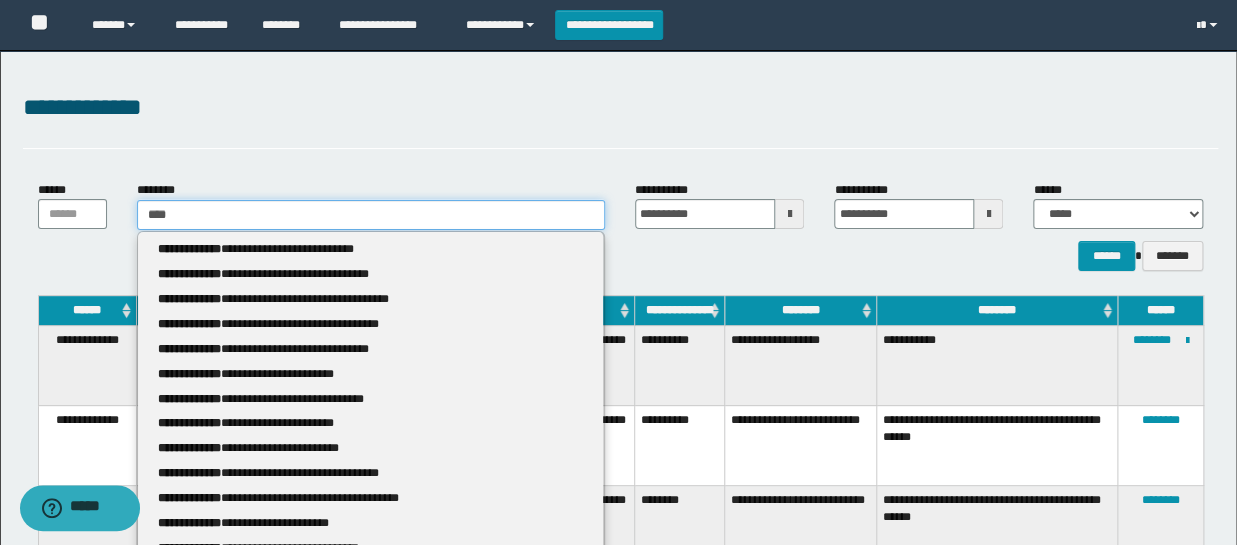 type 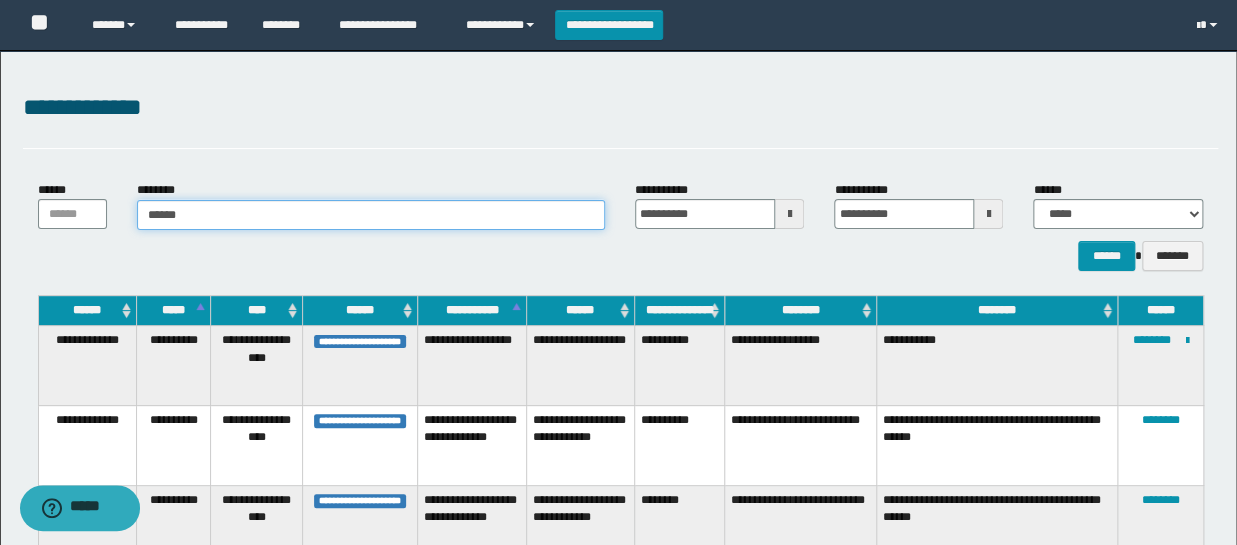 type on "*******" 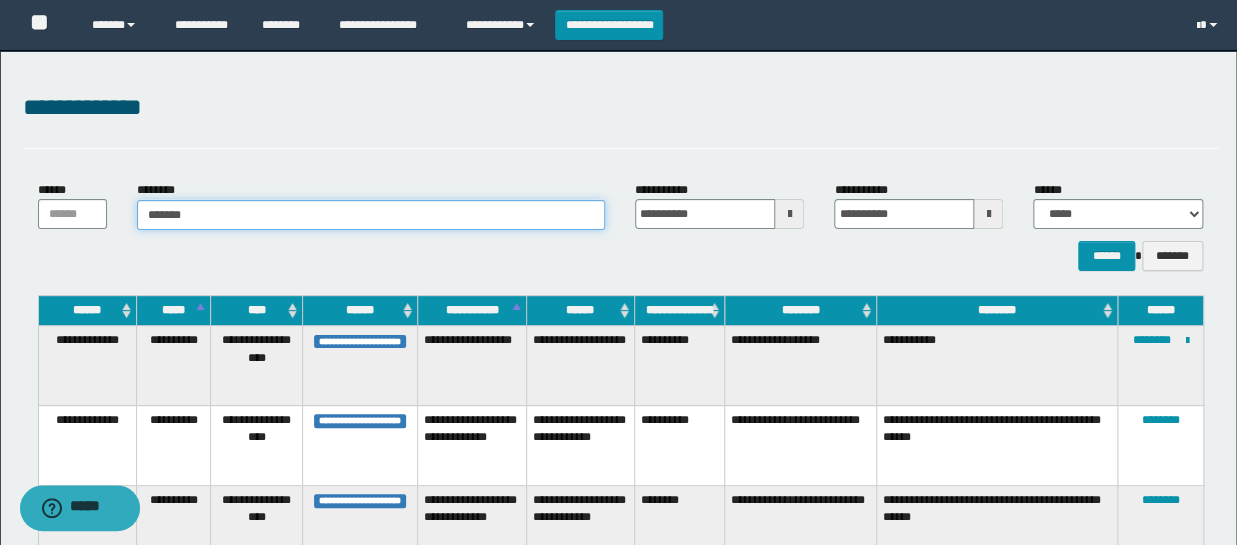 type on "*******" 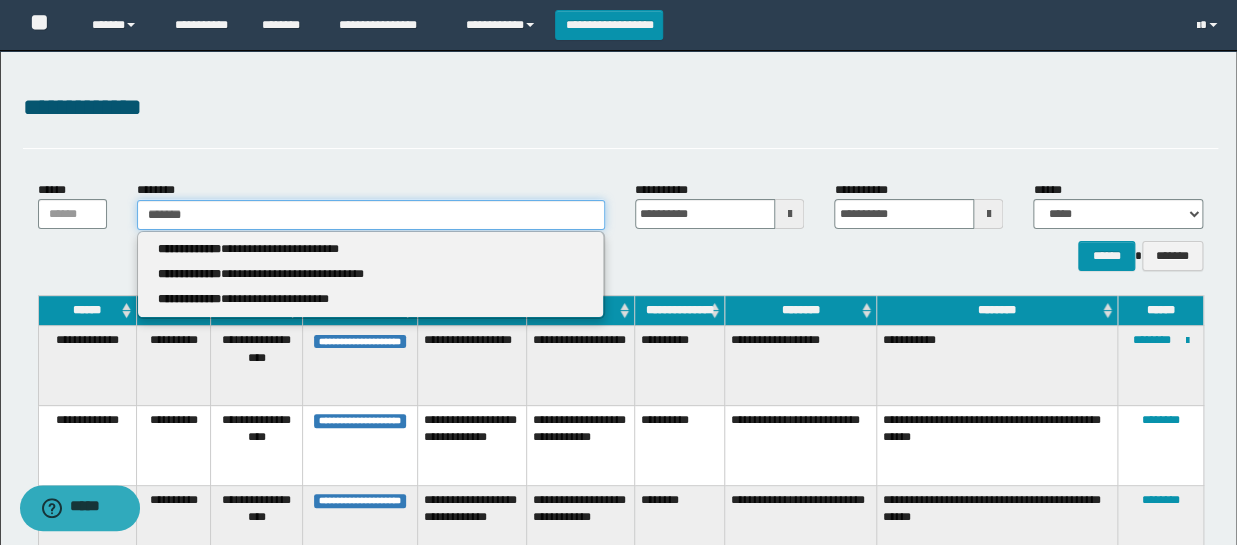 type 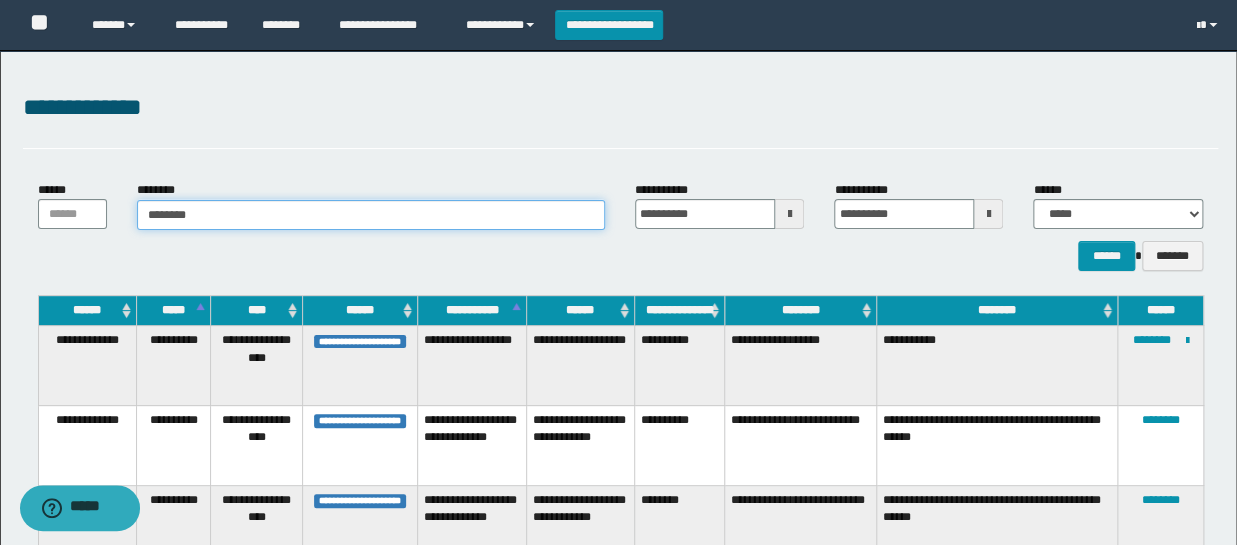 type on "*********" 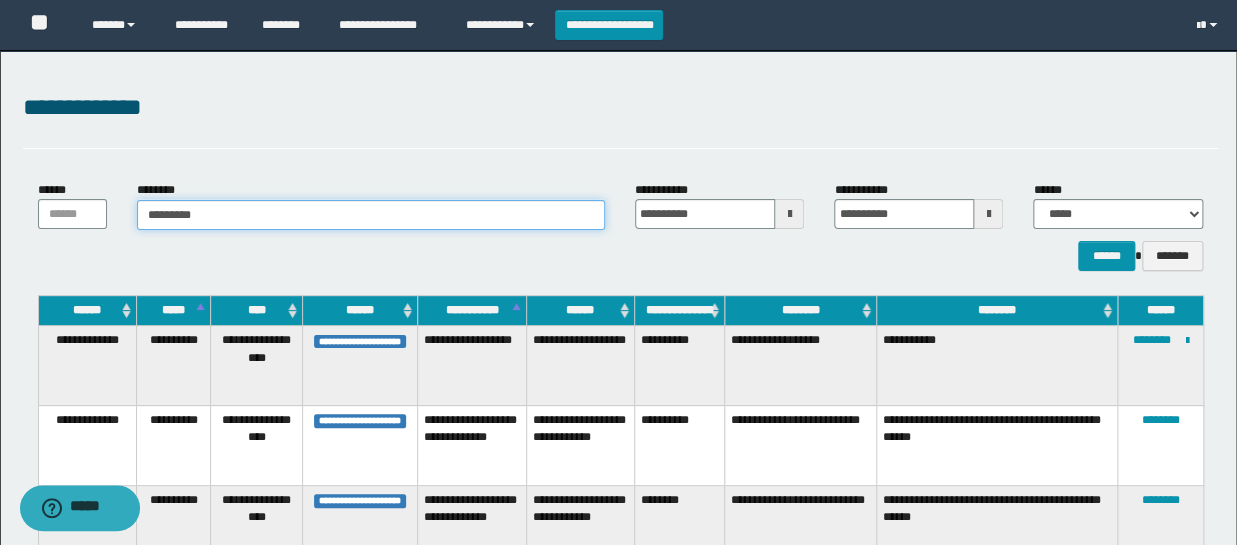 type on "*********" 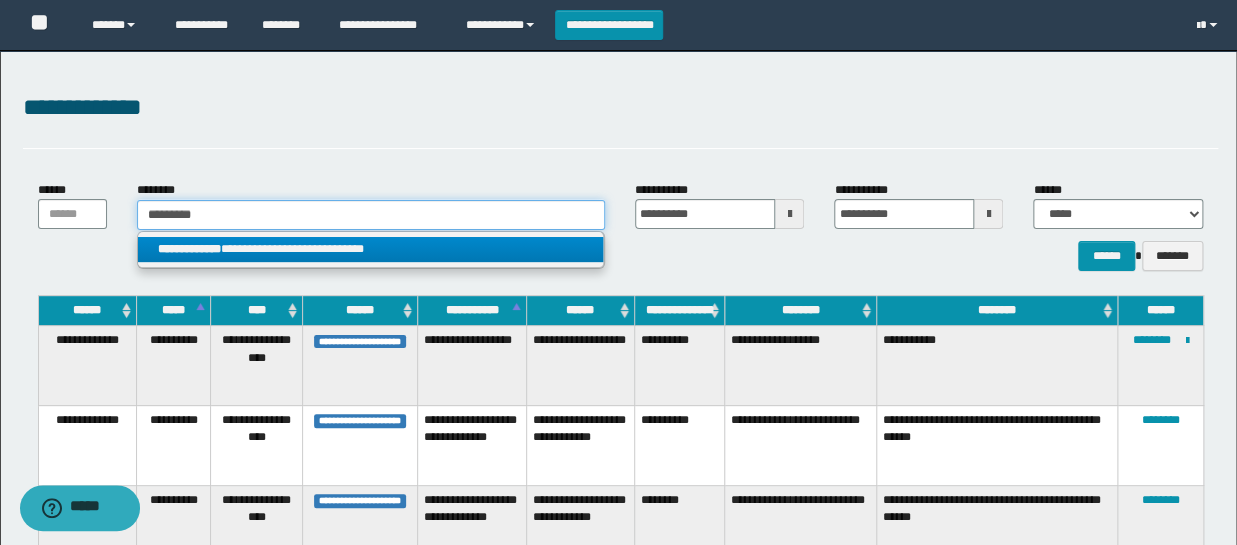 type on "*********" 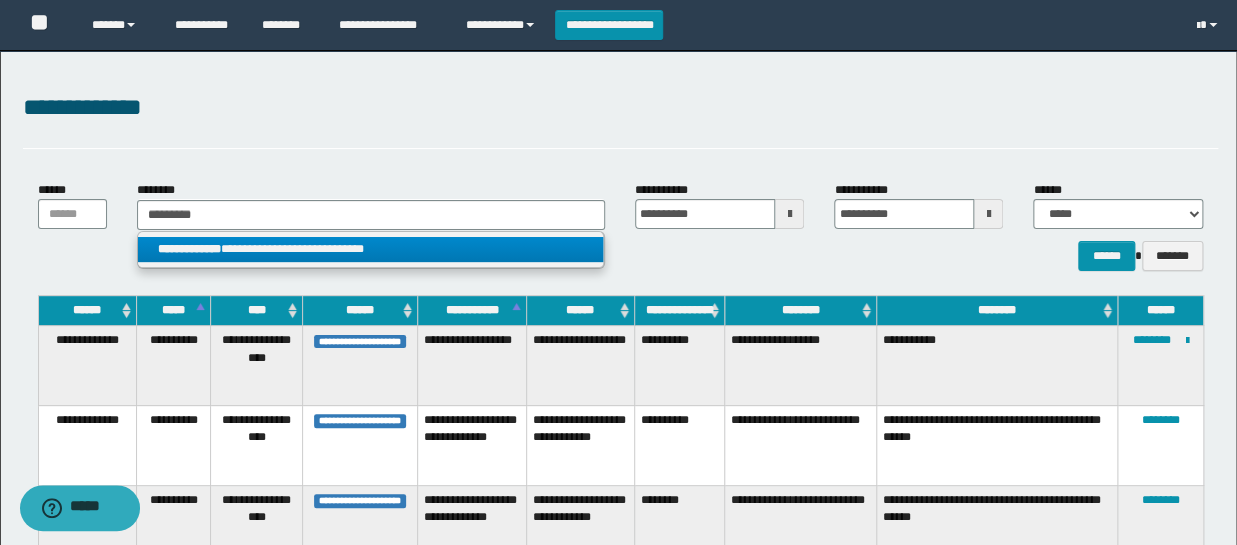click on "**********" at bounding box center (370, 249) 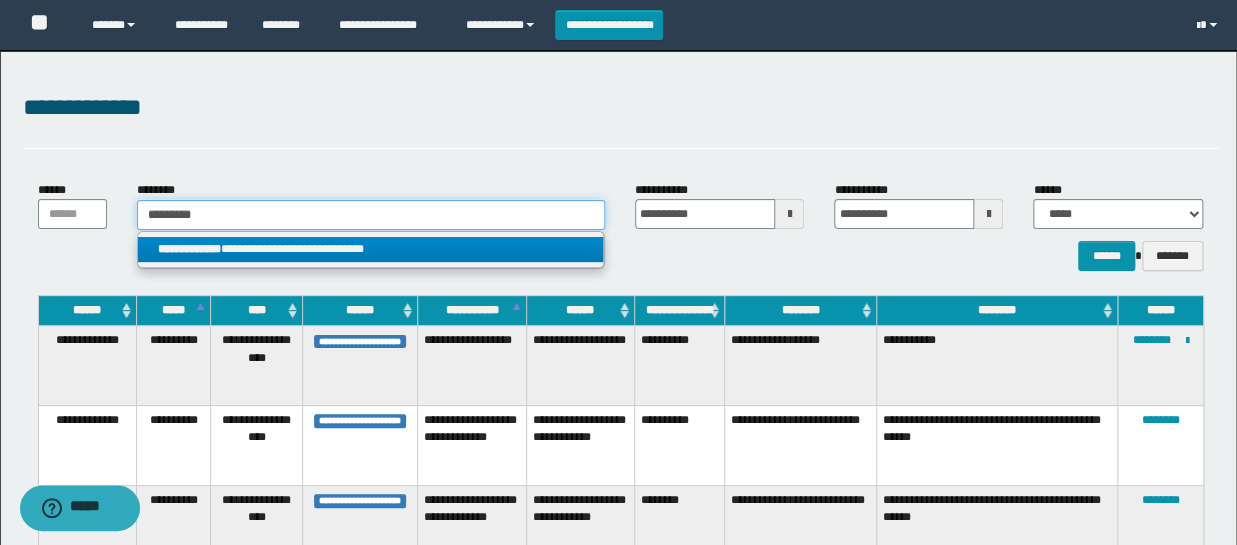 type 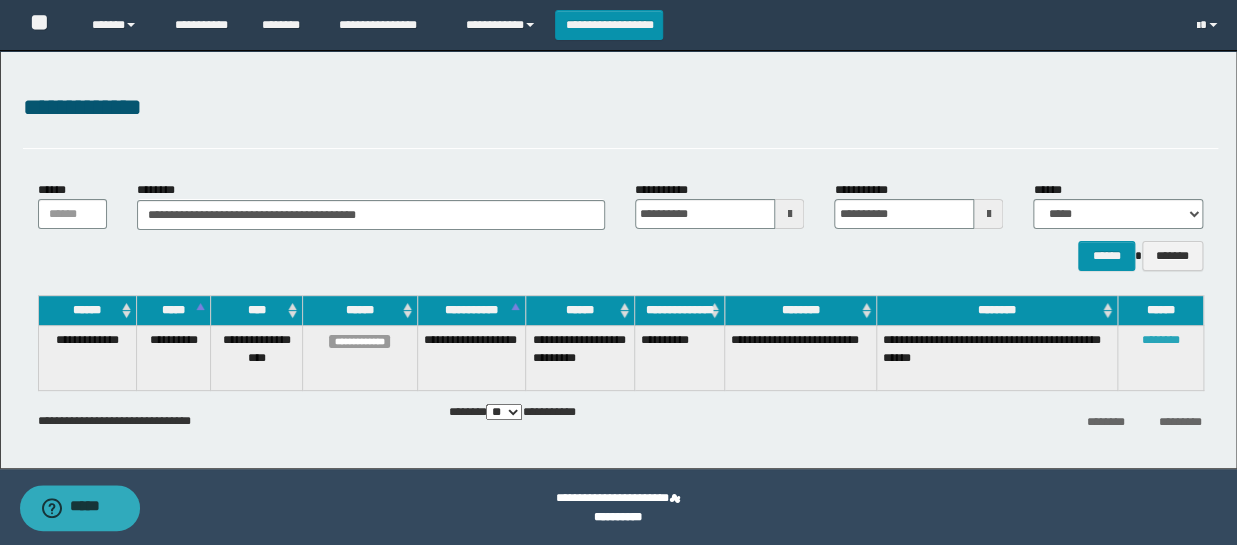 click on "********" at bounding box center (1161, 340) 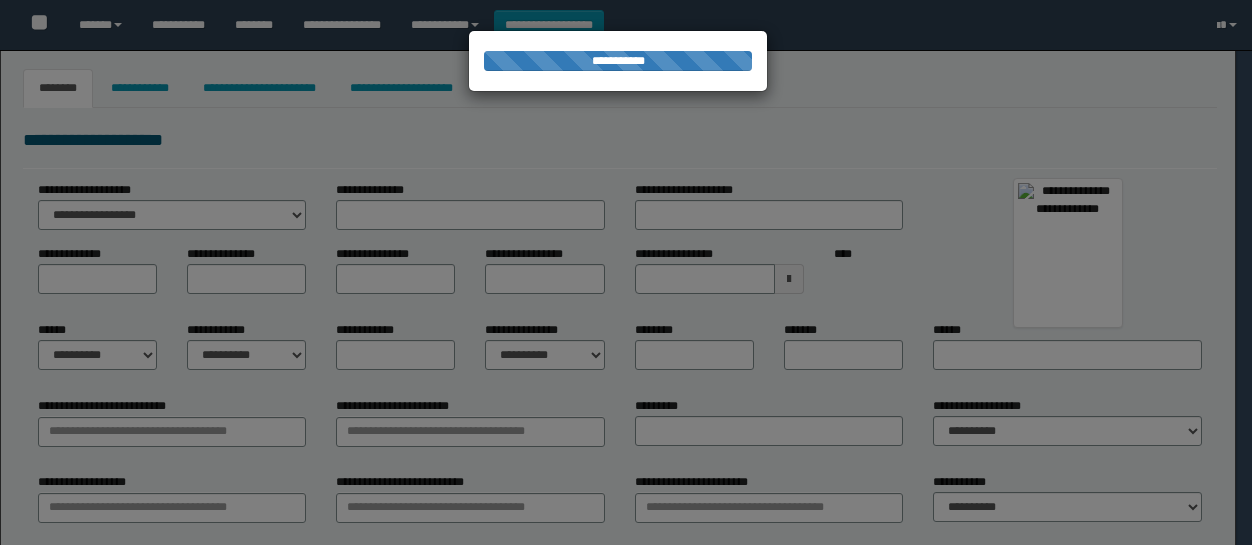 click at bounding box center [626, 272] 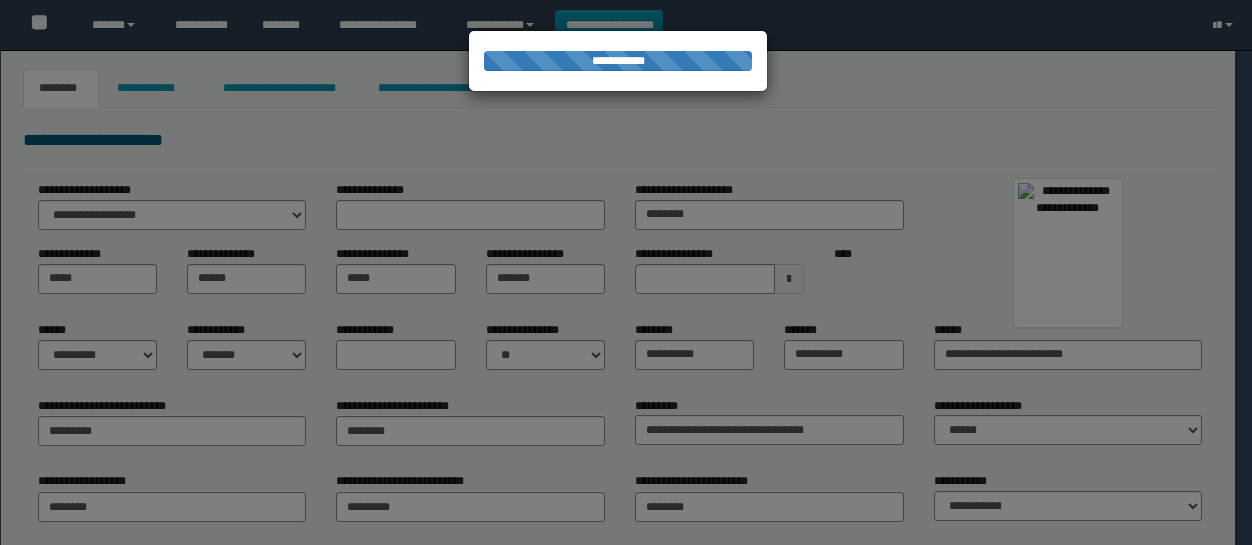 scroll, scrollTop: 0, scrollLeft: 0, axis: both 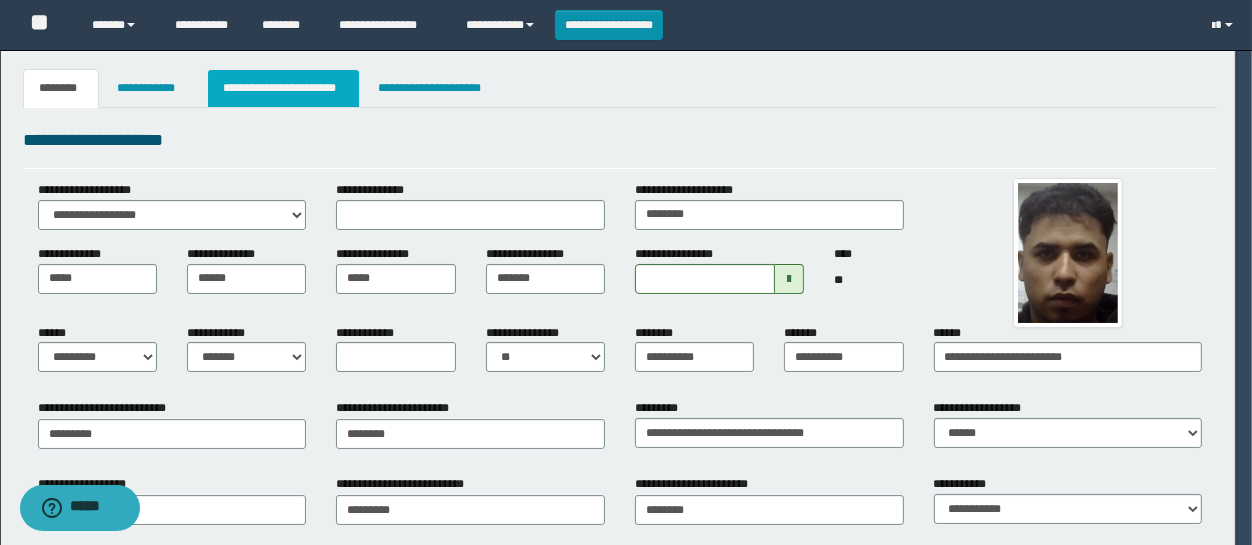 click on "**********" at bounding box center (284, 88) 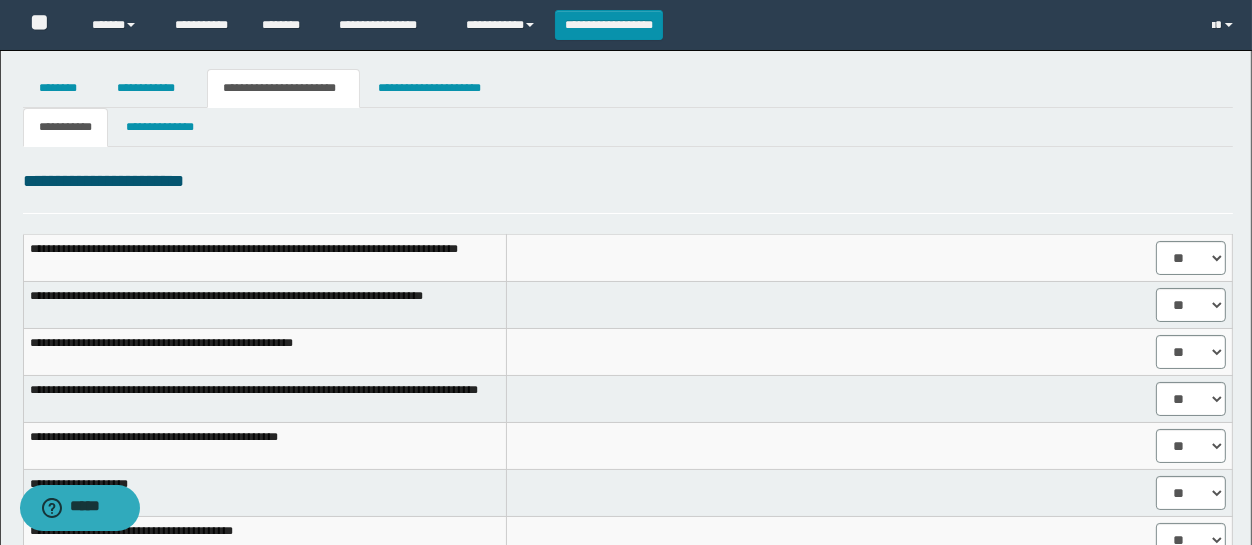 select on "****" 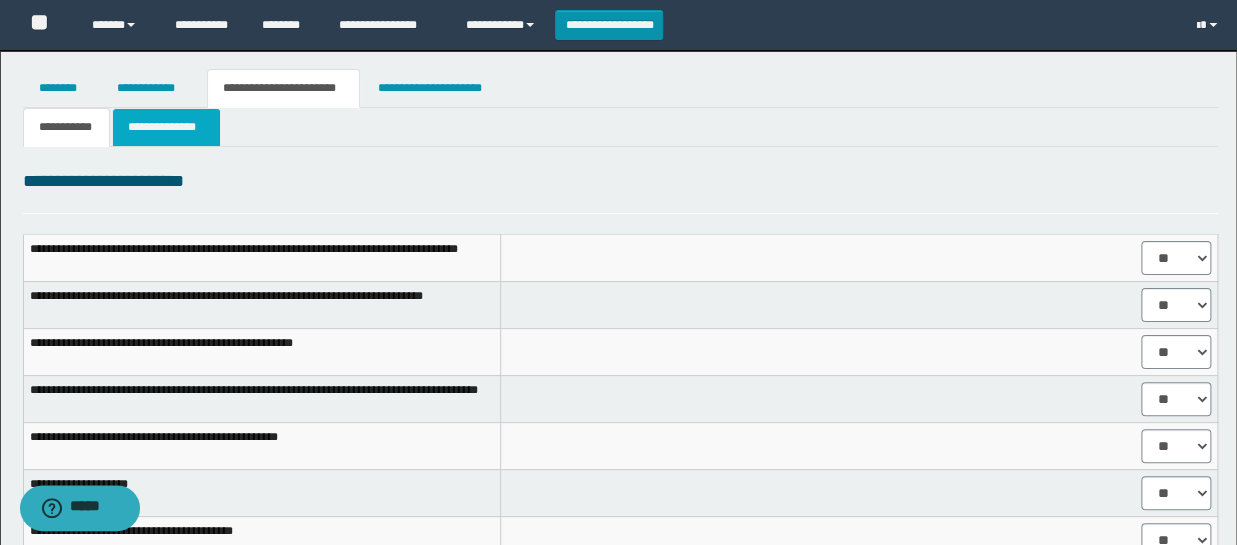 click on "**********" at bounding box center (166, 127) 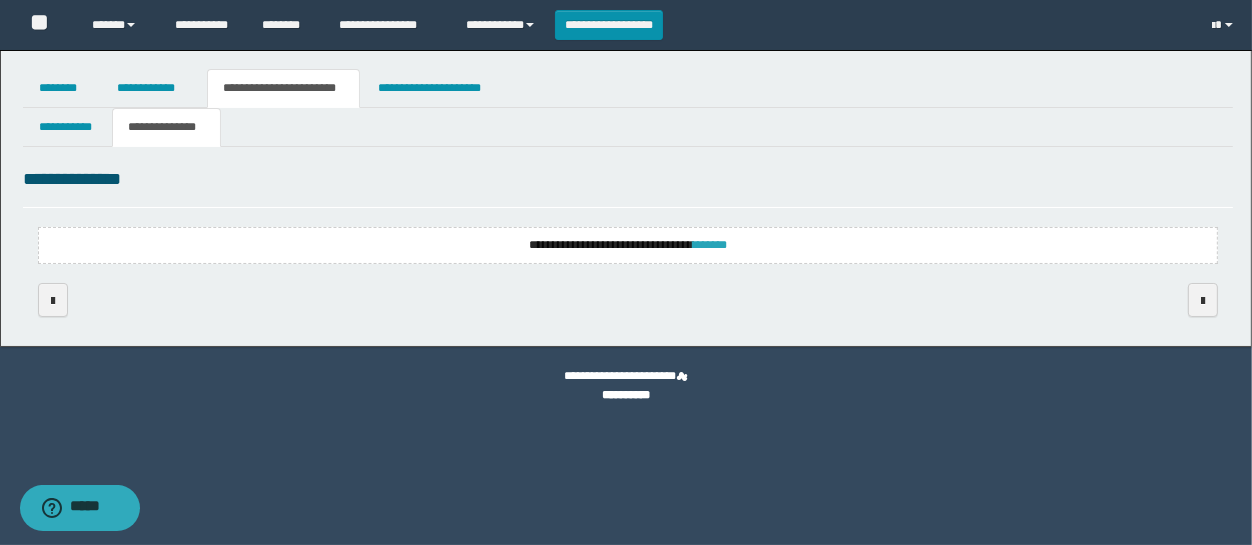 click on "*******" at bounding box center (710, 245) 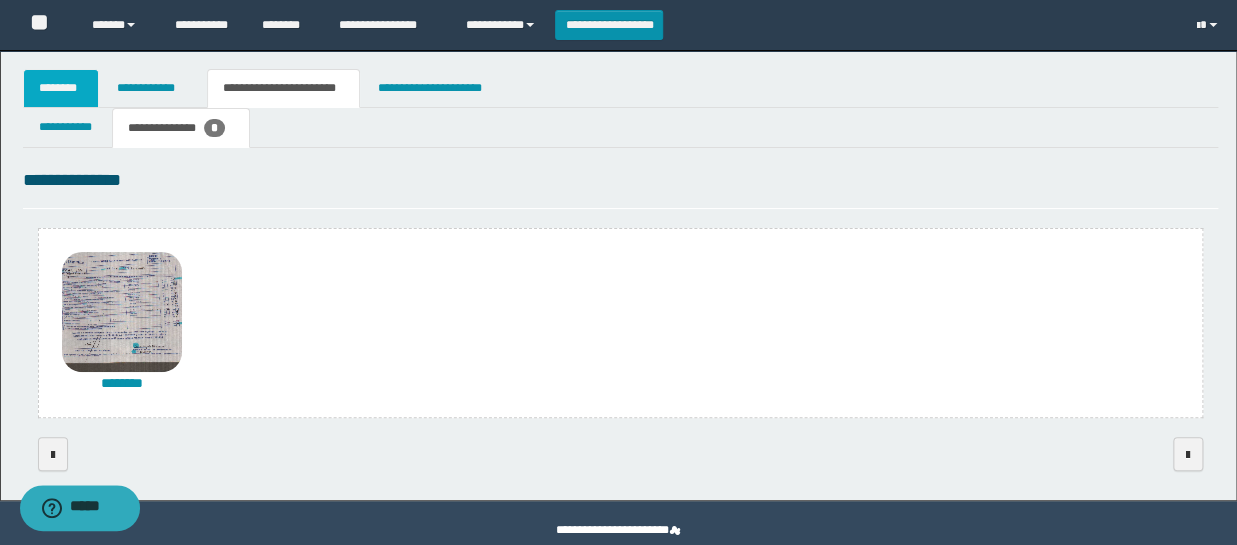click on "********" at bounding box center (61, 88) 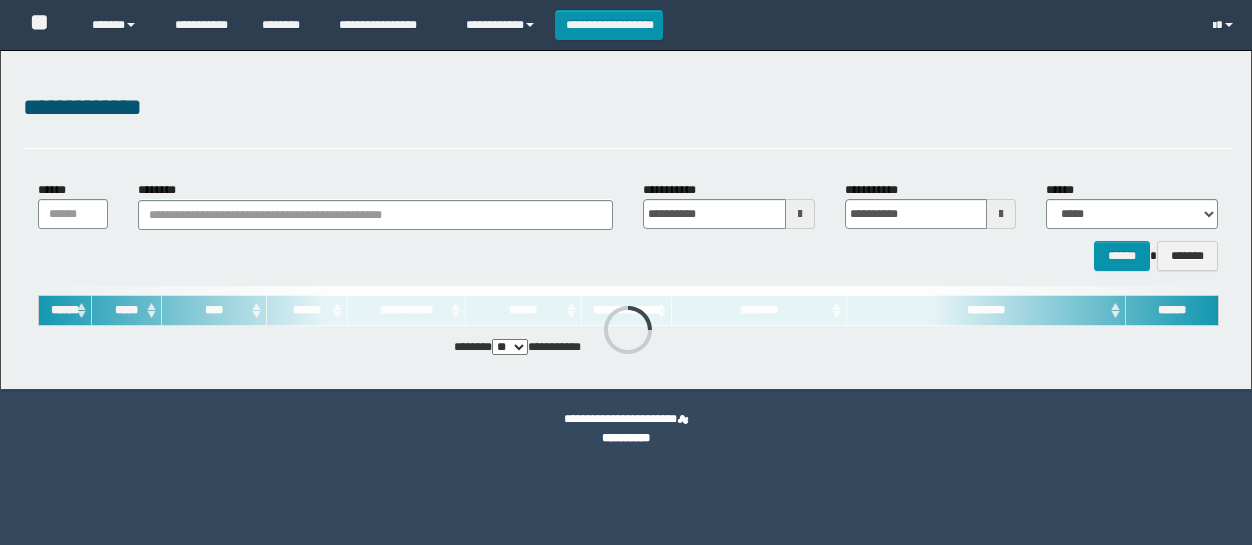 scroll, scrollTop: 0, scrollLeft: 0, axis: both 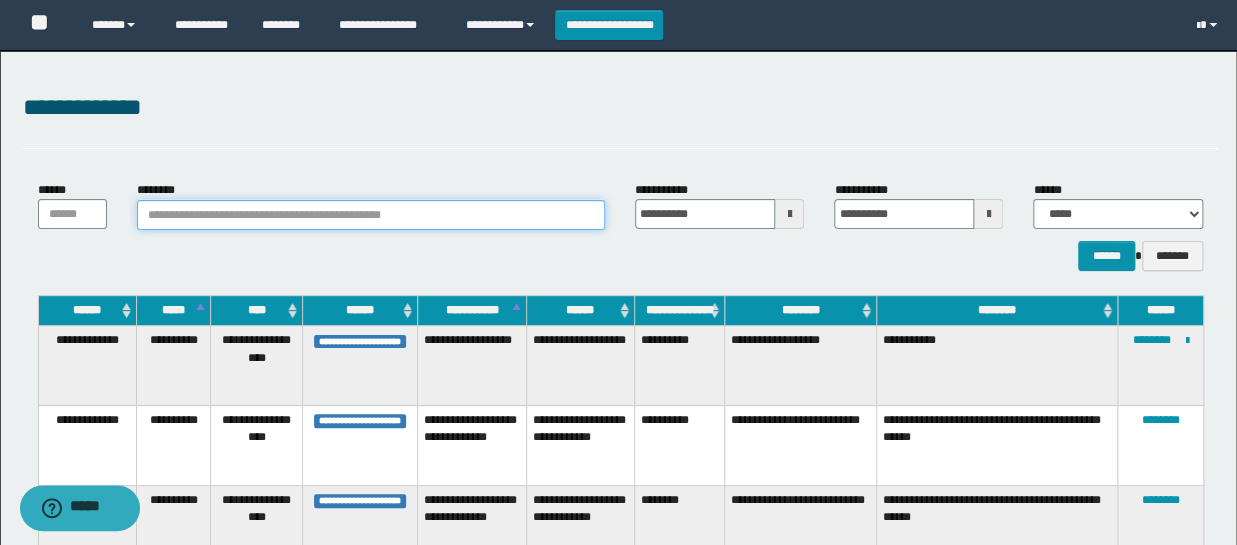 click on "********" at bounding box center (371, 215) 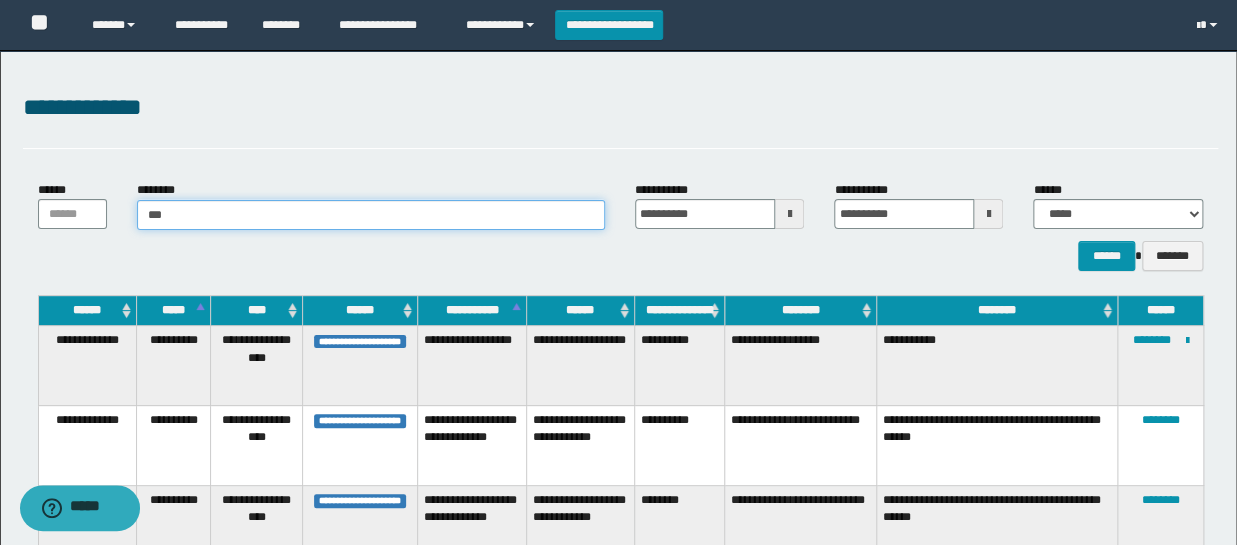 type on "****" 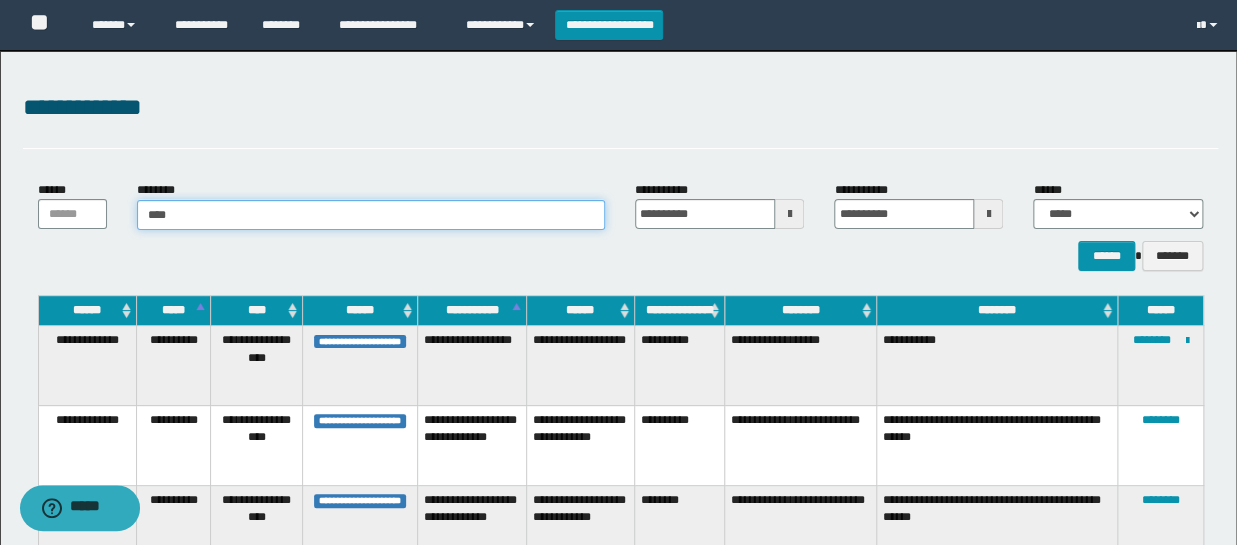 type on "****" 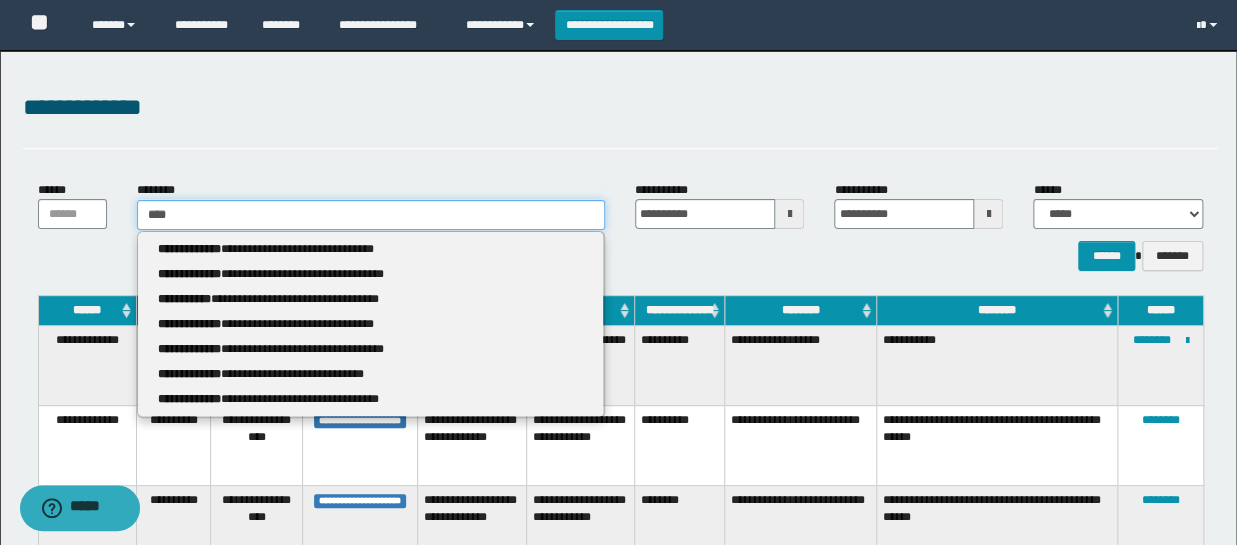 type 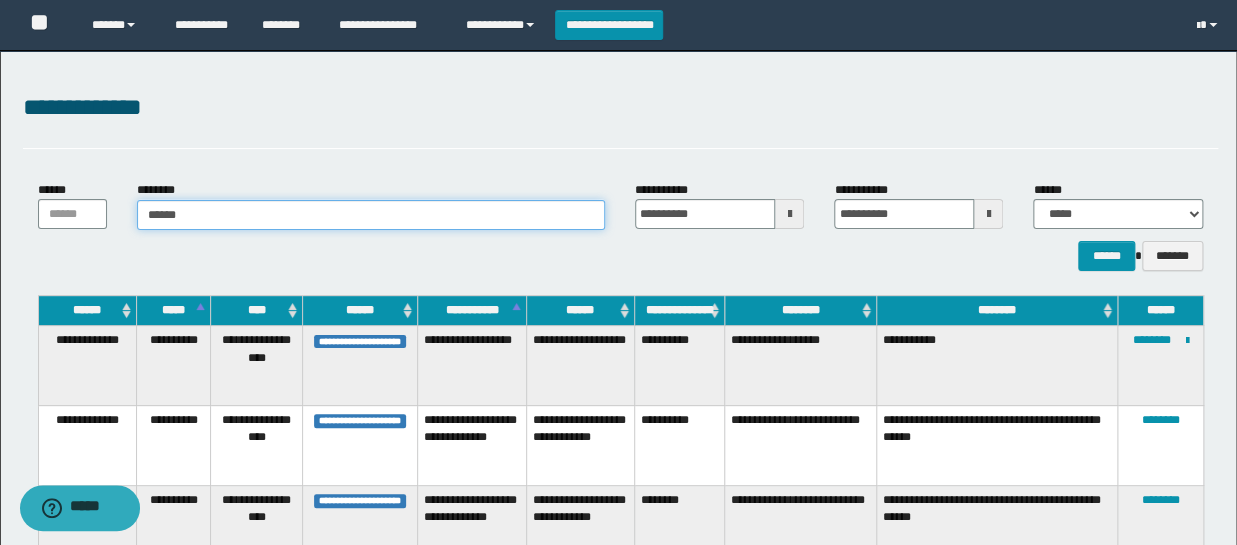 type on "*******" 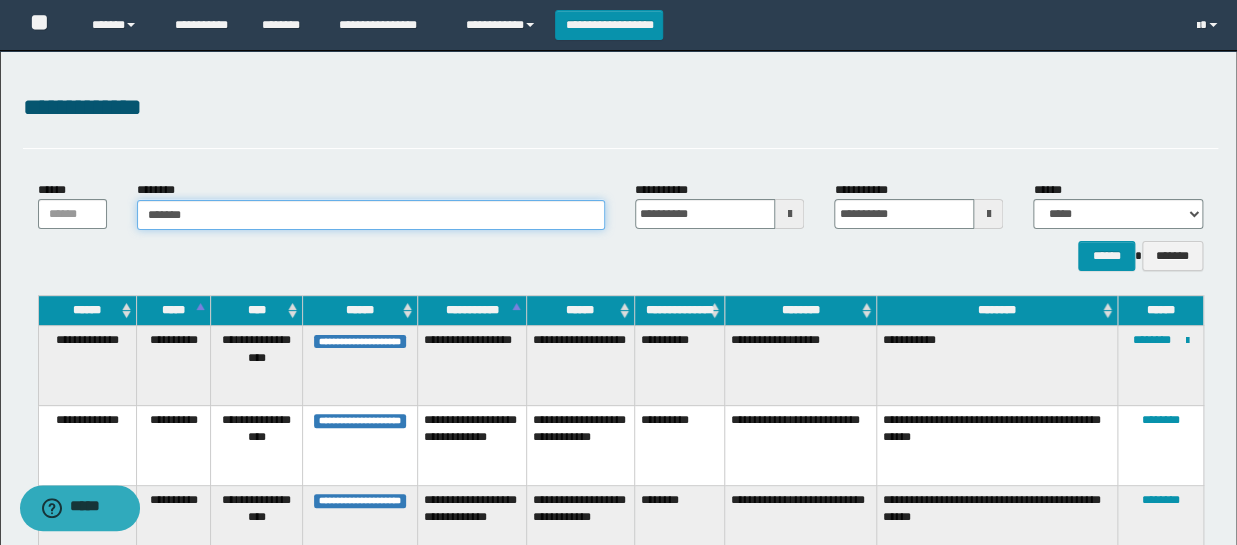type on "*******" 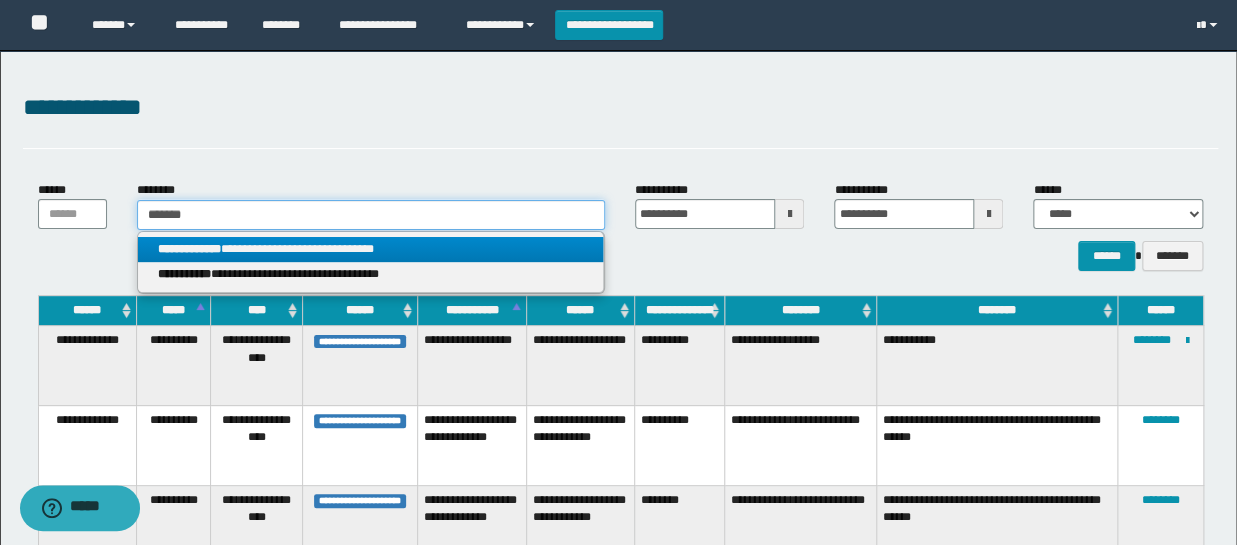 type on "*******" 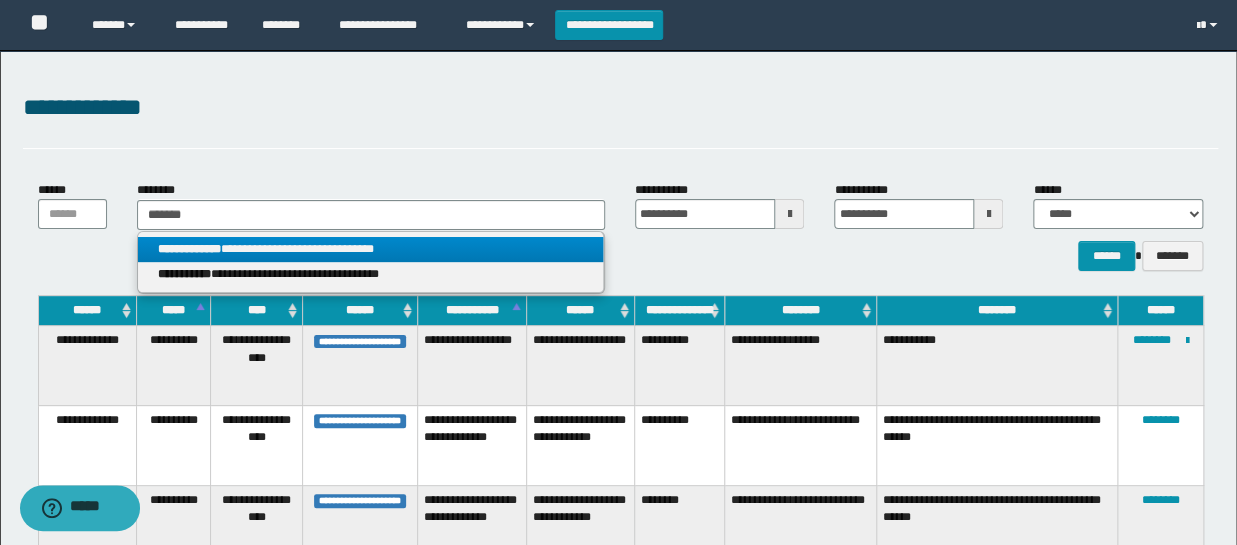 click on "**********" at bounding box center (370, 249) 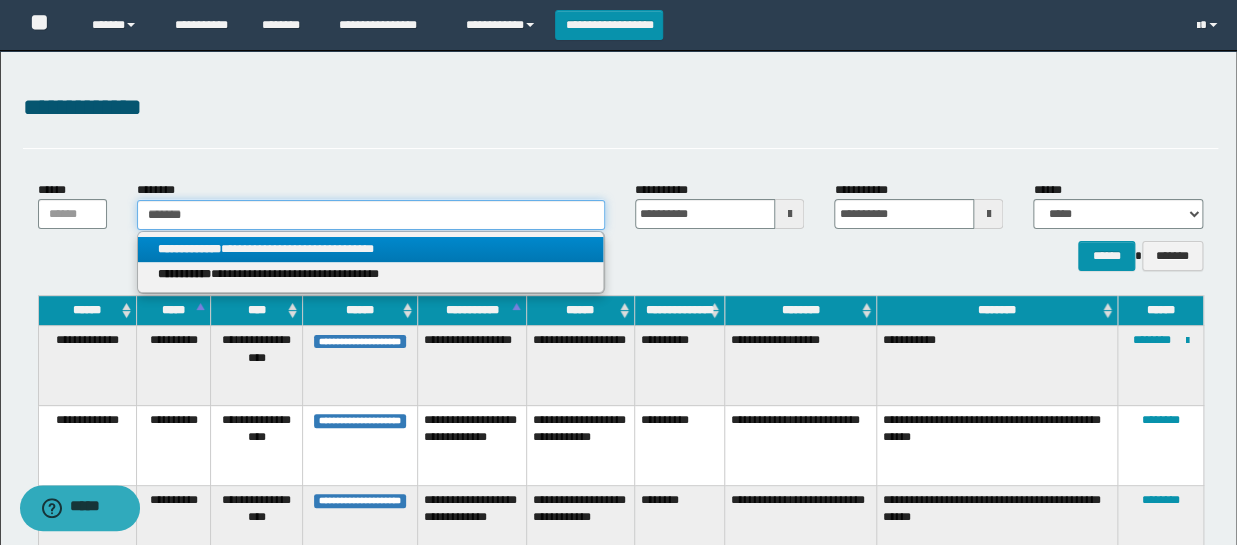 type 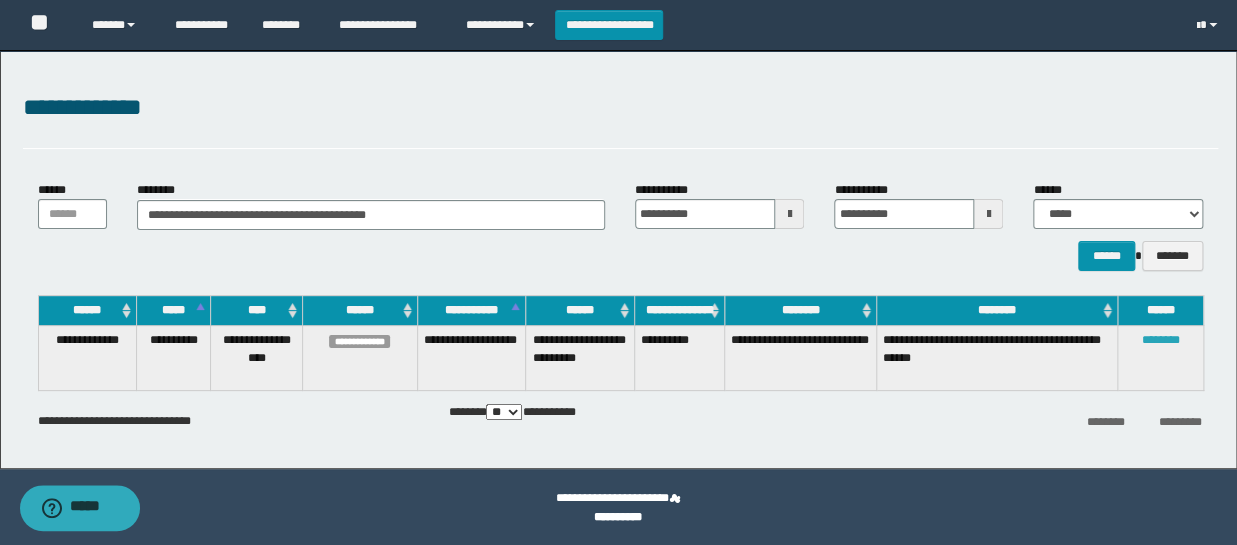 click on "********" at bounding box center (1161, 340) 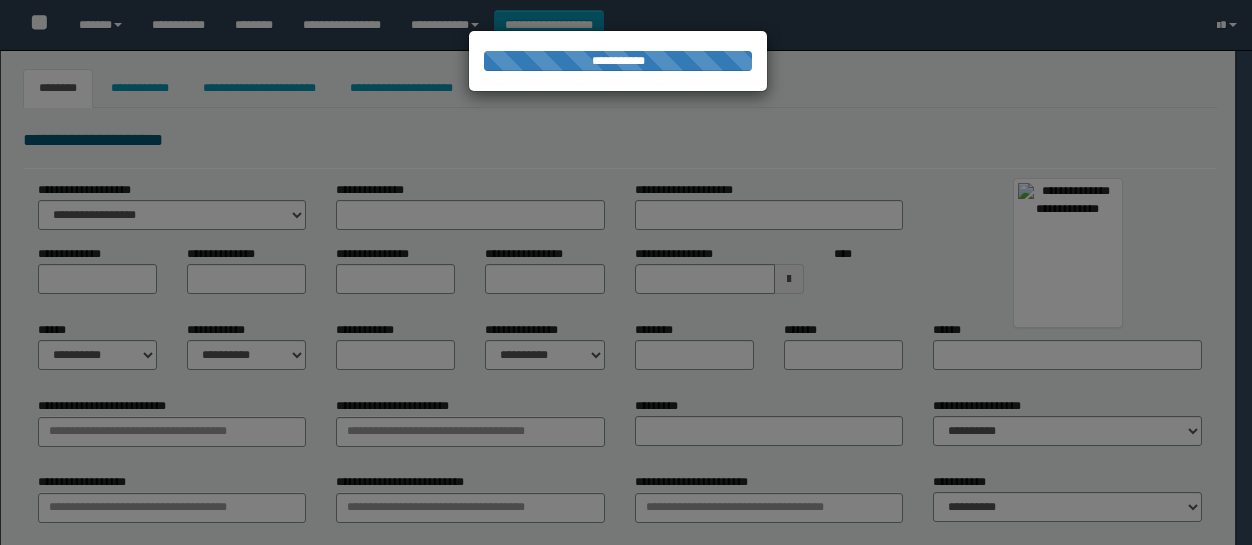 type on "*******" 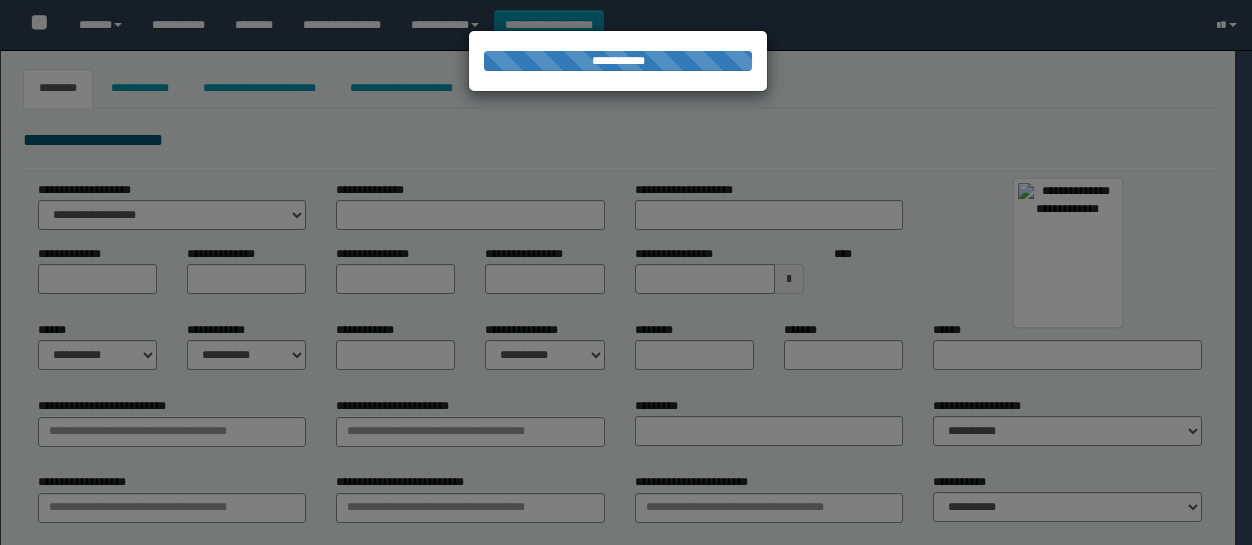 select on "*" 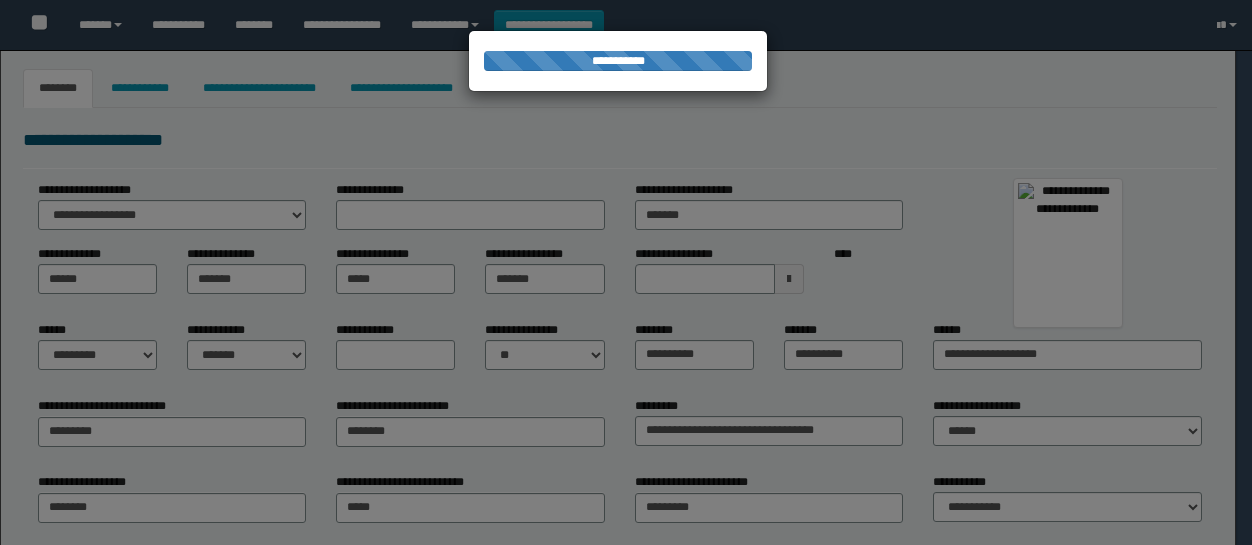 type on "**********" 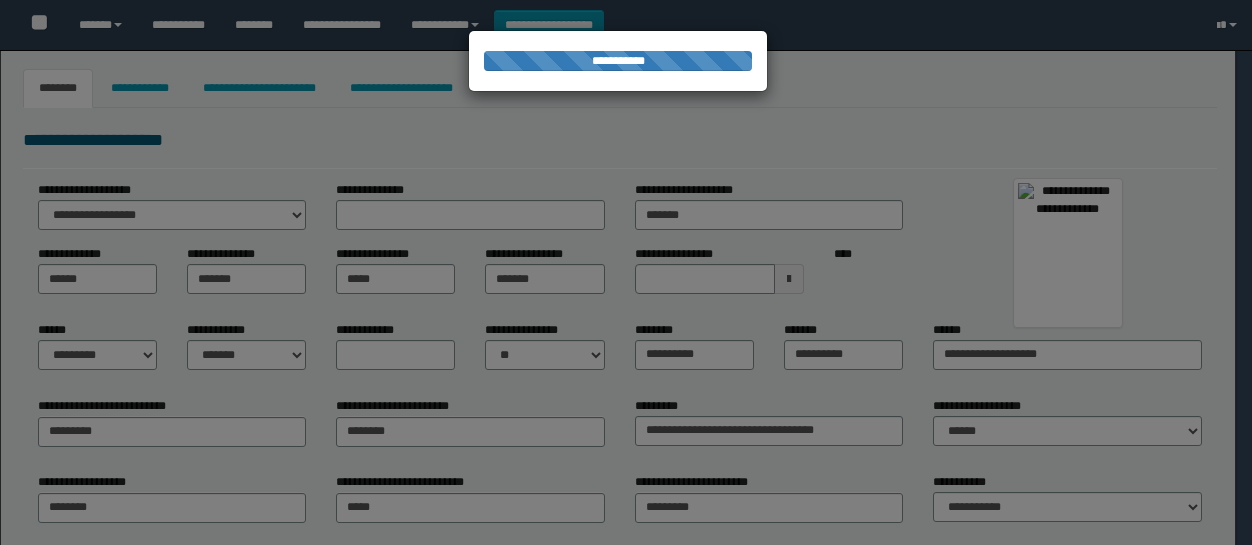type on "**********" 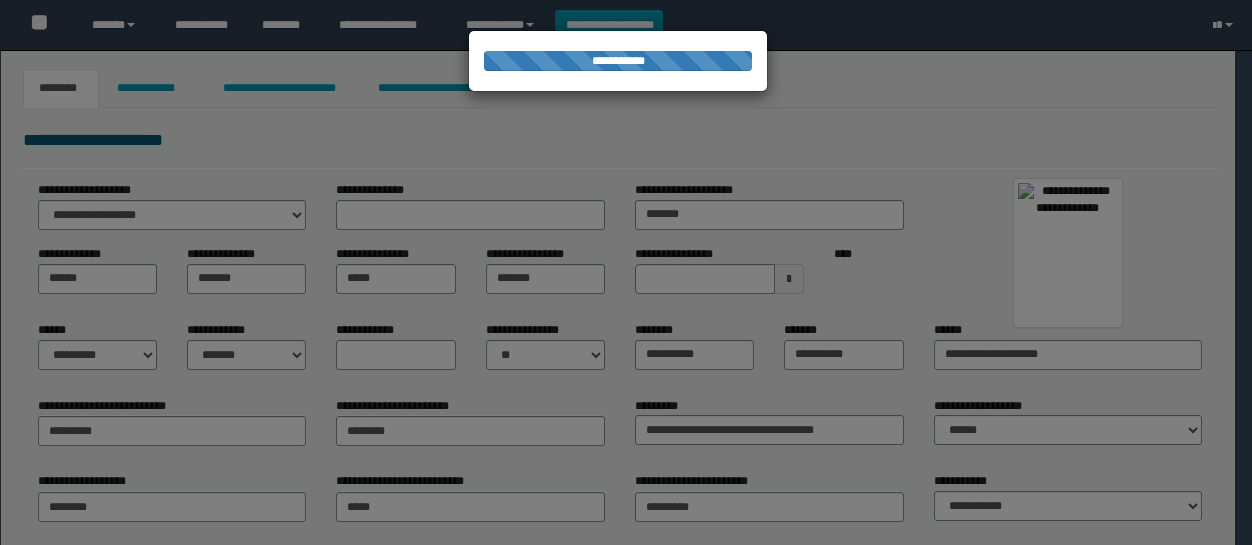 scroll, scrollTop: 0, scrollLeft: 0, axis: both 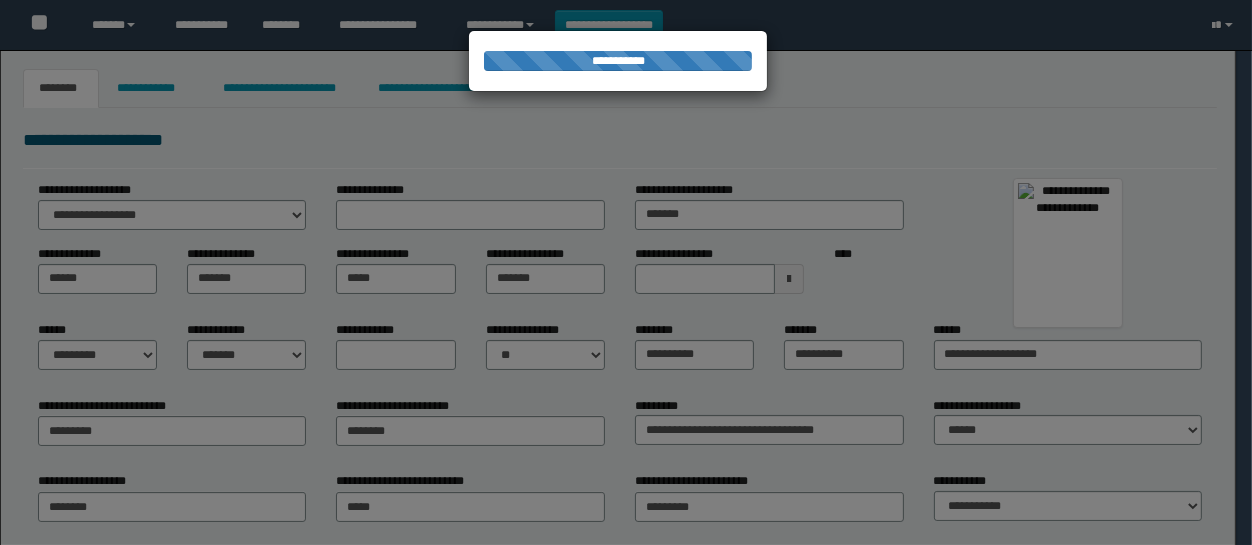 click at bounding box center (626, 272) 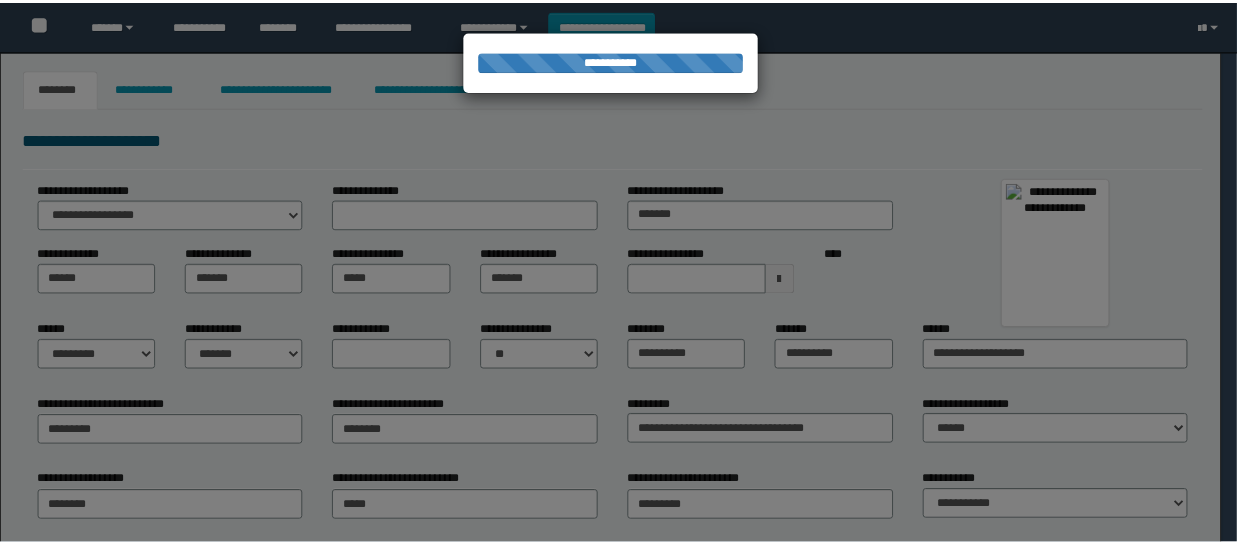 scroll, scrollTop: 0, scrollLeft: 0, axis: both 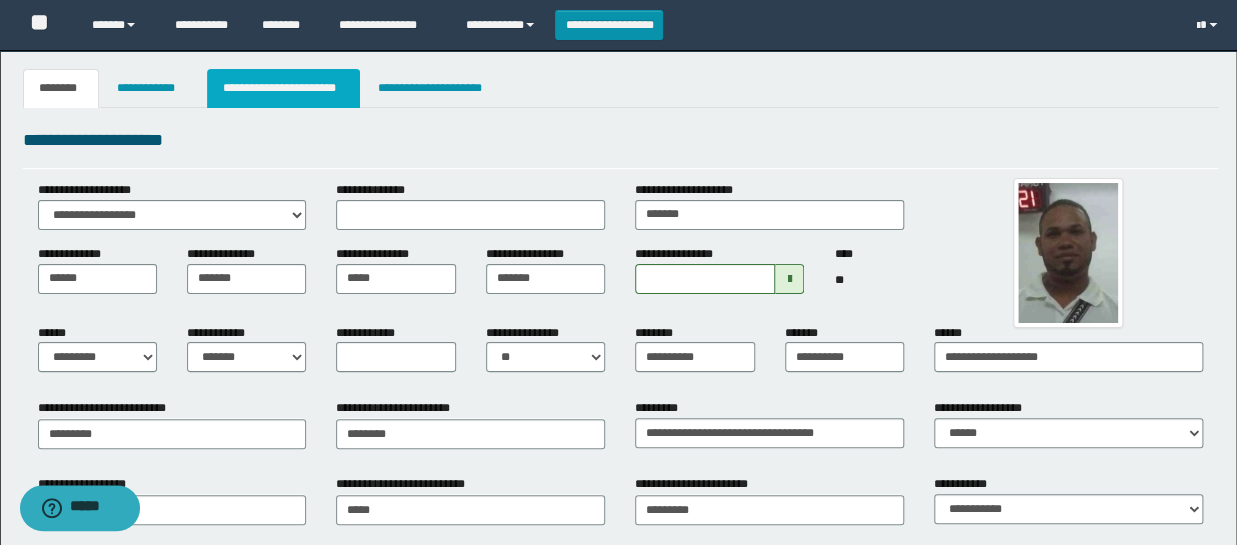 click on "**********" at bounding box center (284, 88) 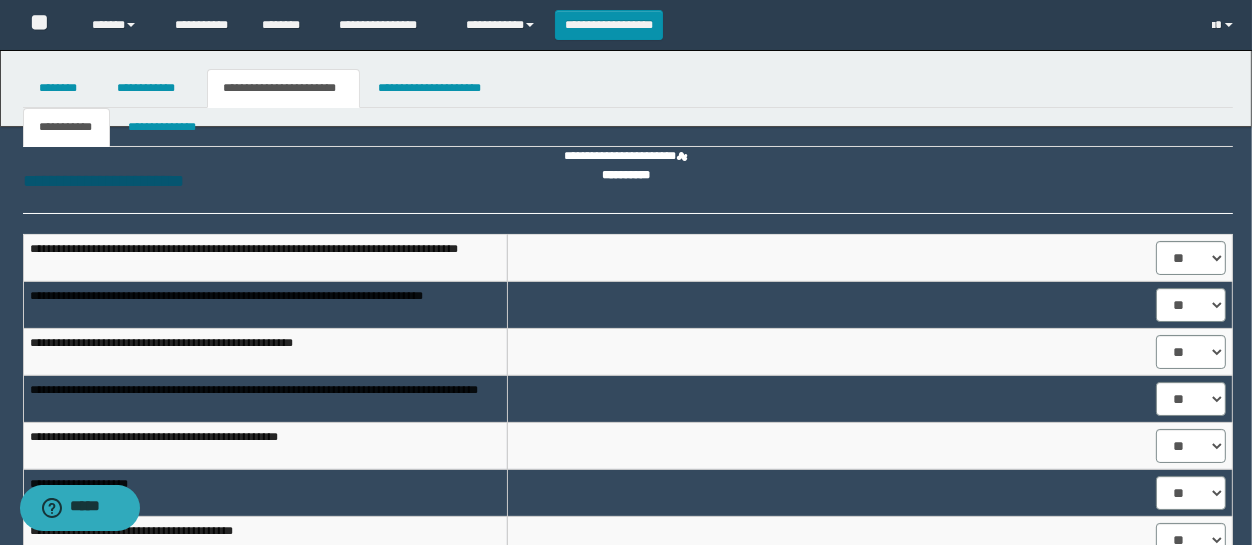 select on "****" 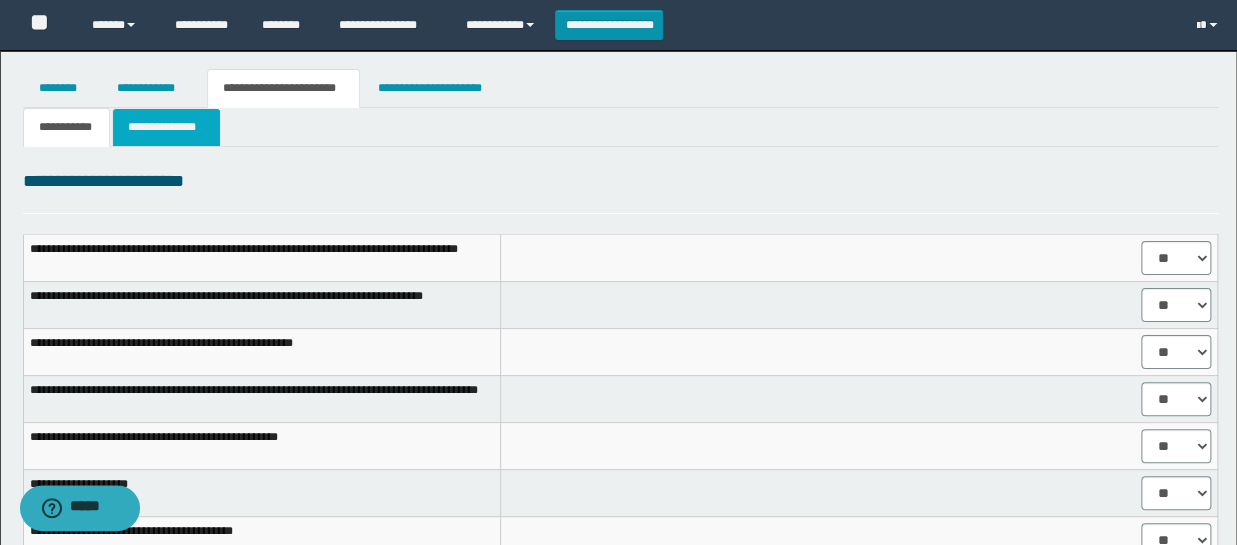 click on "**********" at bounding box center (166, 127) 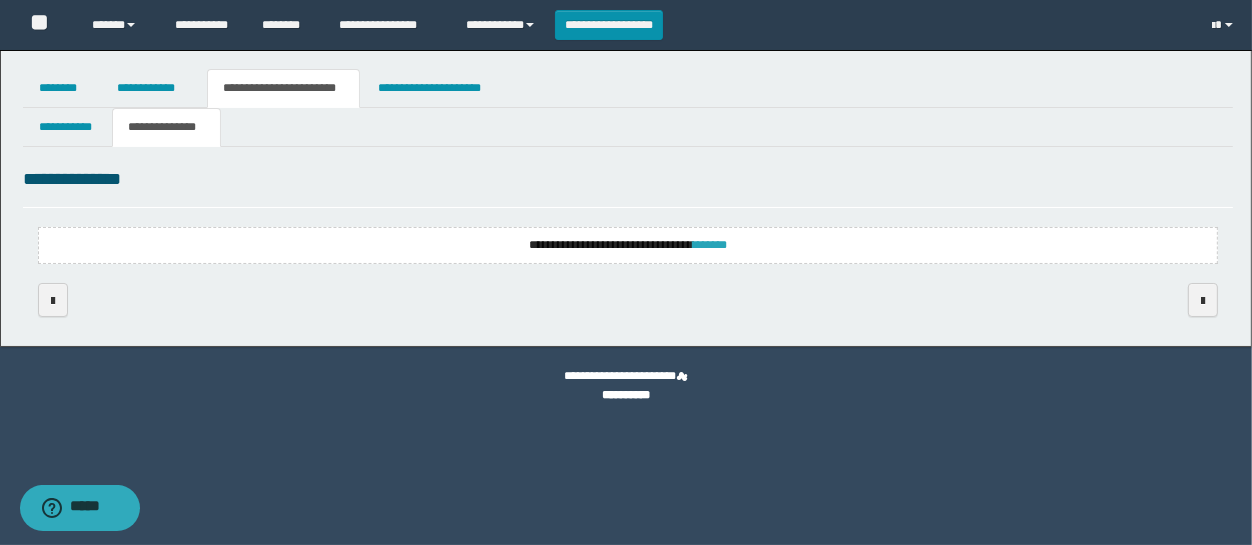 click on "*******" at bounding box center (710, 245) 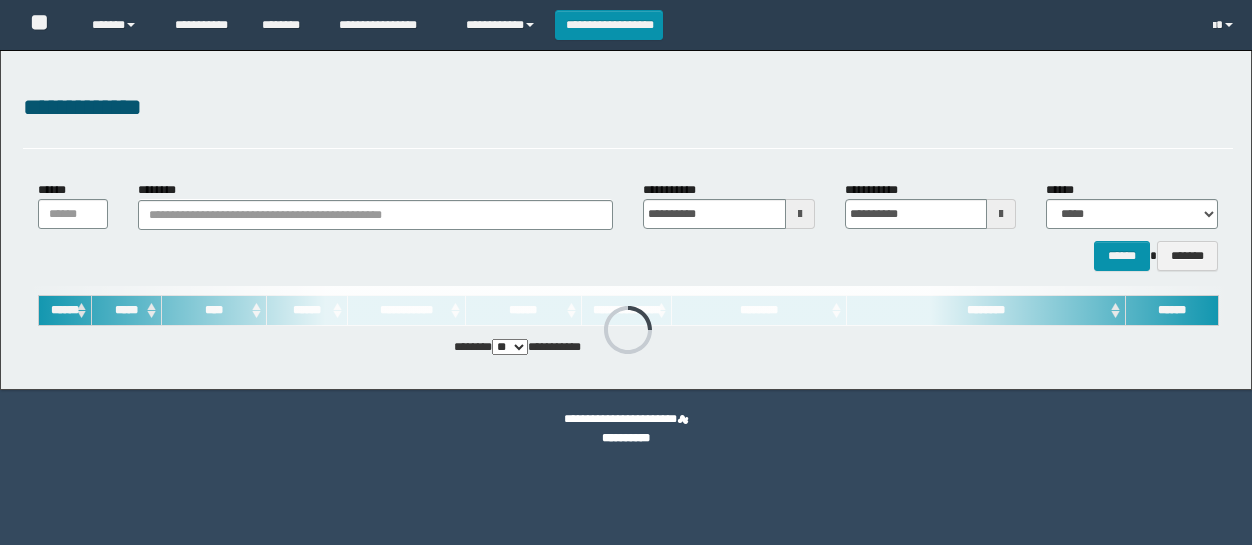 scroll, scrollTop: 0, scrollLeft: 0, axis: both 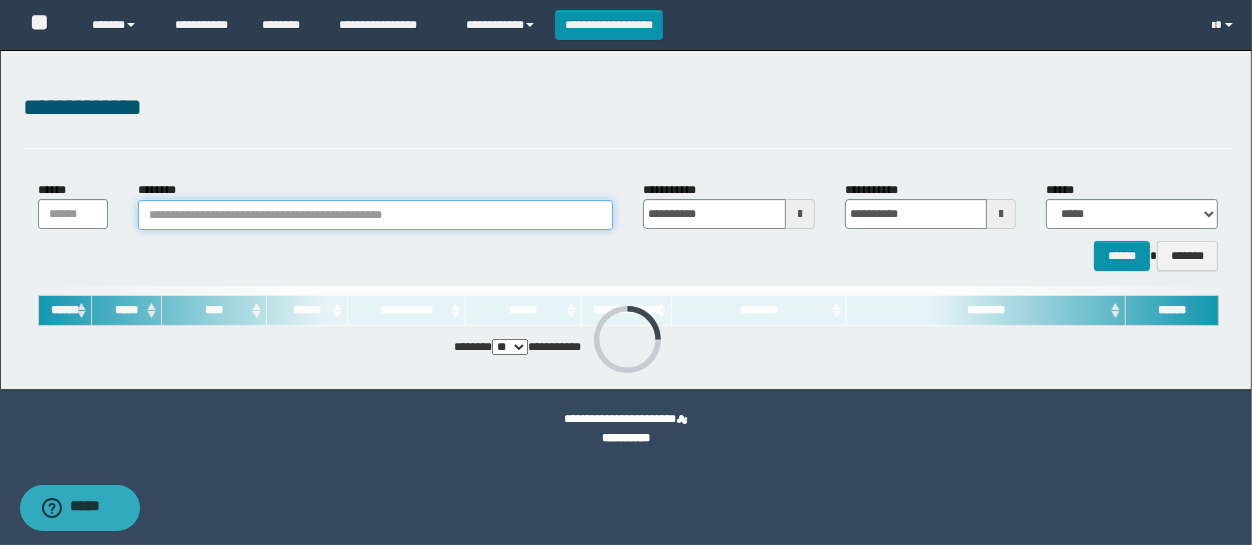 click on "********" at bounding box center [375, 215] 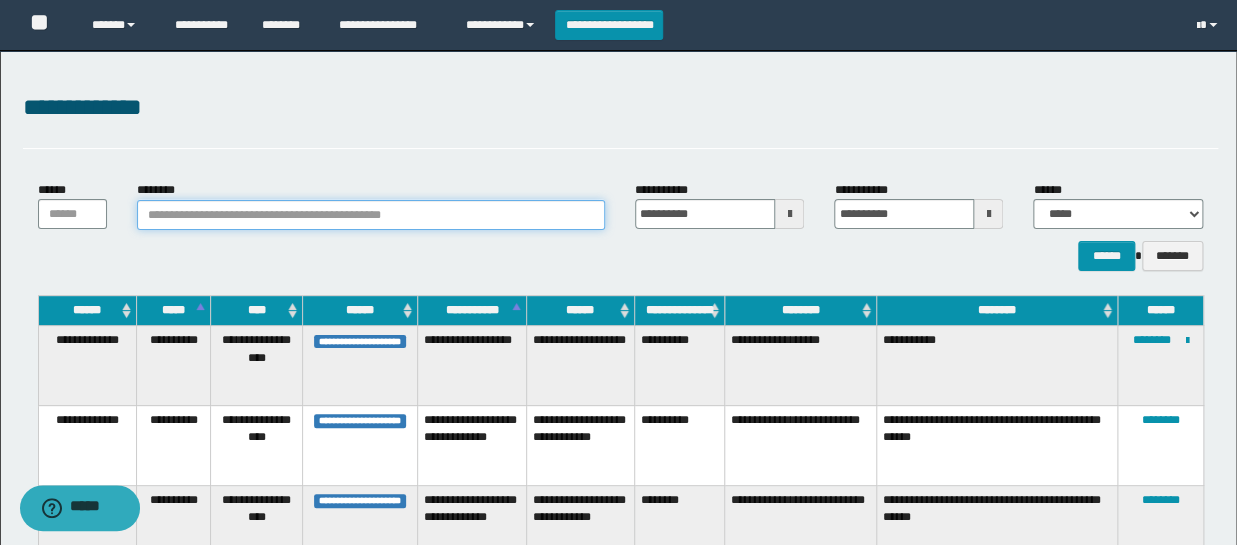click on "********" at bounding box center (371, 215) 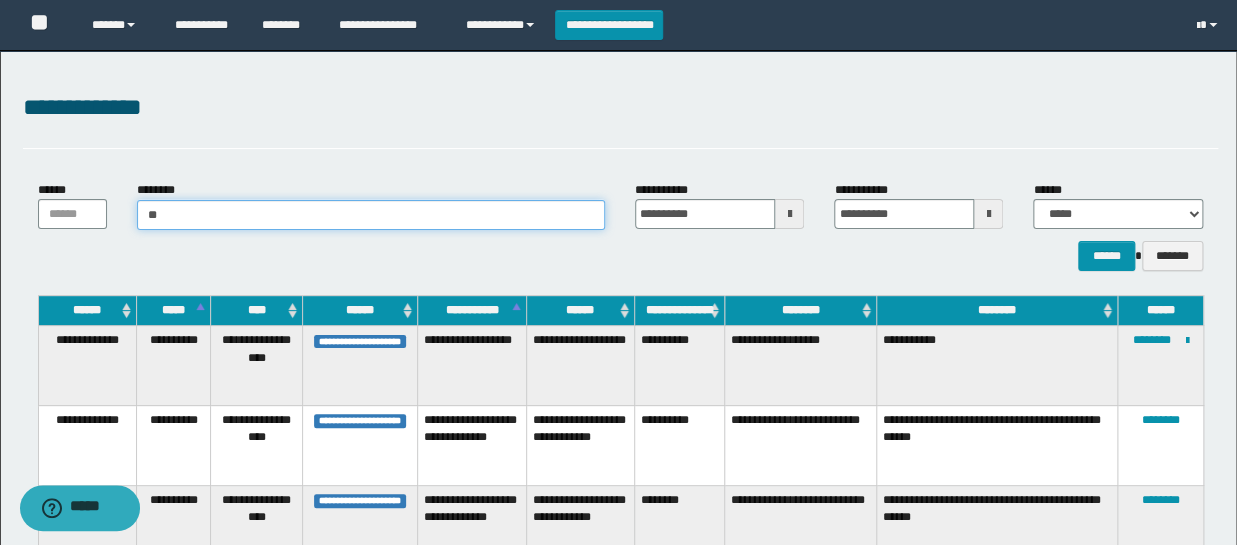 type on "***" 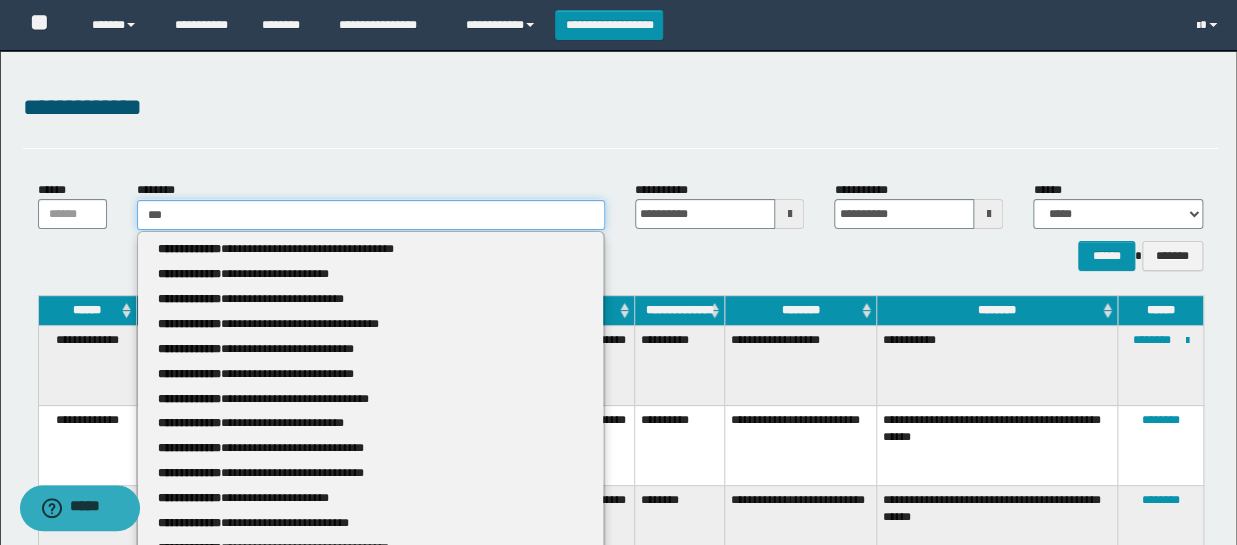 type on "***" 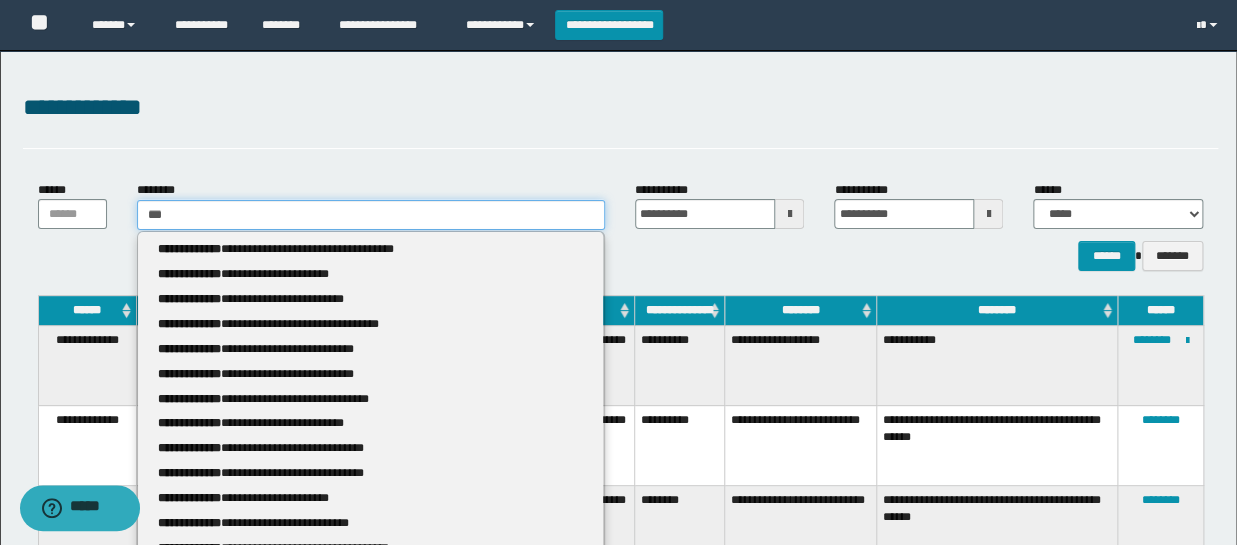 type 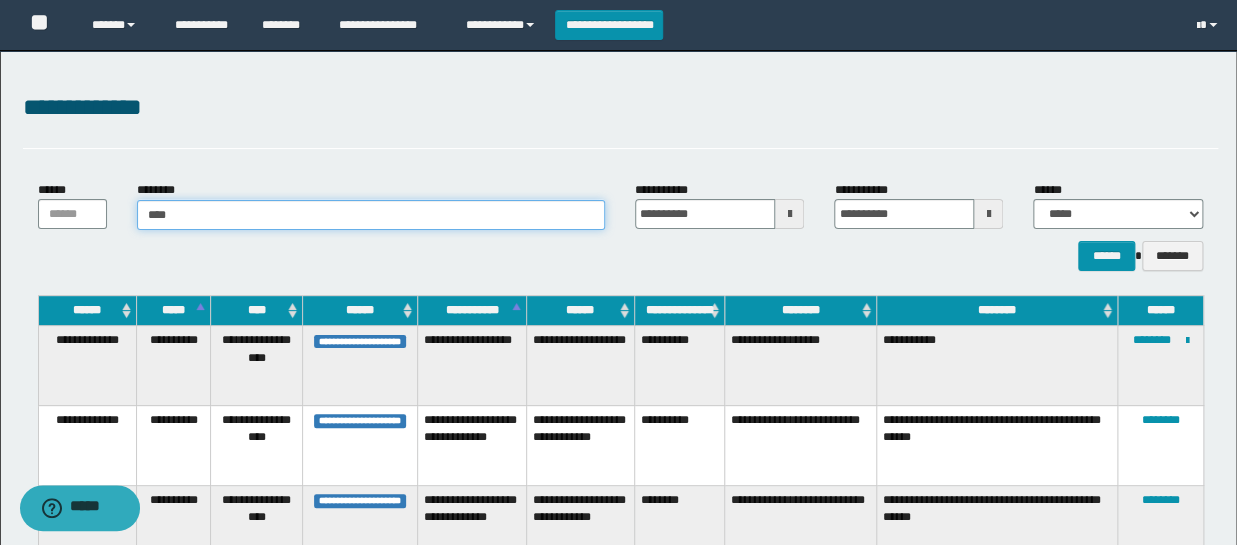 type on "****" 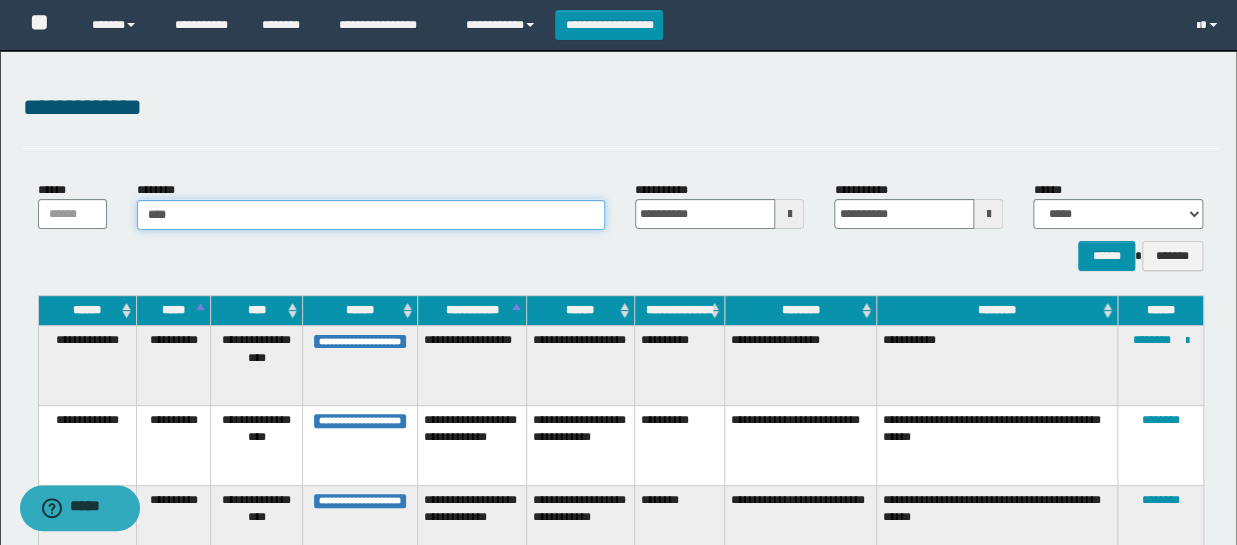 type 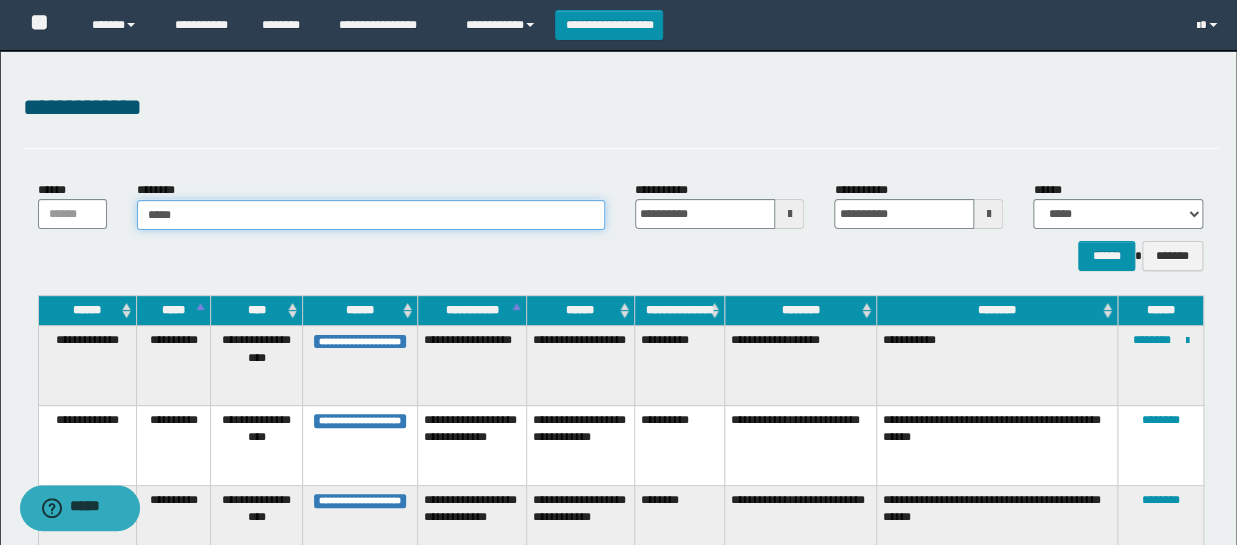 type on "******" 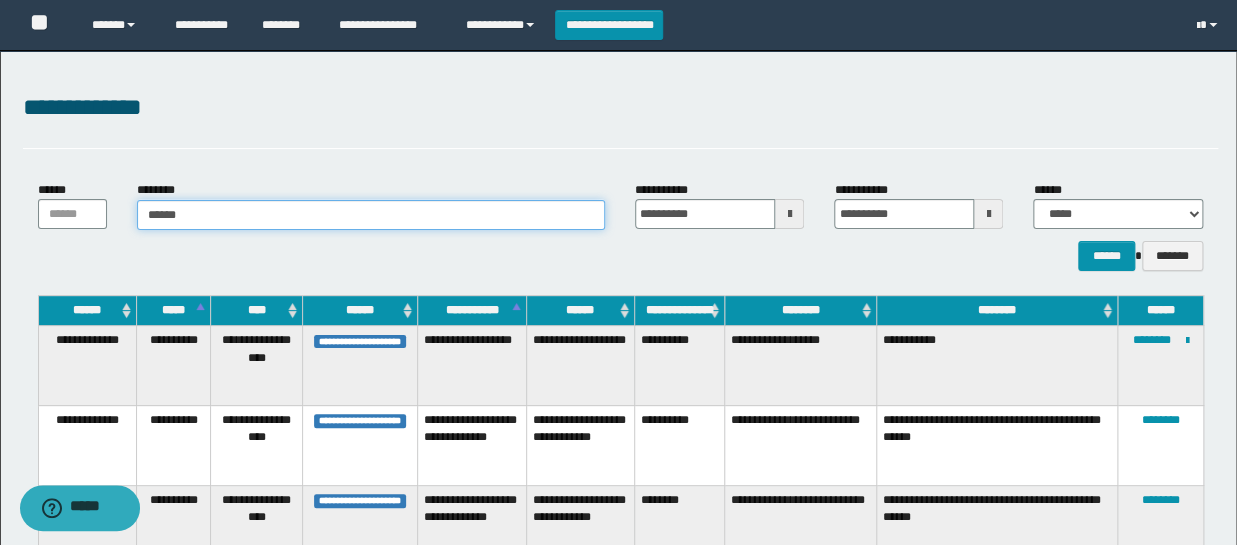 type on "******" 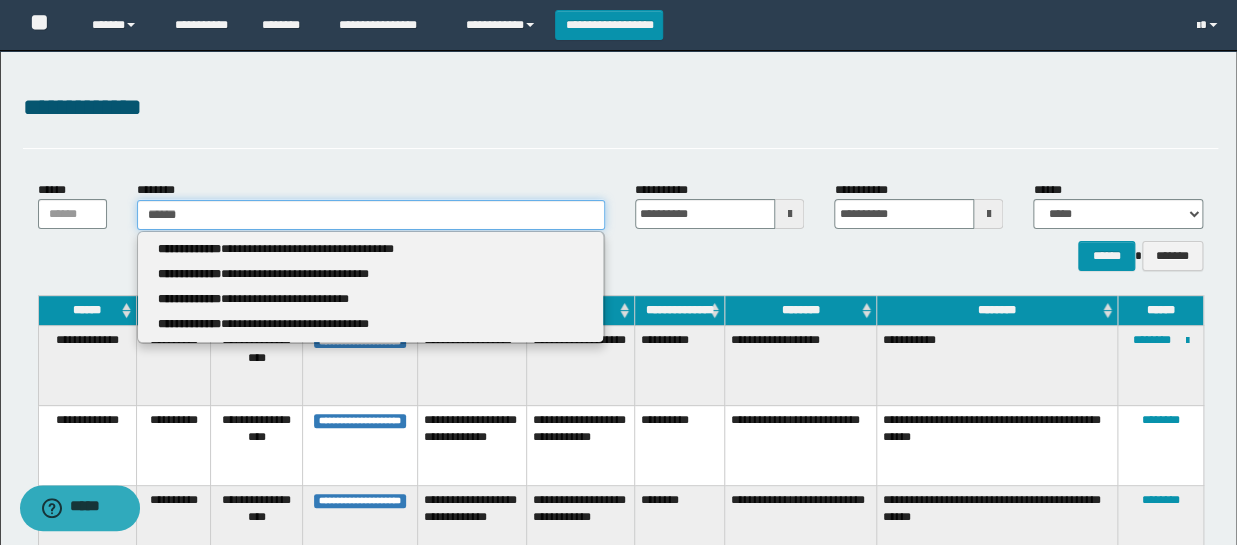 type 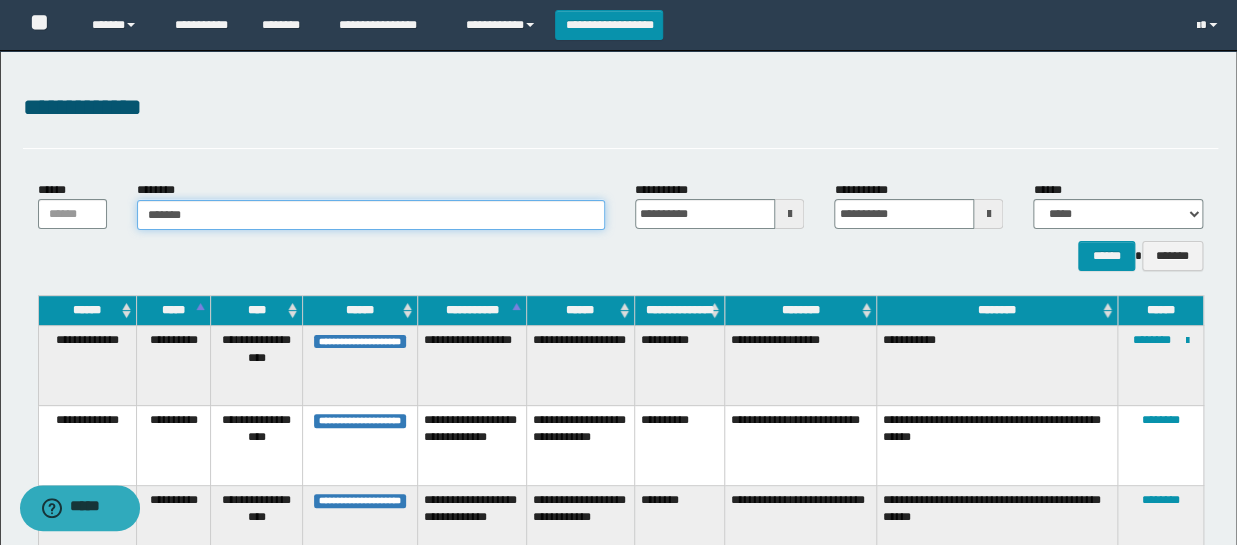 type on "*******" 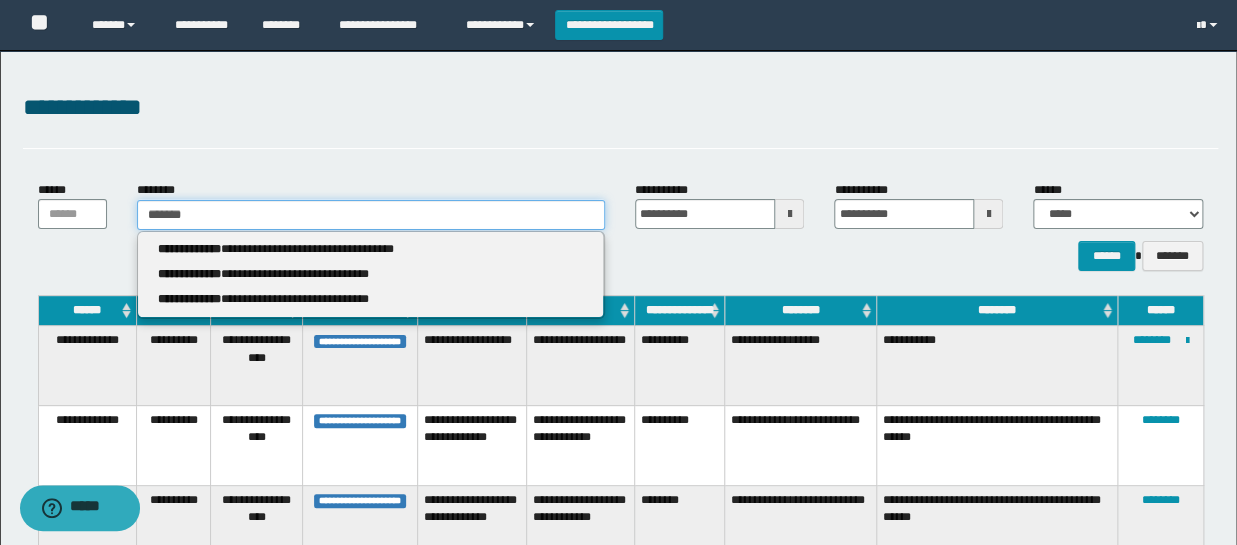 type 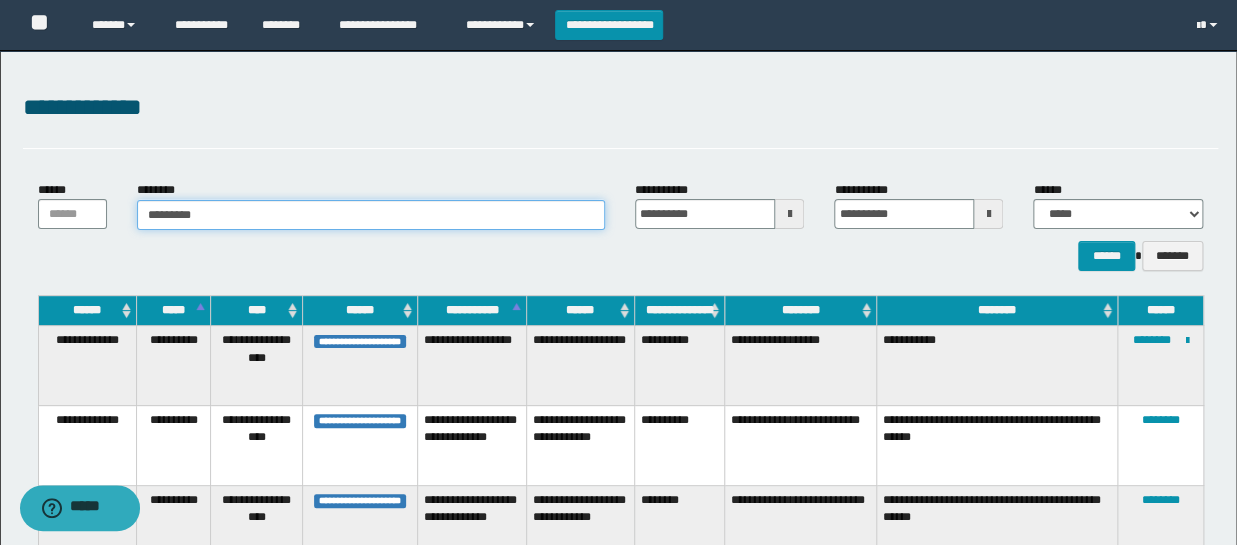 type on "**********" 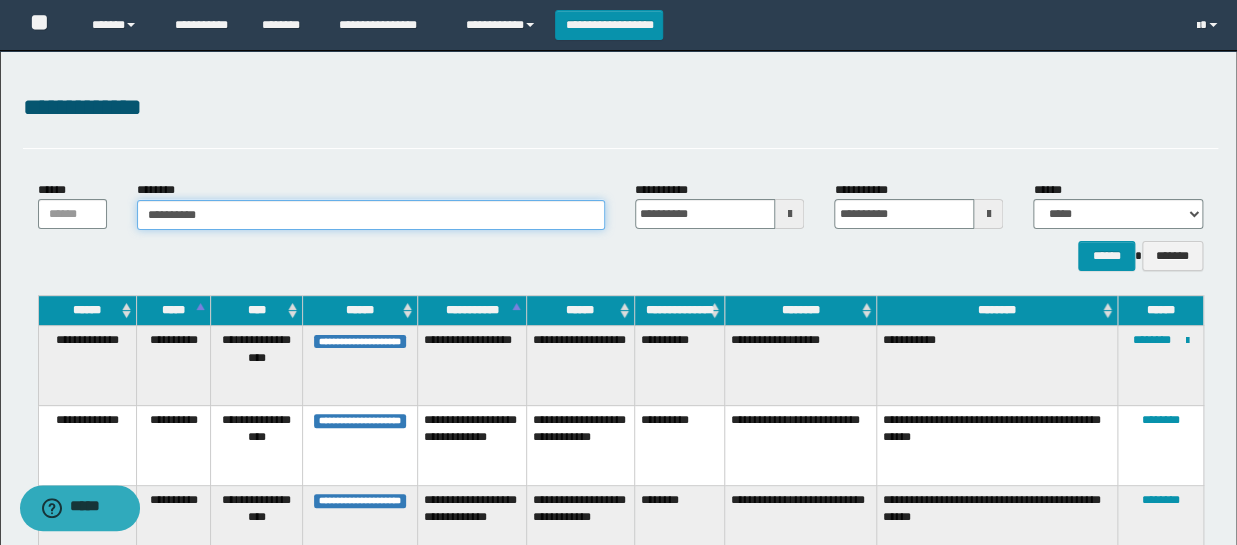 type on "**********" 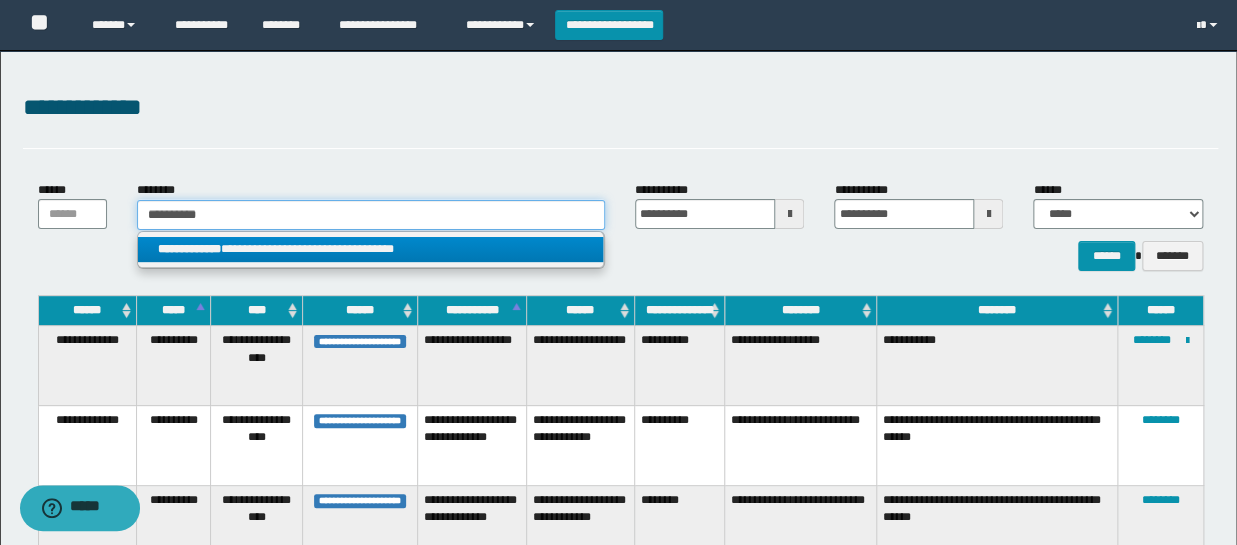type on "**********" 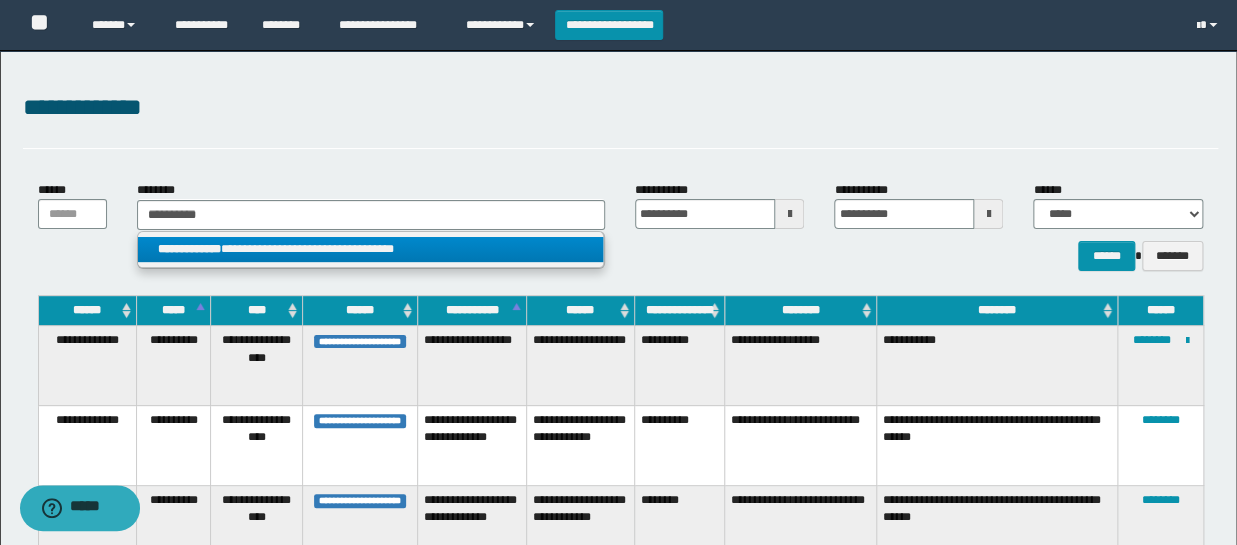 click on "**********" at bounding box center (370, 249) 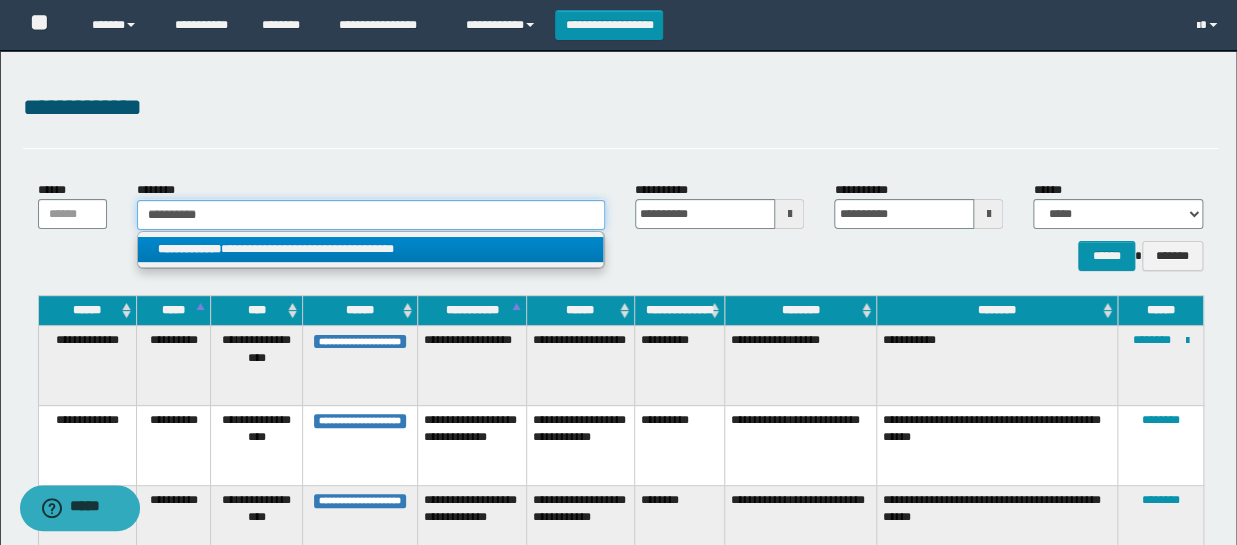 type 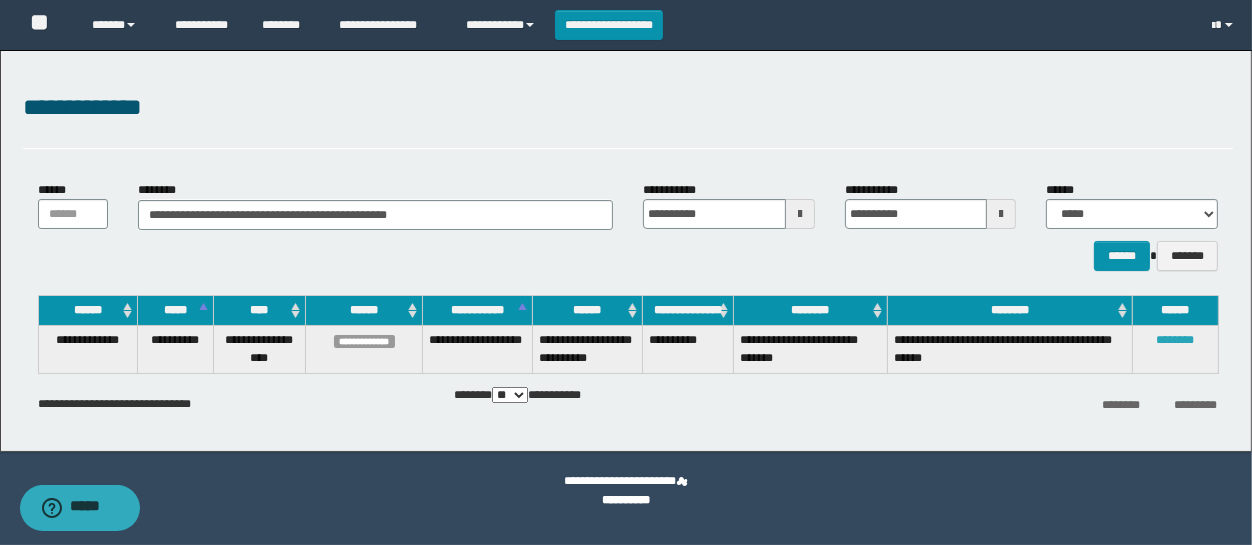 click on "********" at bounding box center [1176, 340] 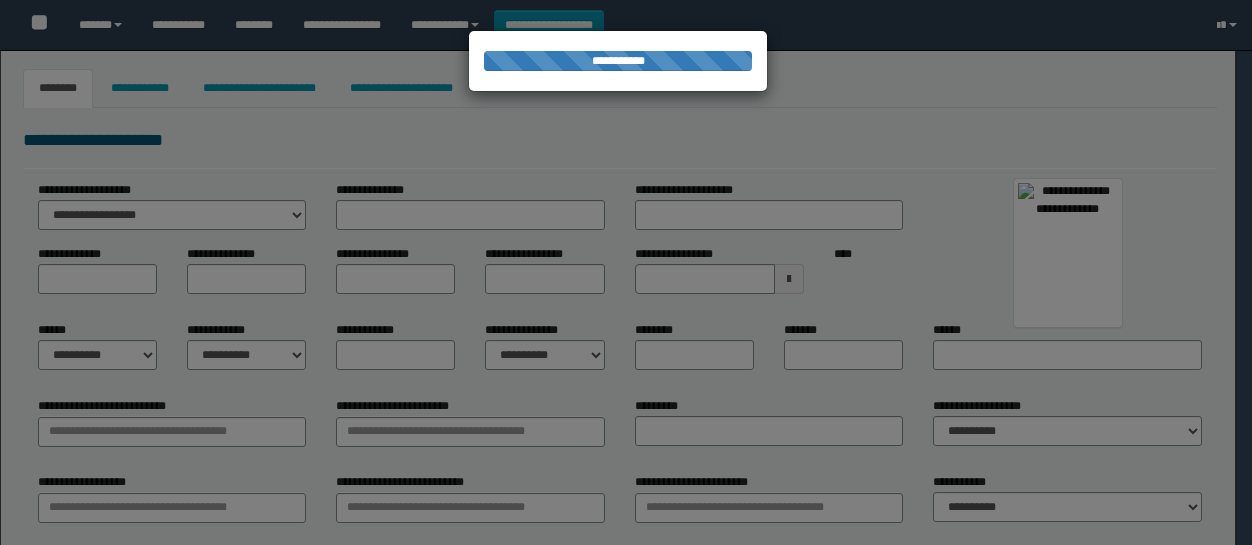 type on "**********" 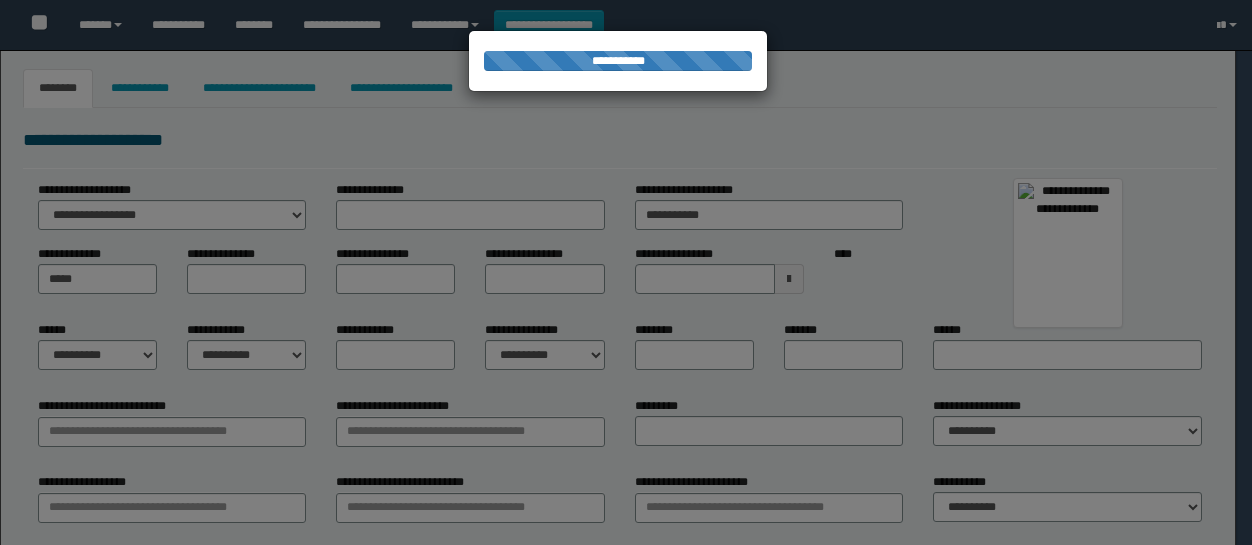 type on "*******" 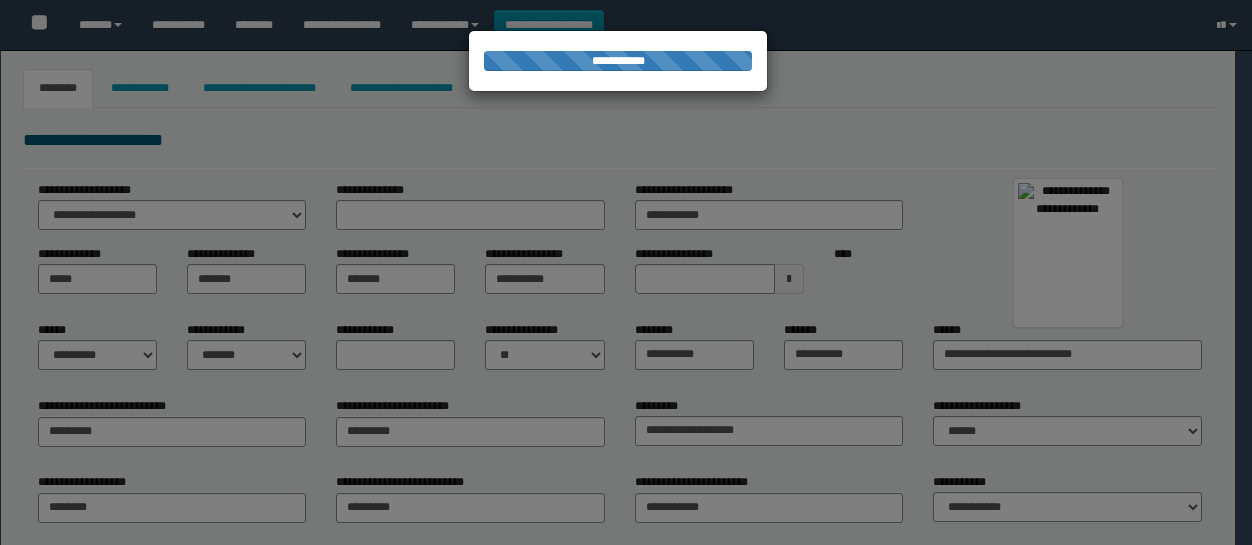 click at bounding box center [626, 272] 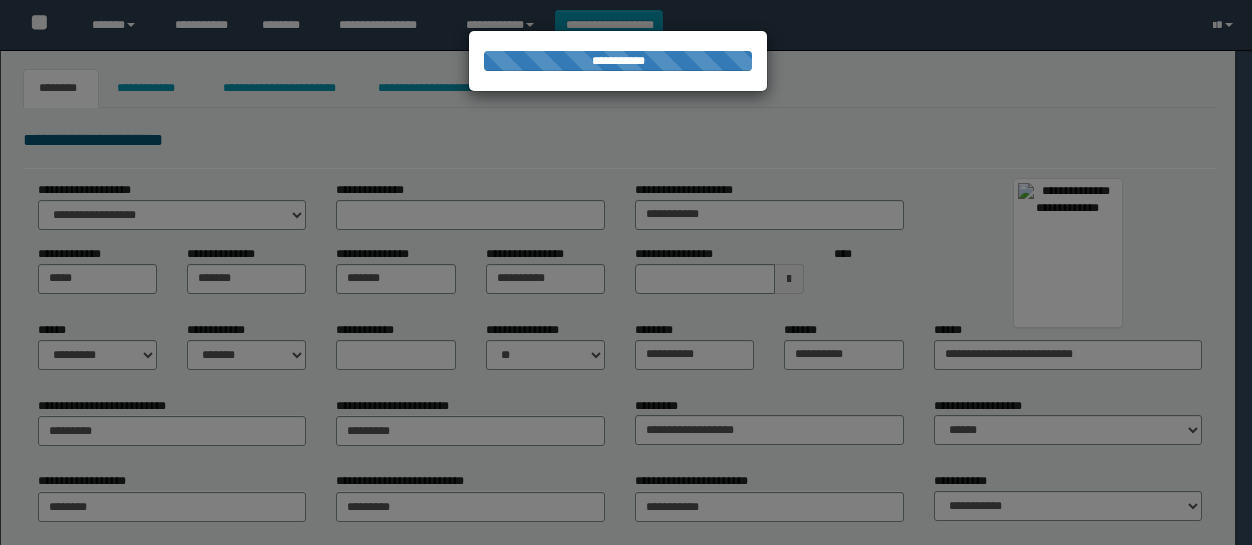scroll, scrollTop: 0, scrollLeft: 0, axis: both 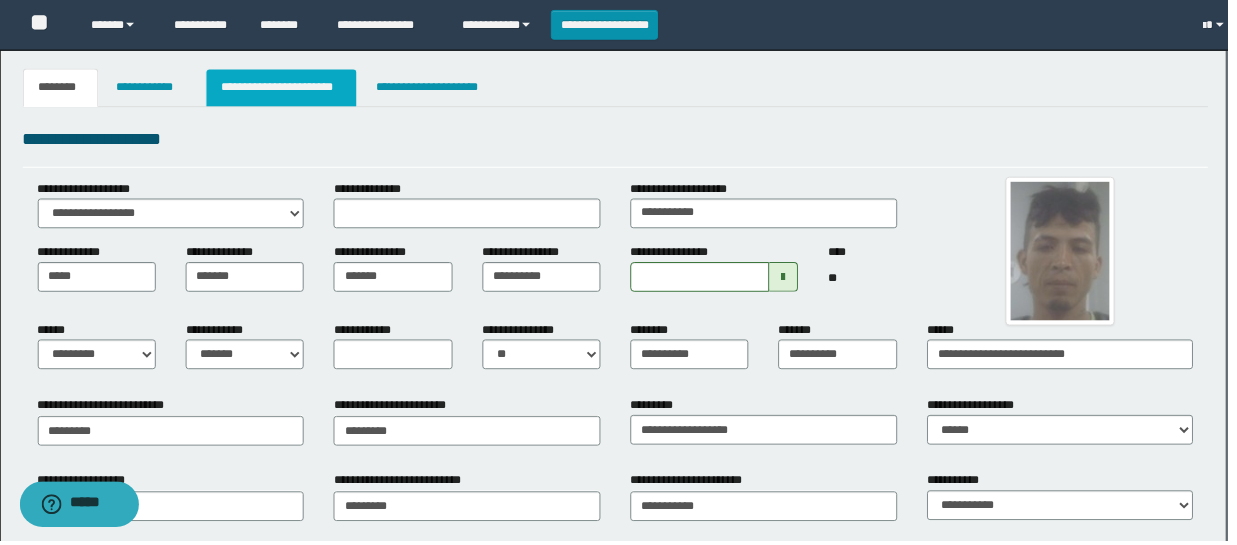 click on "**********" at bounding box center (284, 88) 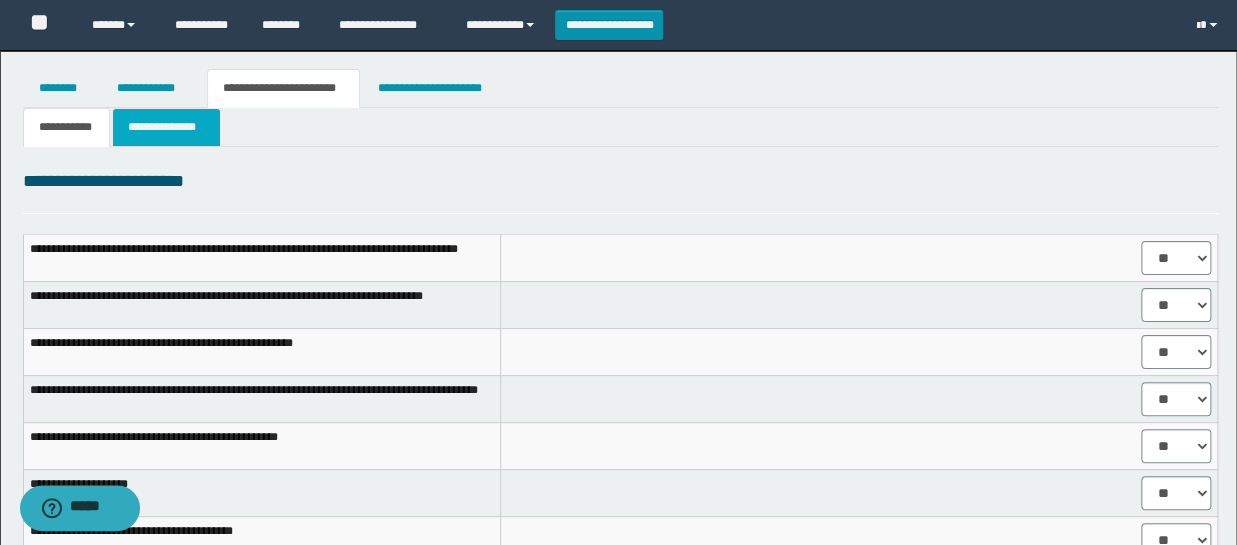 click on "**********" at bounding box center [166, 127] 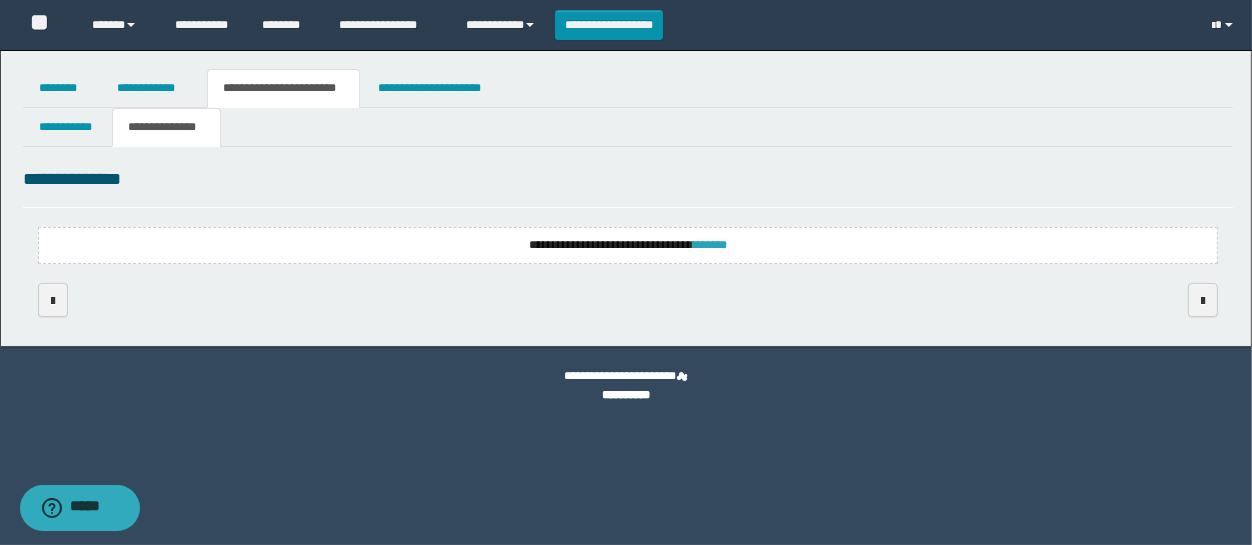 click on "*******" at bounding box center (710, 245) 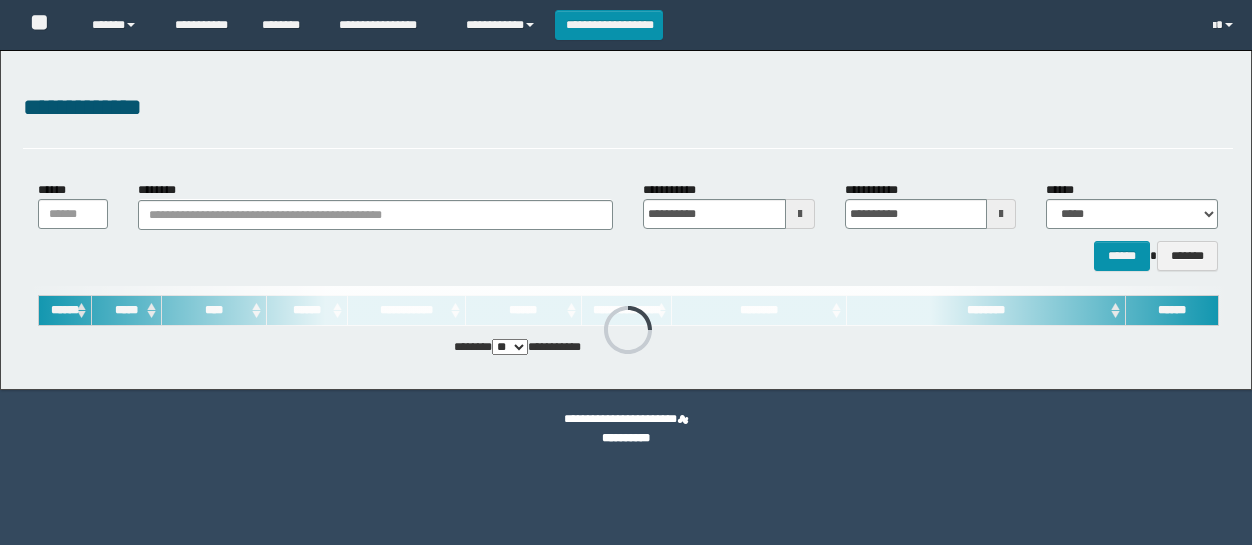 scroll, scrollTop: 0, scrollLeft: 0, axis: both 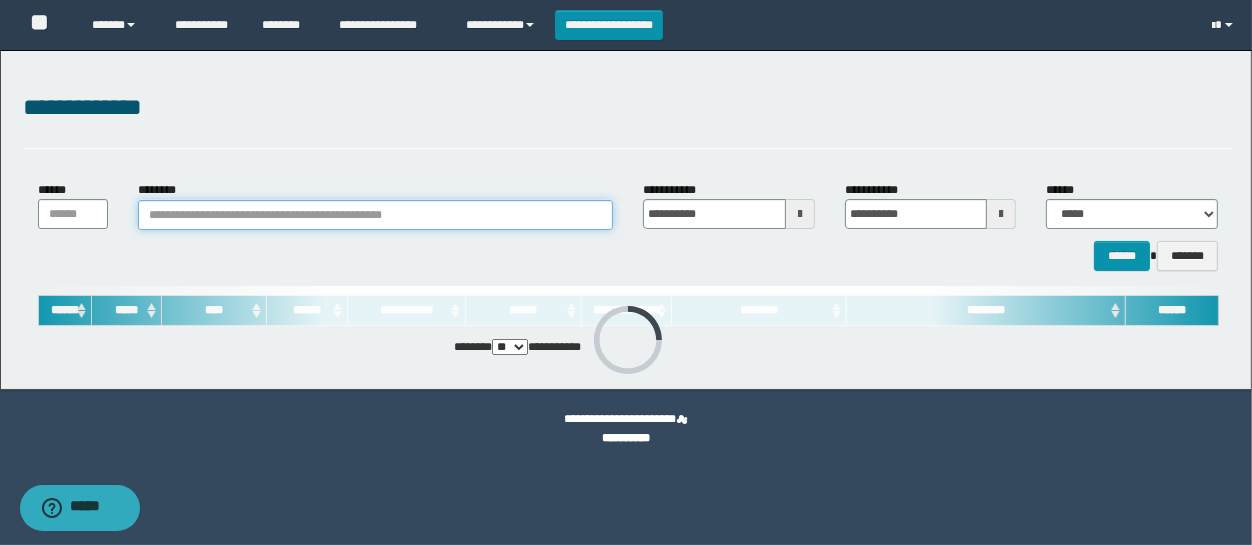 click on "********" at bounding box center (375, 215) 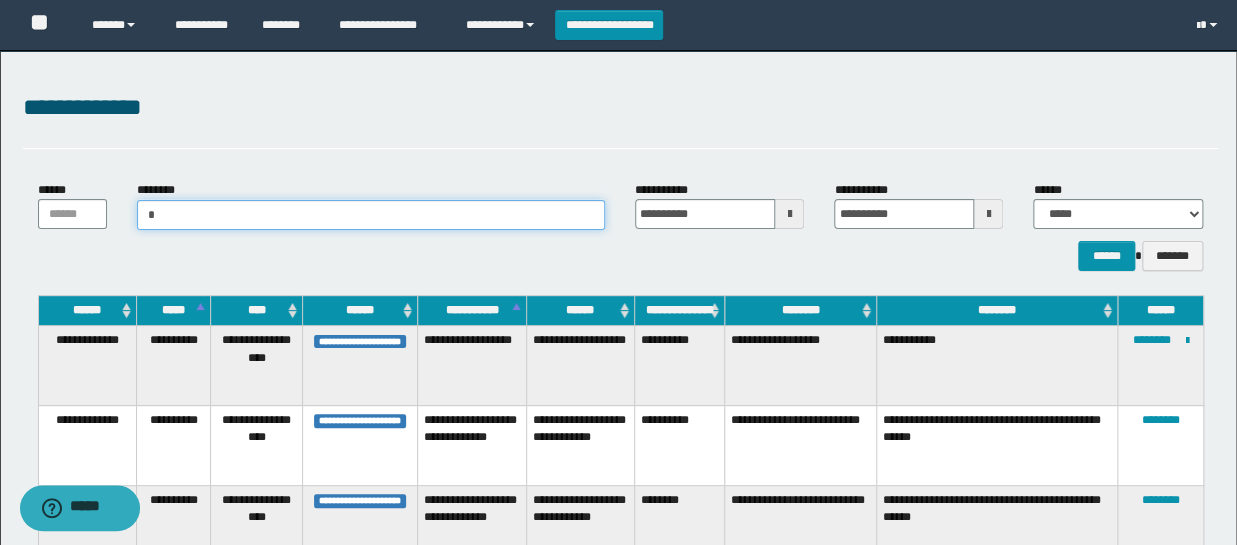 type on "**" 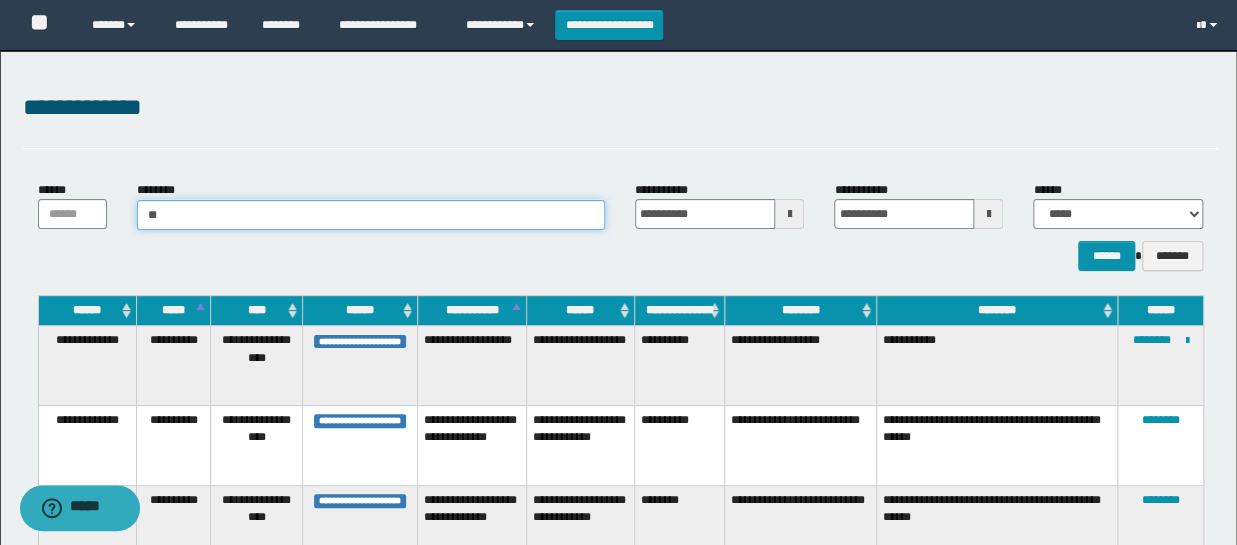 type on "**" 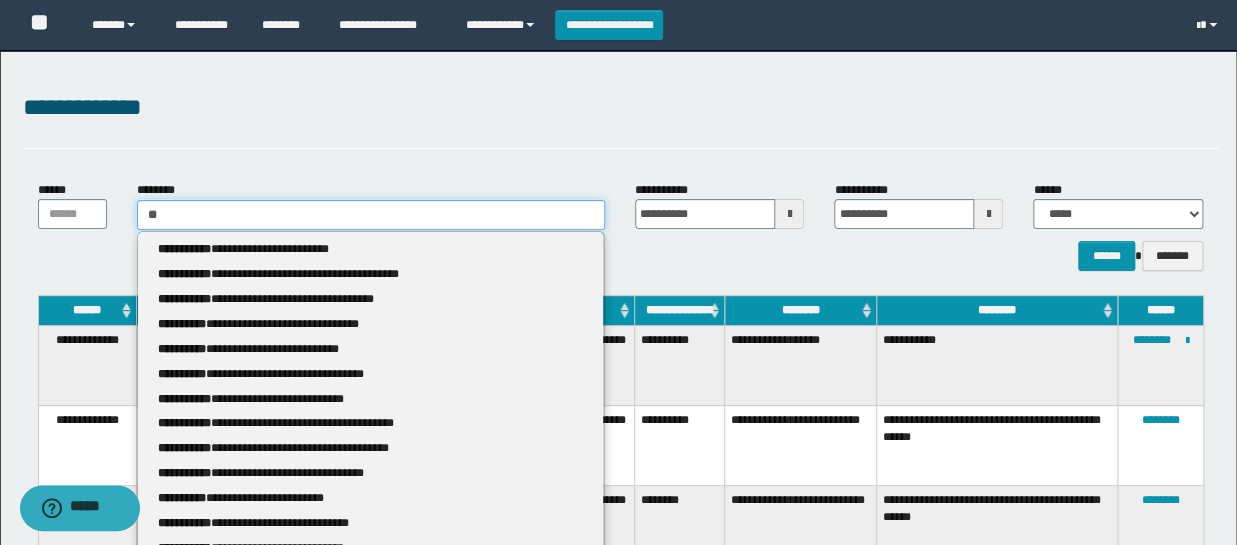 type 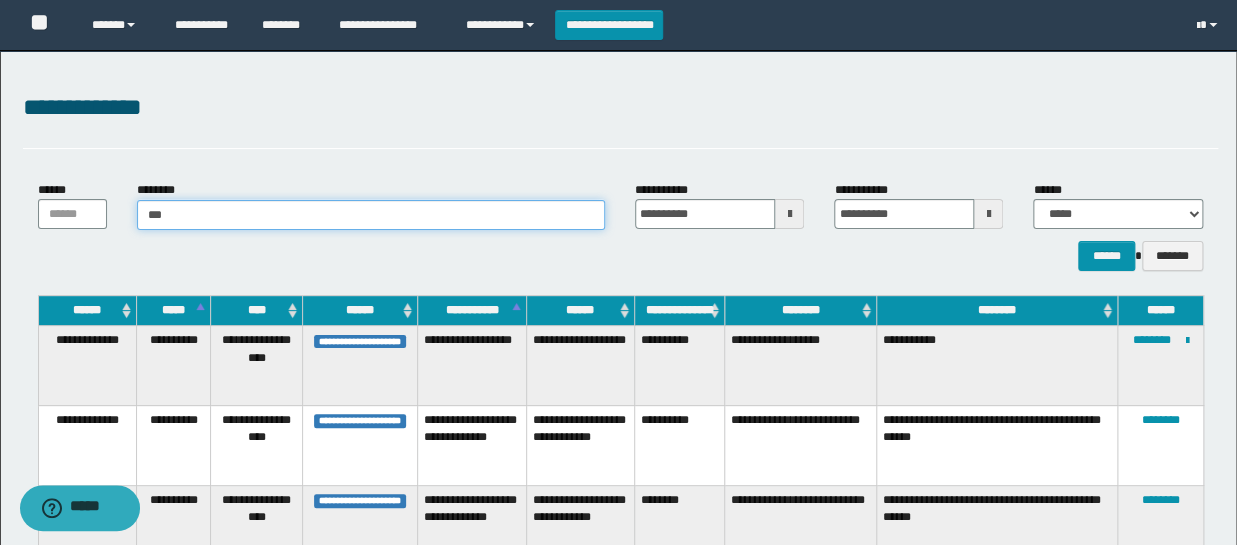 type on "****" 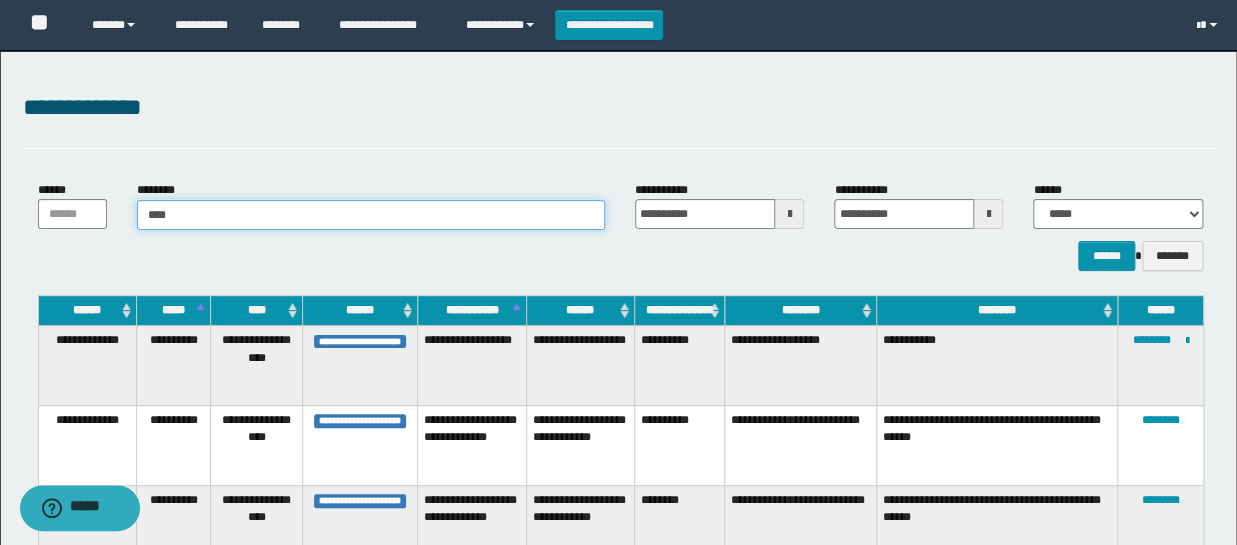 type on "****" 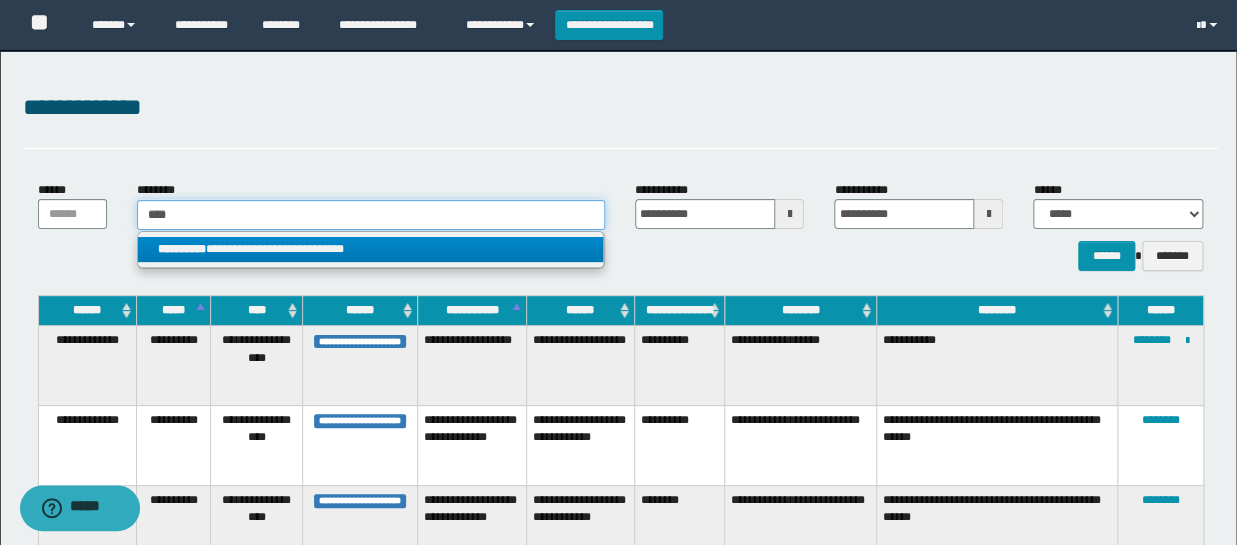 type on "****" 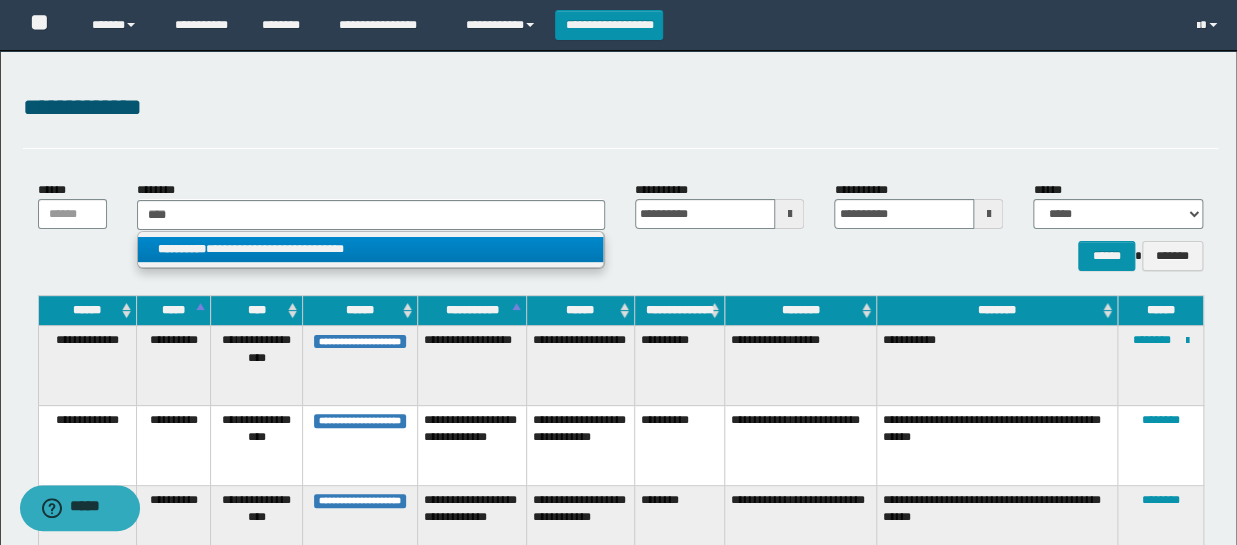 click on "**********" at bounding box center [370, 249] 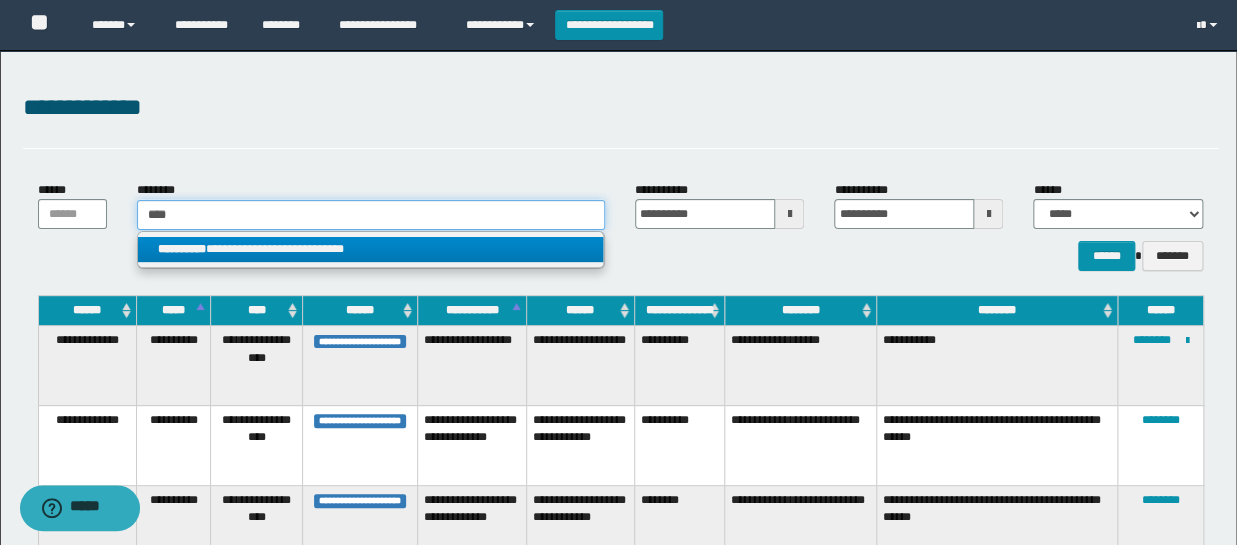 type 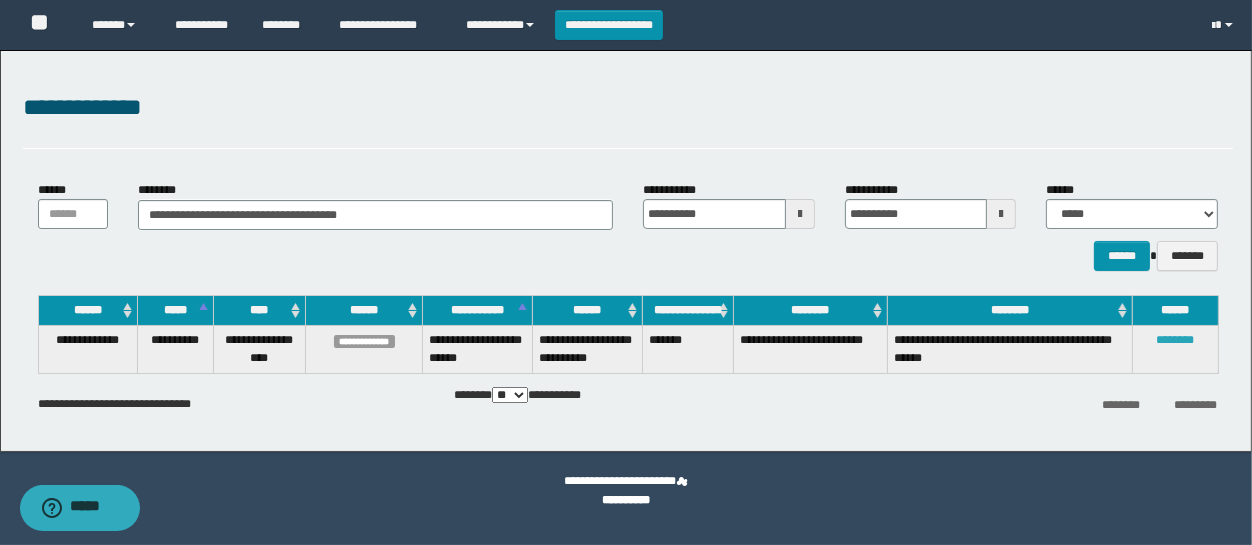 click on "********" at bounding box center [1176, 340] 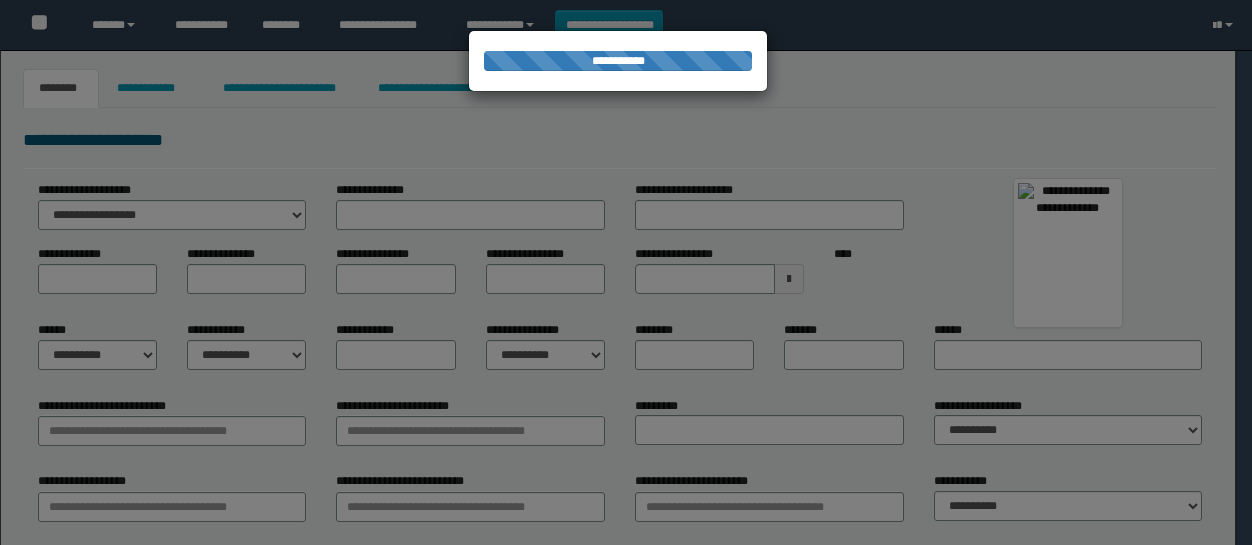 type on "********" 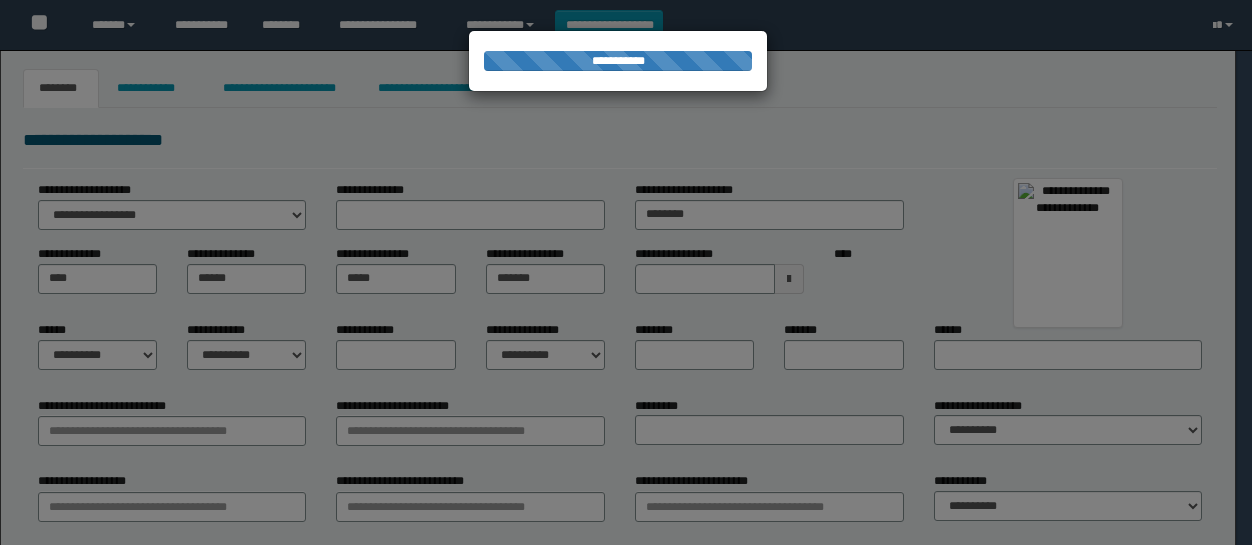 select on "*" 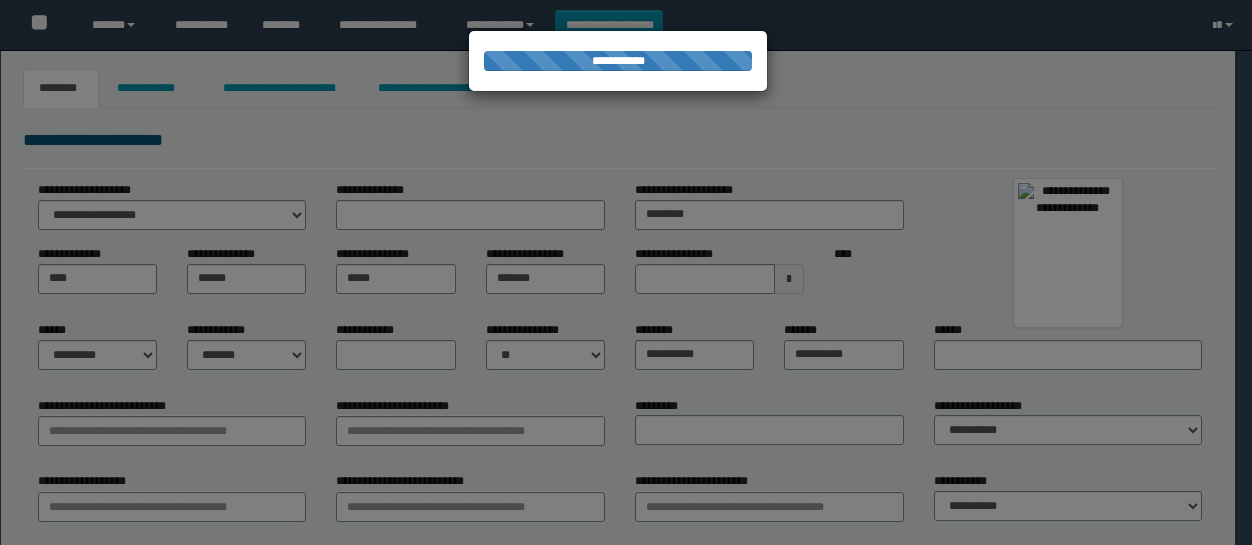 type on "********" 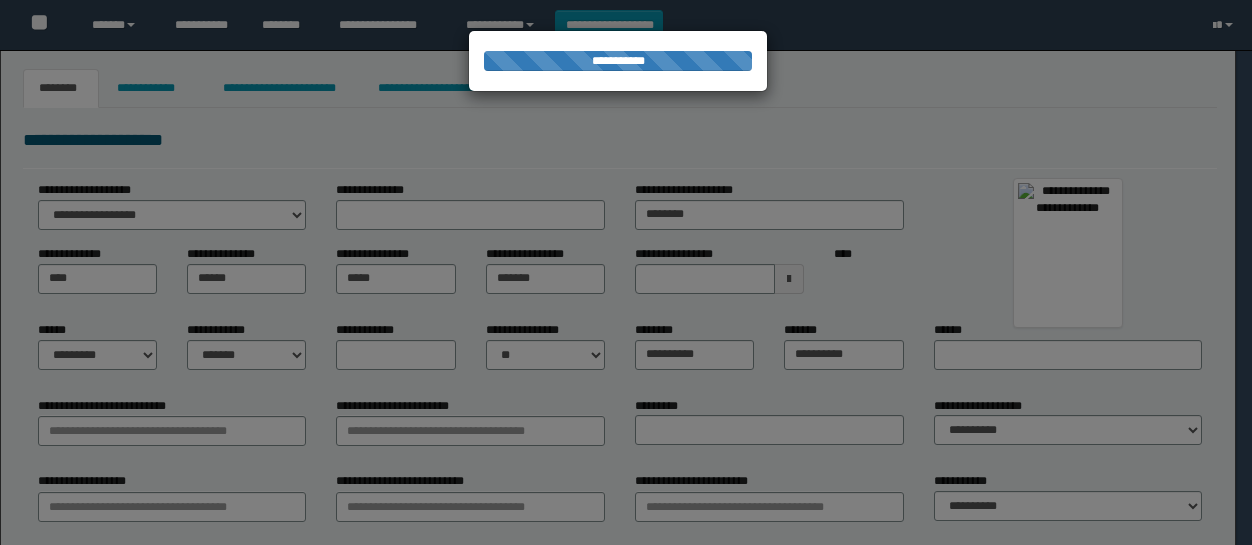 type on "*********" 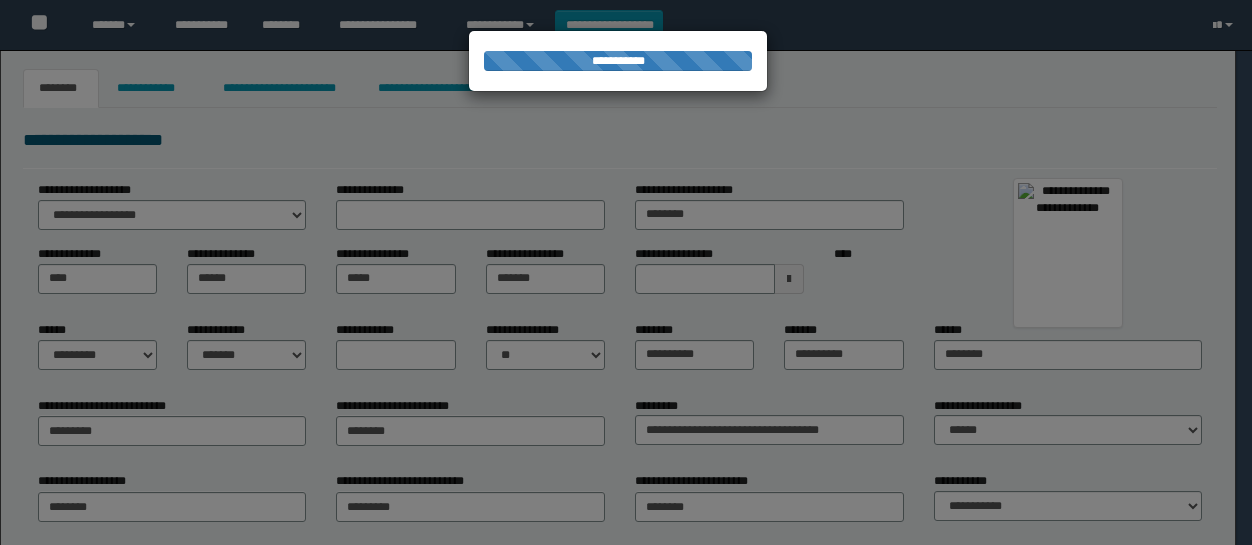 scroll, scrollTop: 0, scrollLeft: 0, axis: both 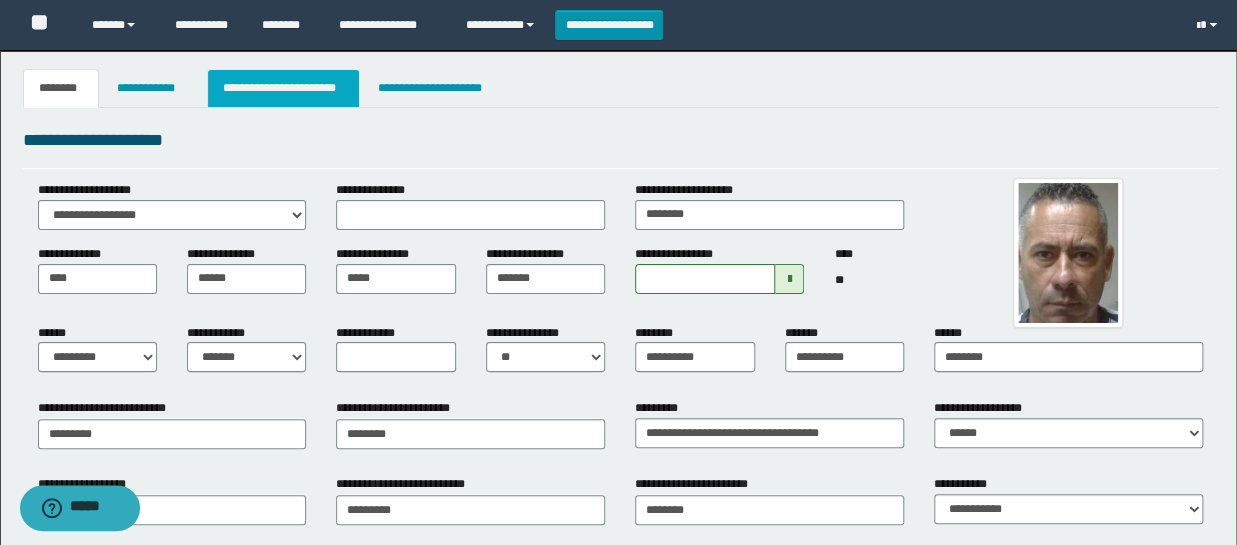 click on "**********" at bounding box center [284, 88] 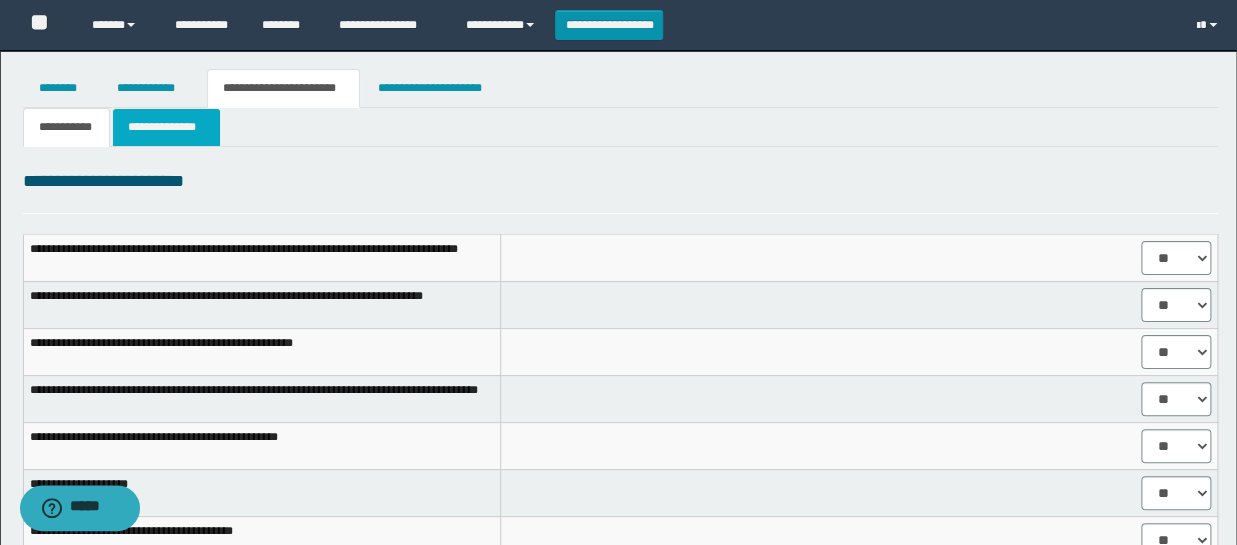 click on "**********" at bounding box center [166, 127] 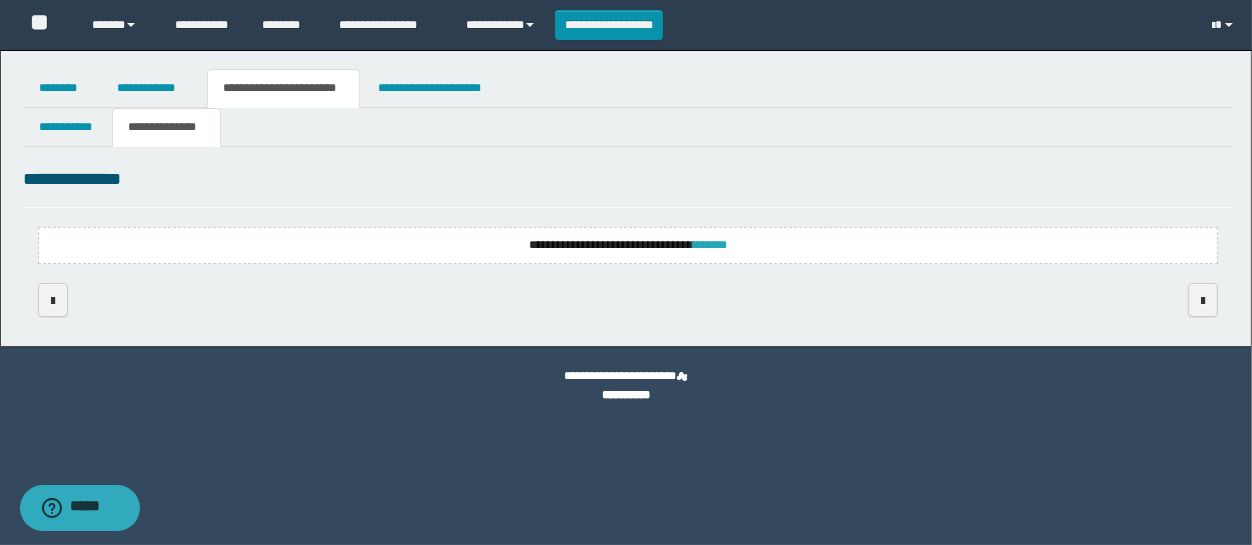click on "*******" at bounding box center [710, 245] 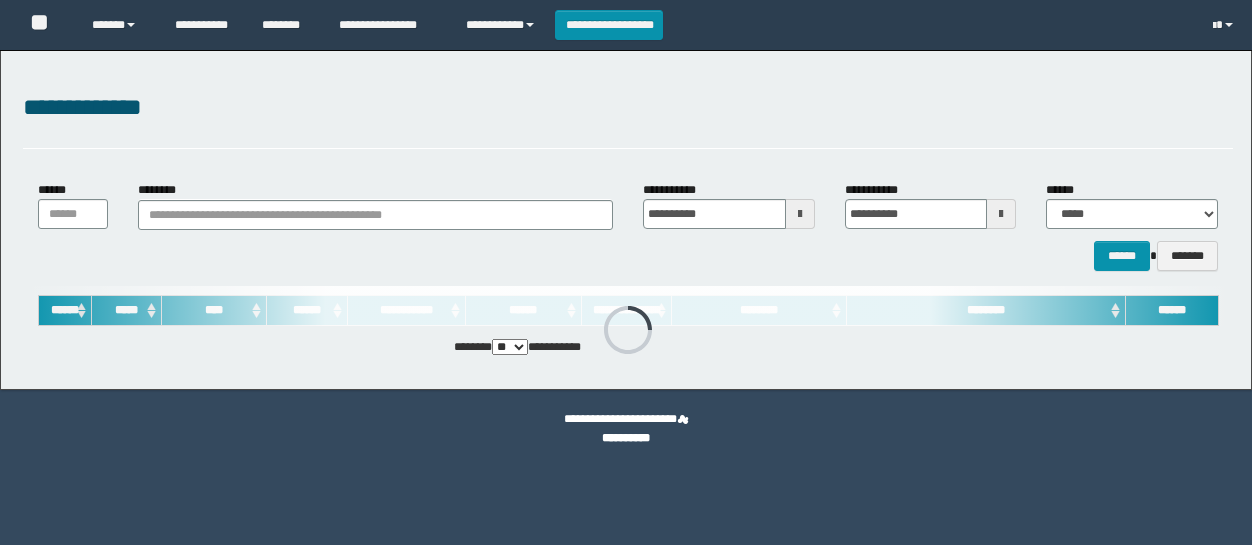 scroll, scrollTop: 0, scrollLeft: 0, axis: both 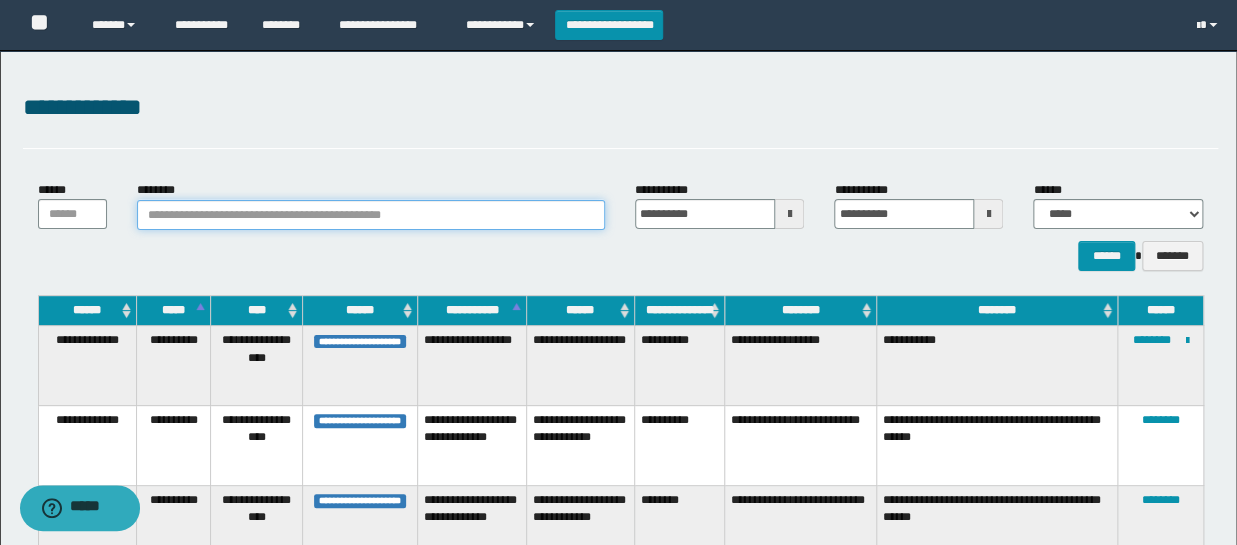 click on "********" at bounding box center (371, 215) 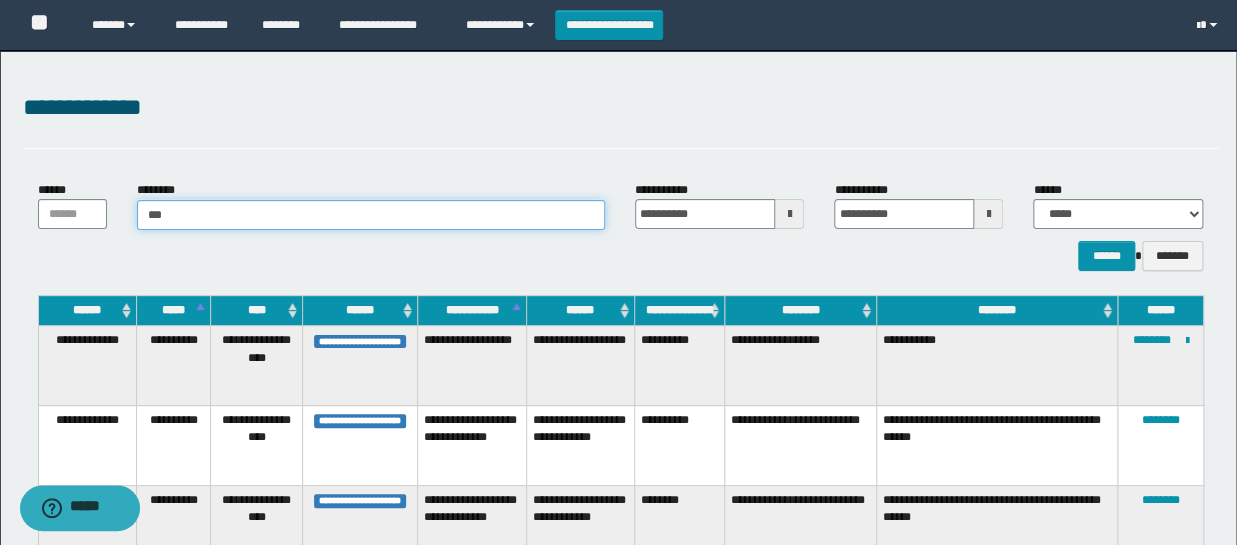 type on "****" 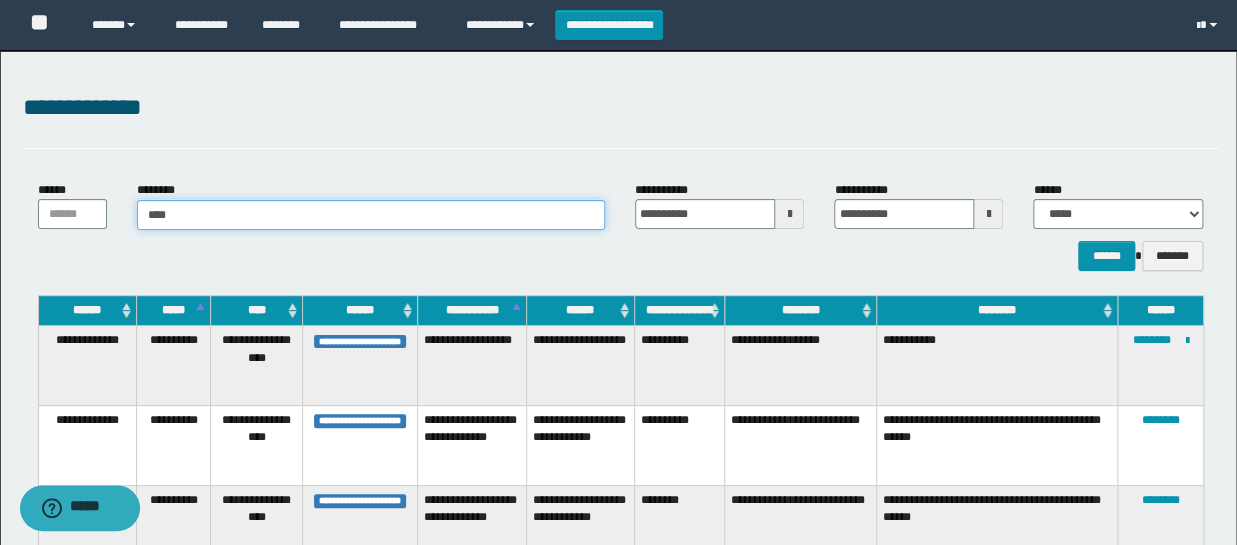 type on "****" 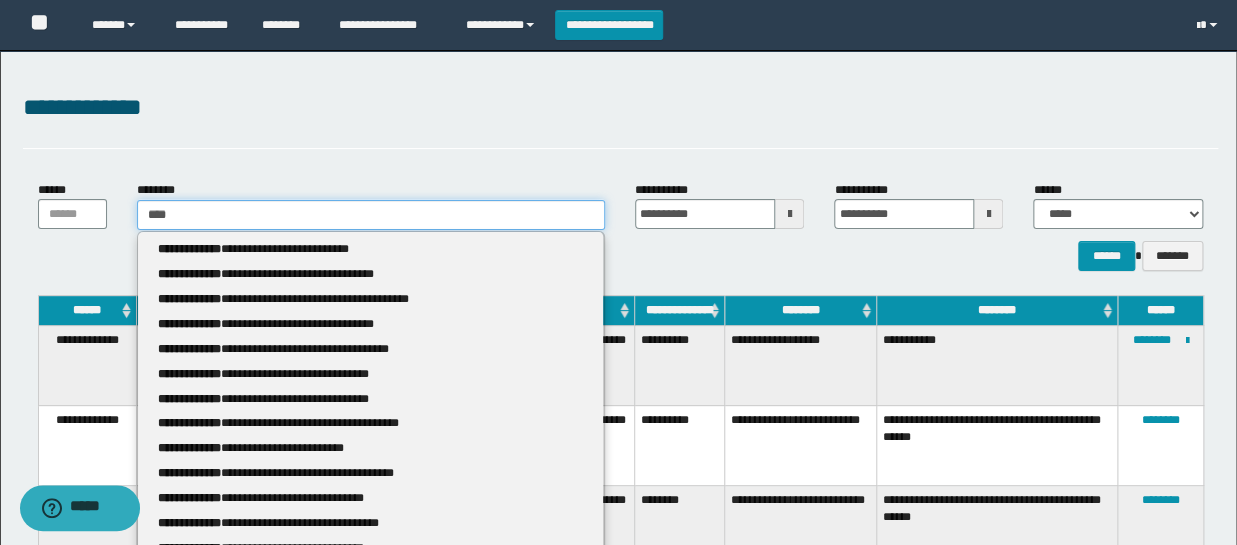 type 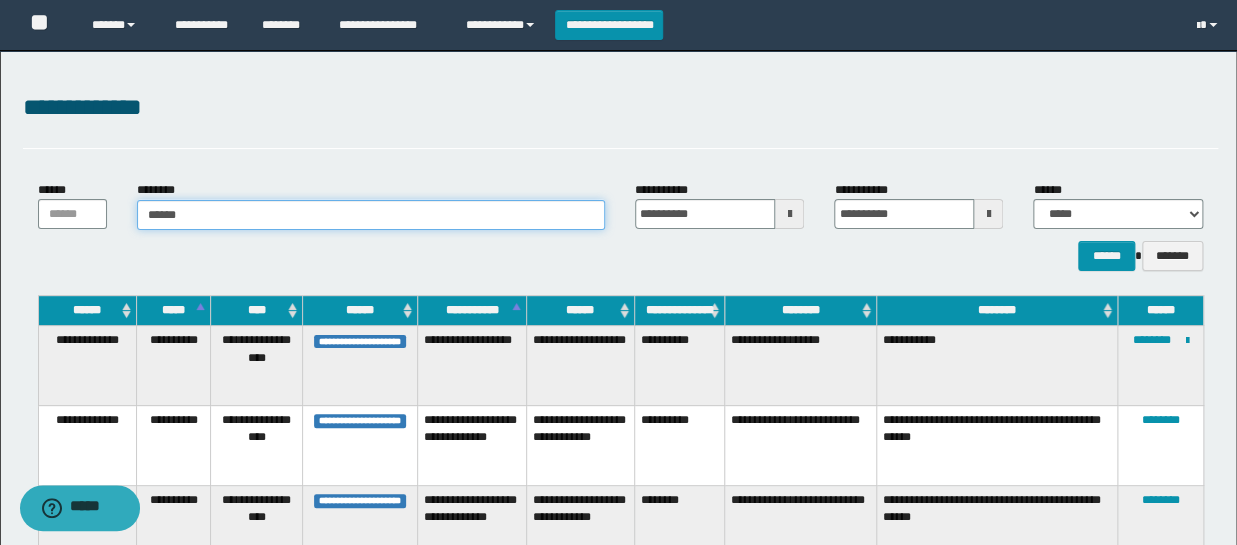 type on "*******" 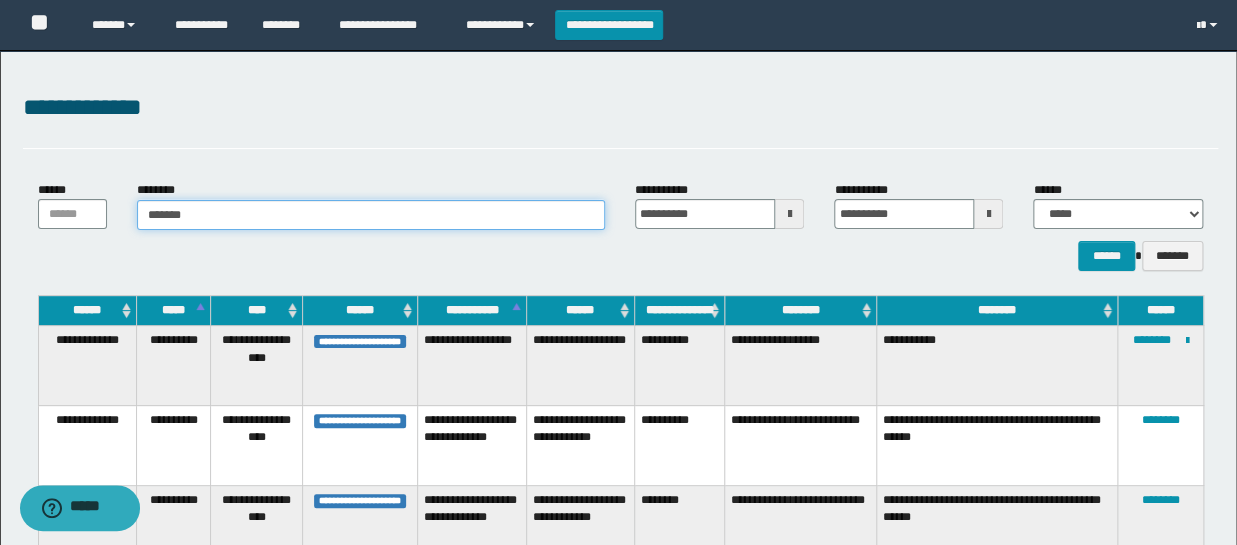 type on "*******" 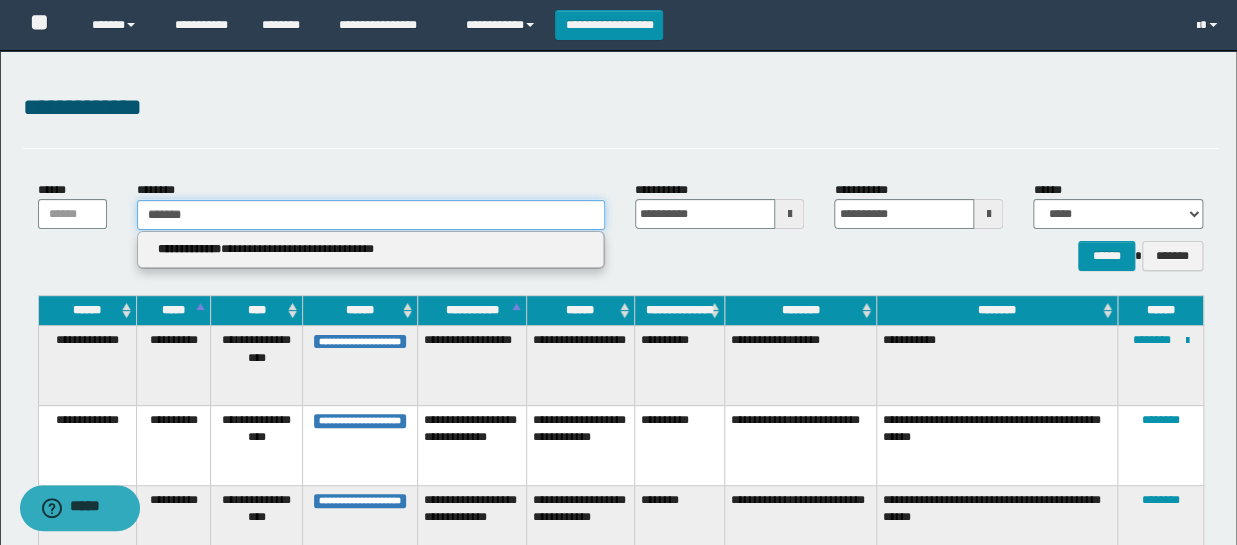 type on "*******" 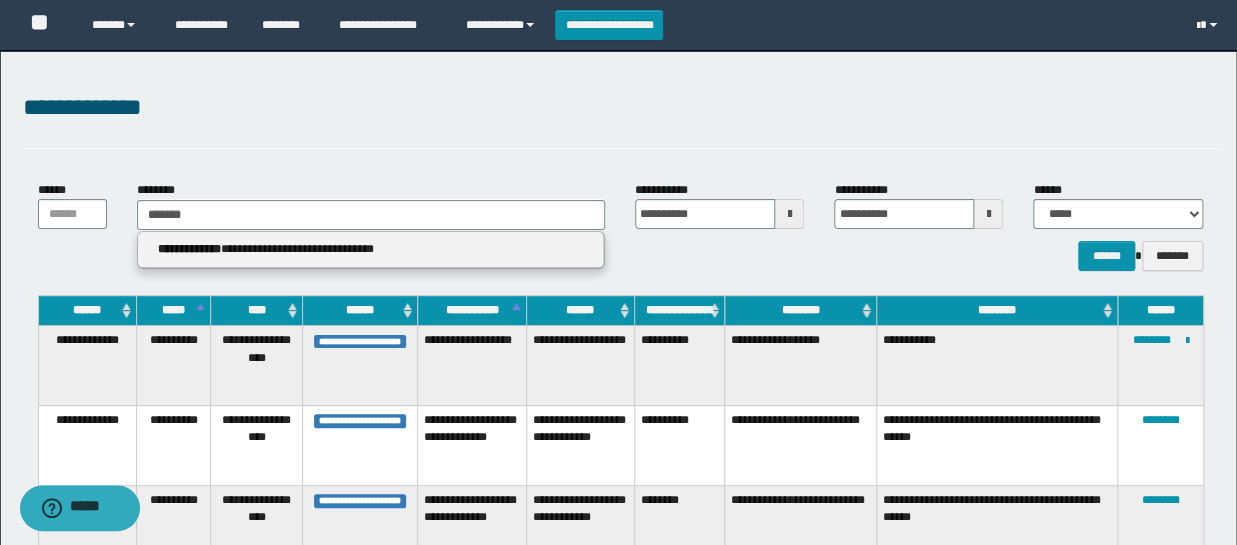 click on "**********" at bounding box center (371, 250) 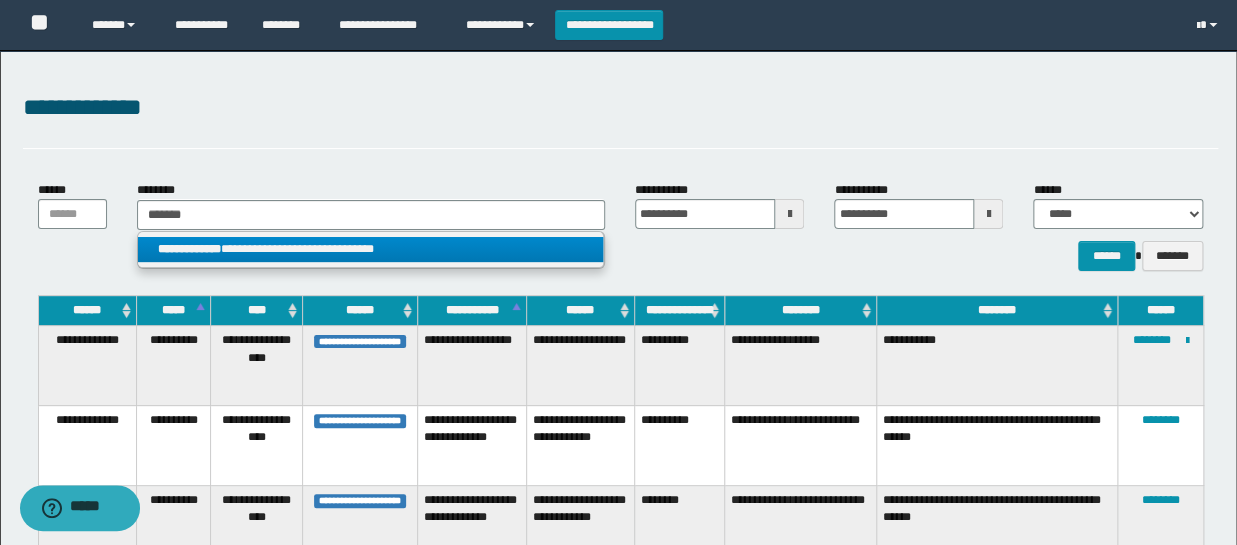 click on "**********" at bounding box center (370, 249) 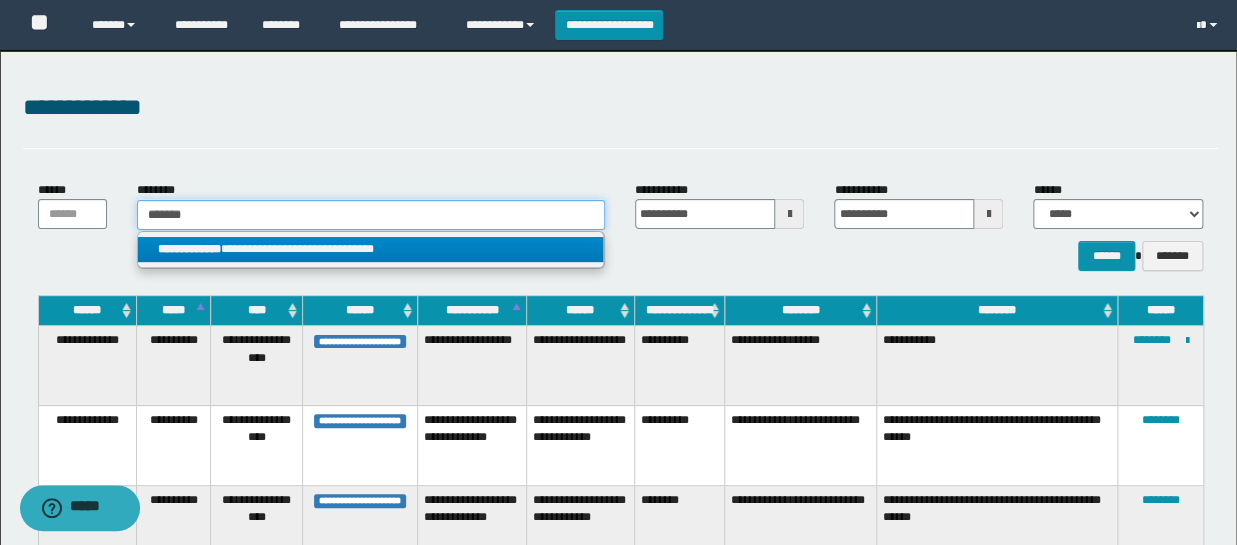 type 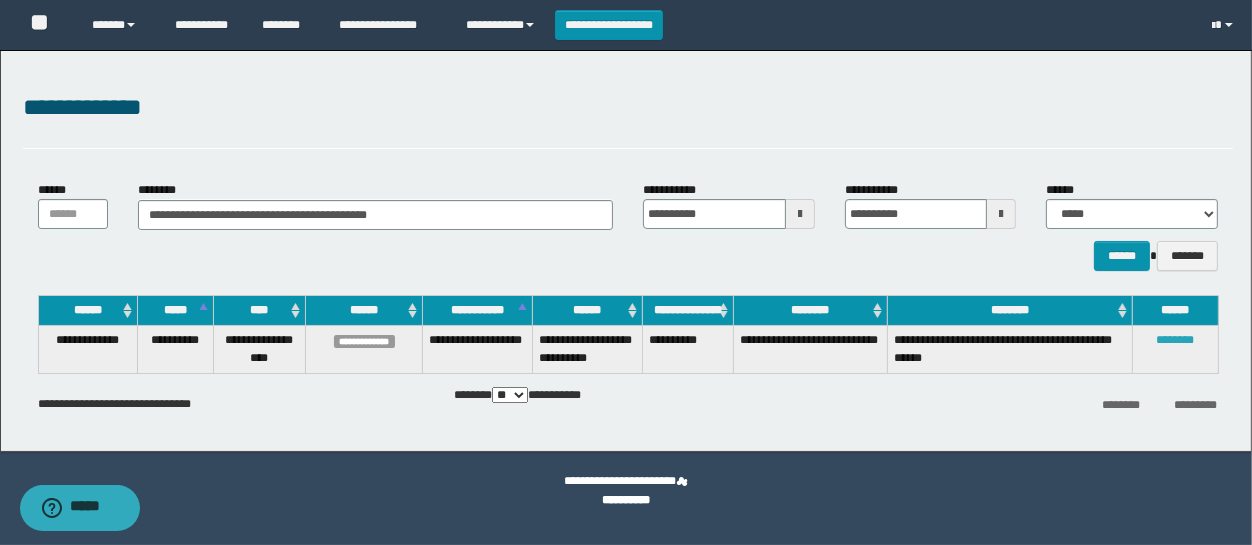 click on "********" at bounding box center [1176, 340] 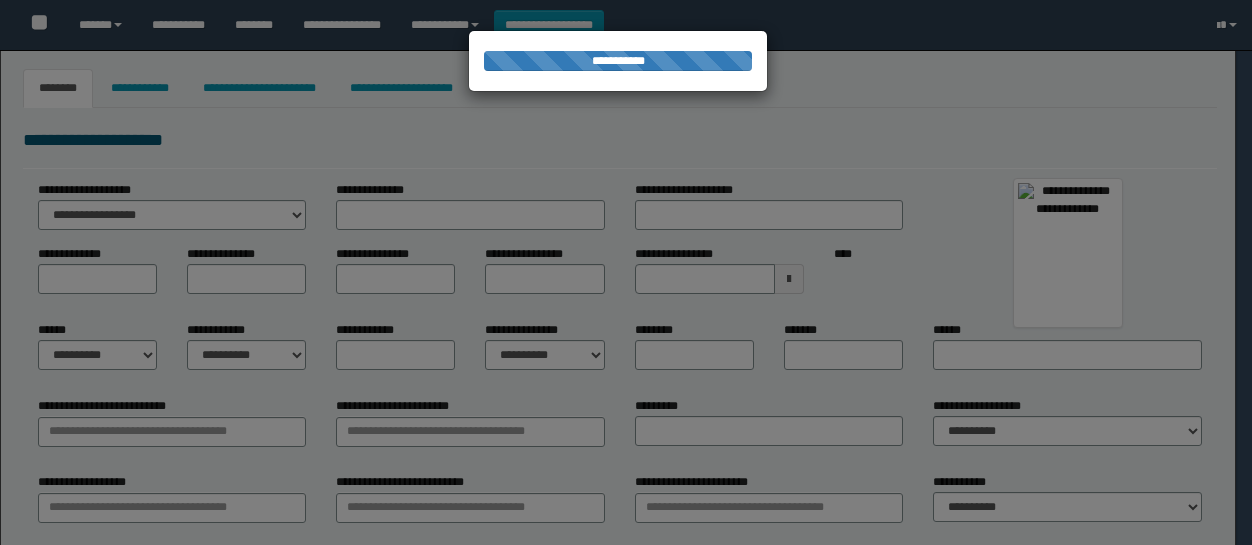 type on "**********" 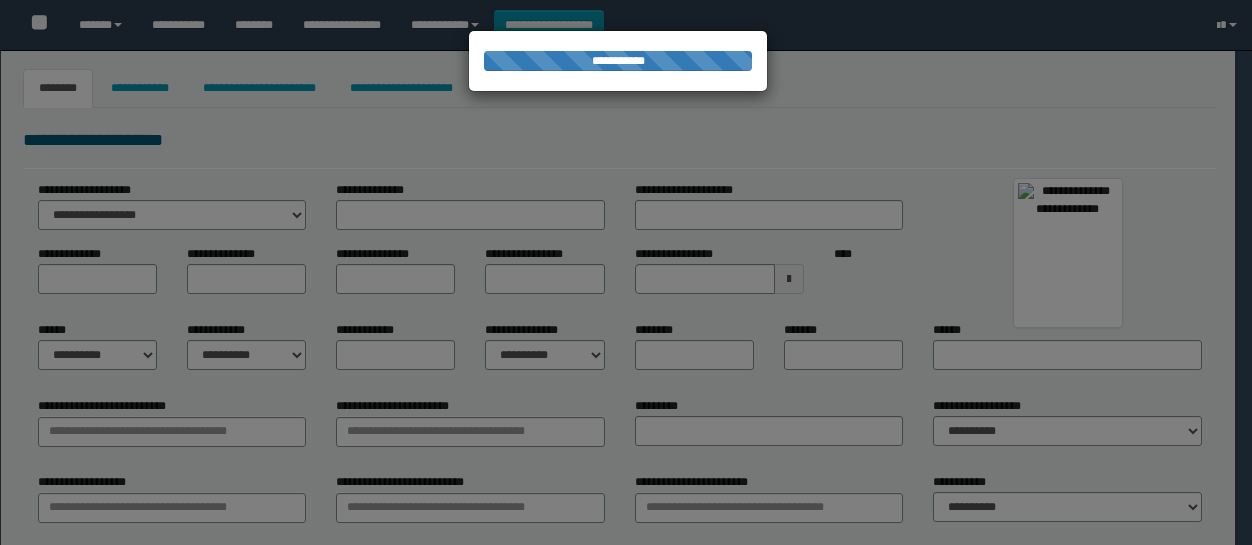 select on "*" 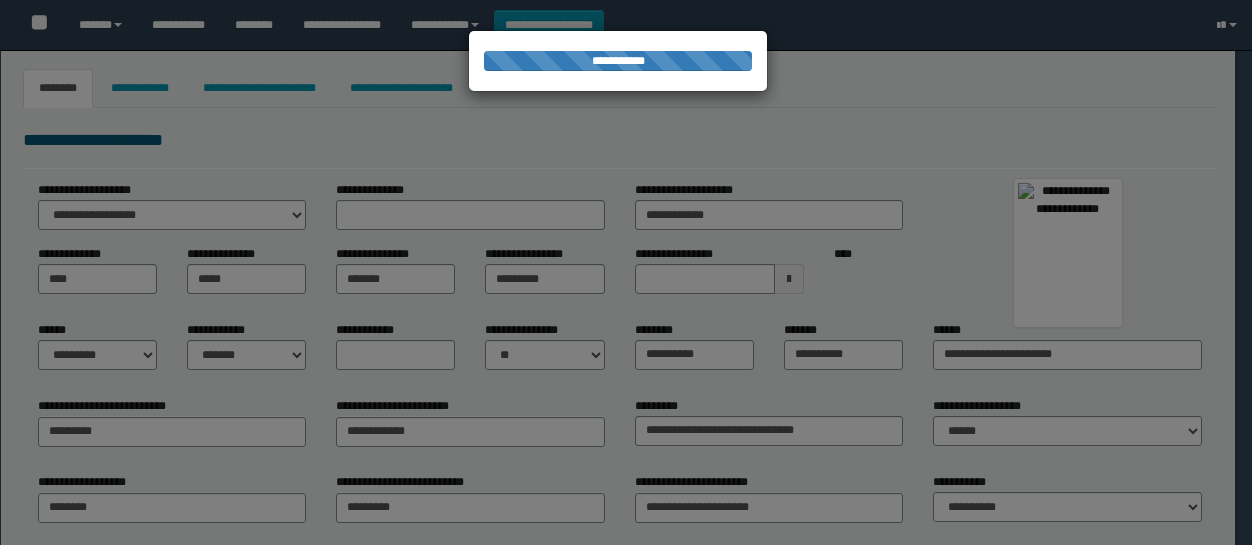 select on "*" 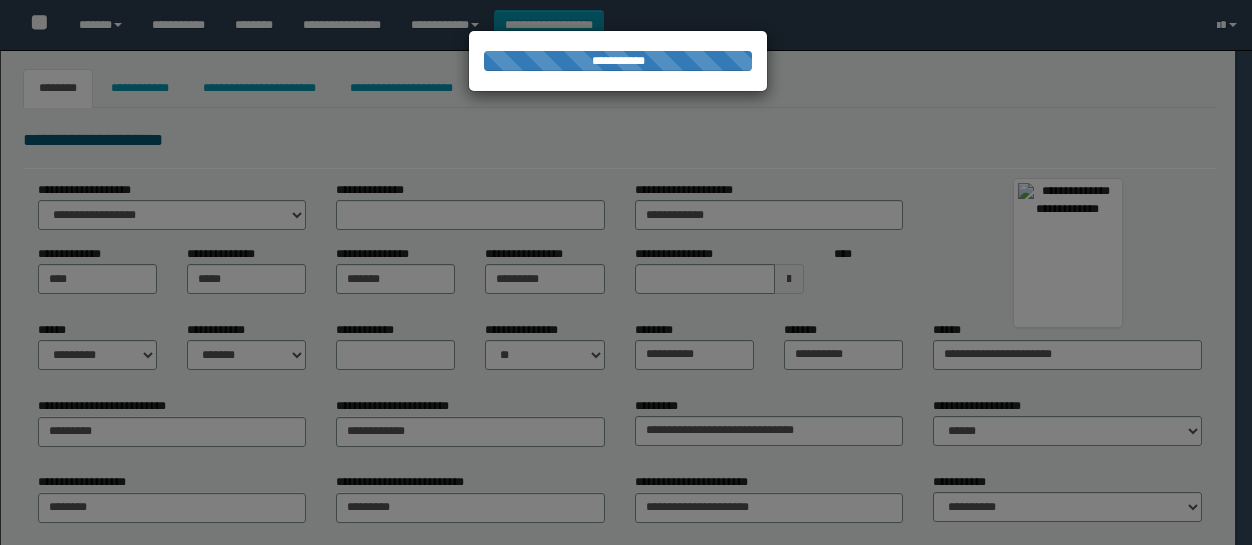 select 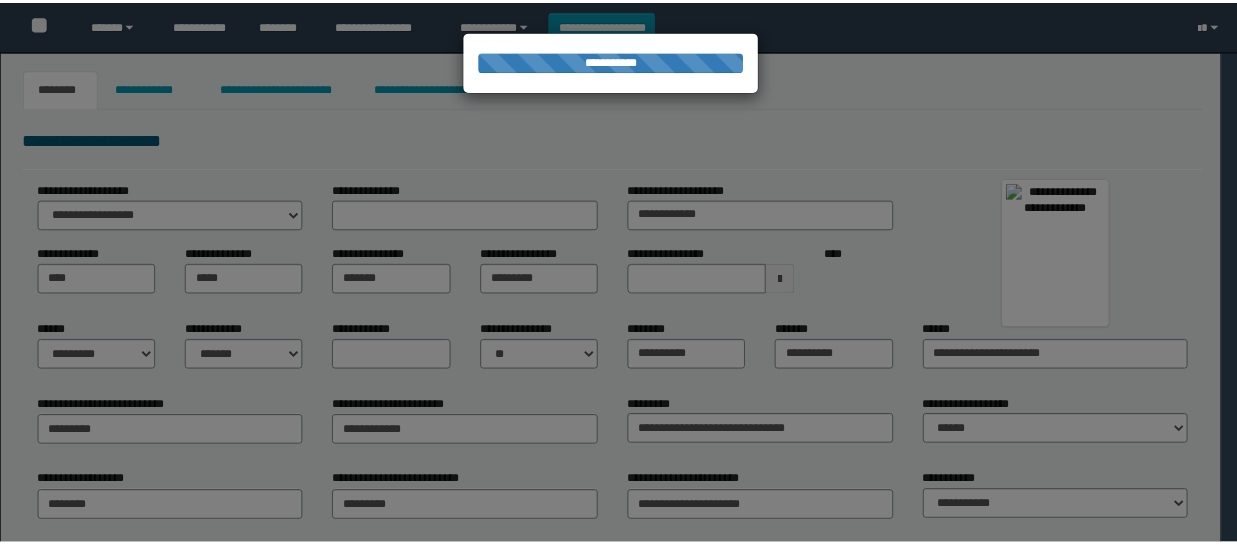 scroll, scrollTop: 0, scrollLeft: 0, axis: both 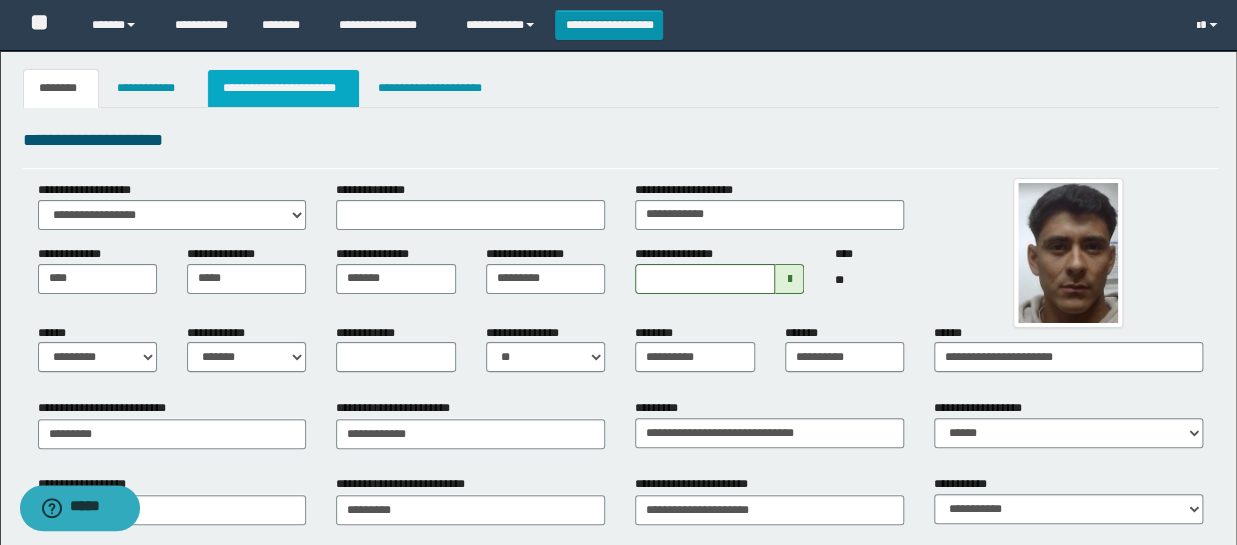 click on "**********" at bounding box center (284, 88) 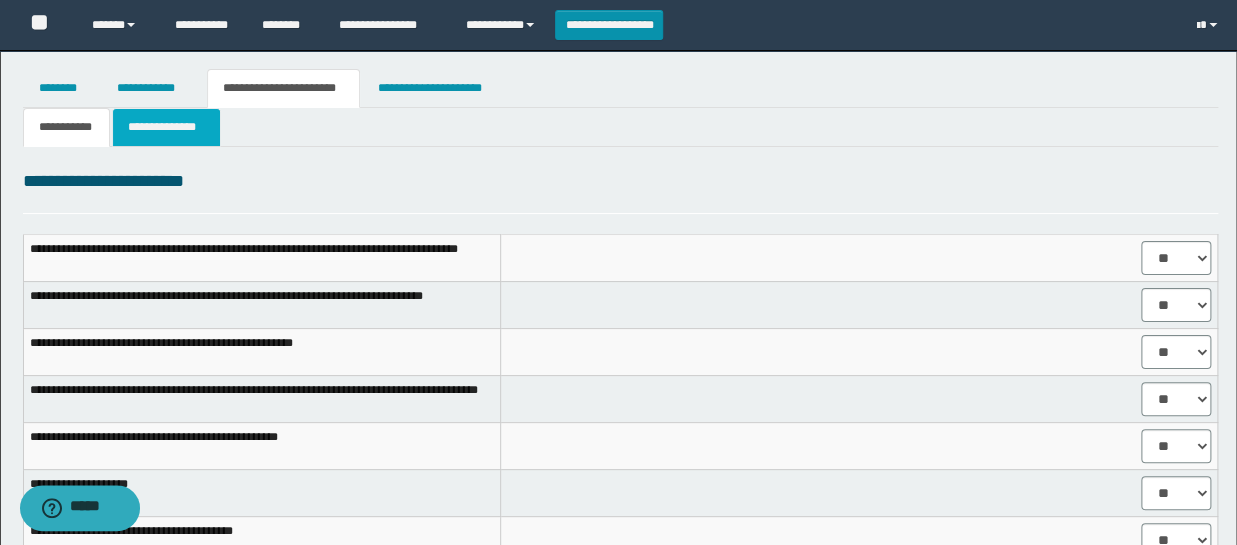 click on "**********" at bounding box center [166, 127] 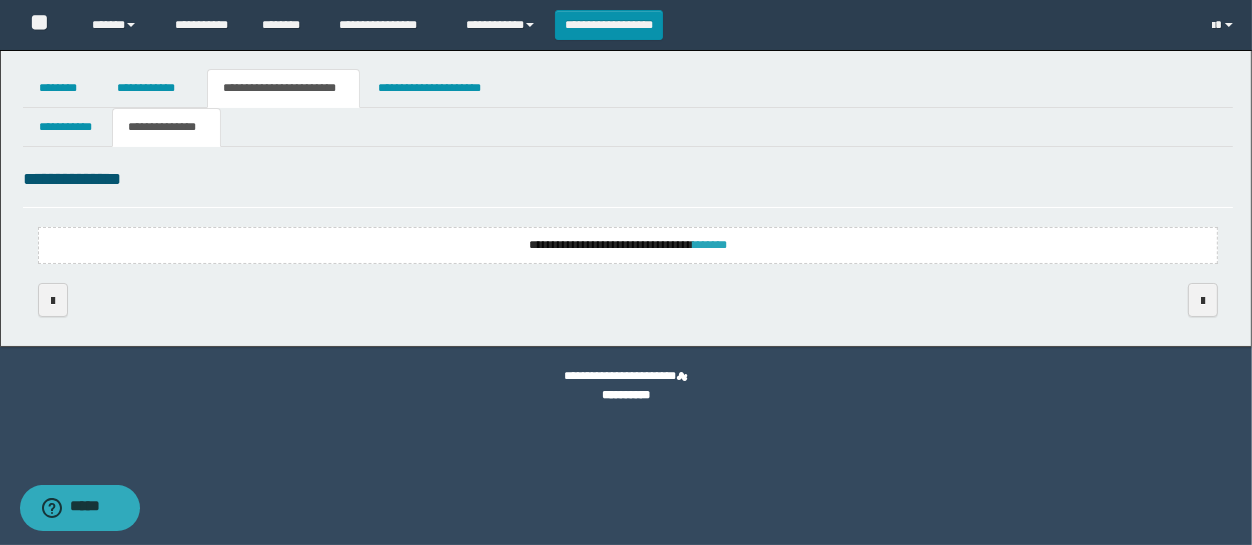 click on "*******" at bounding box center [710, 245] 